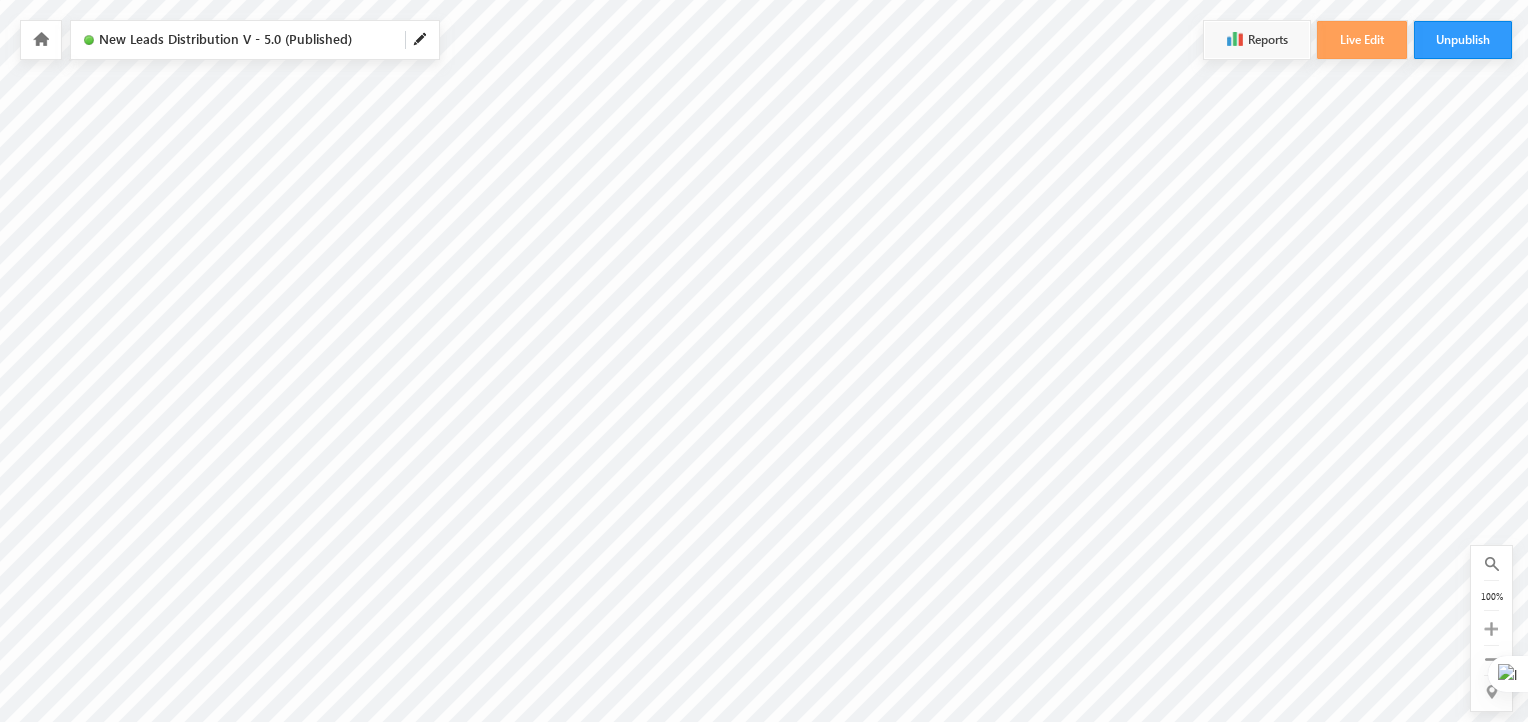 scroll, scrollTop: 0, scrollLeft: 216, axis: horizontal 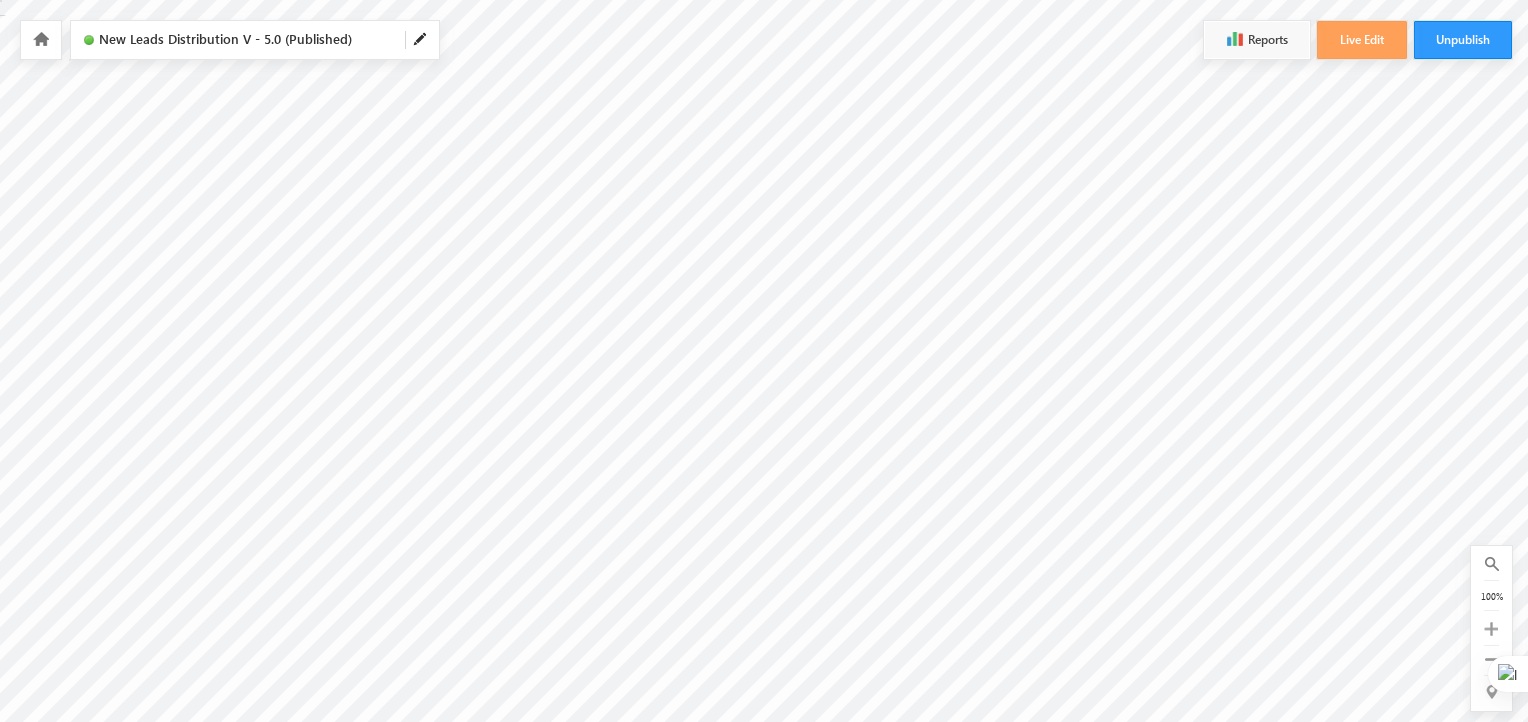 click at bounding box center (41, 40) 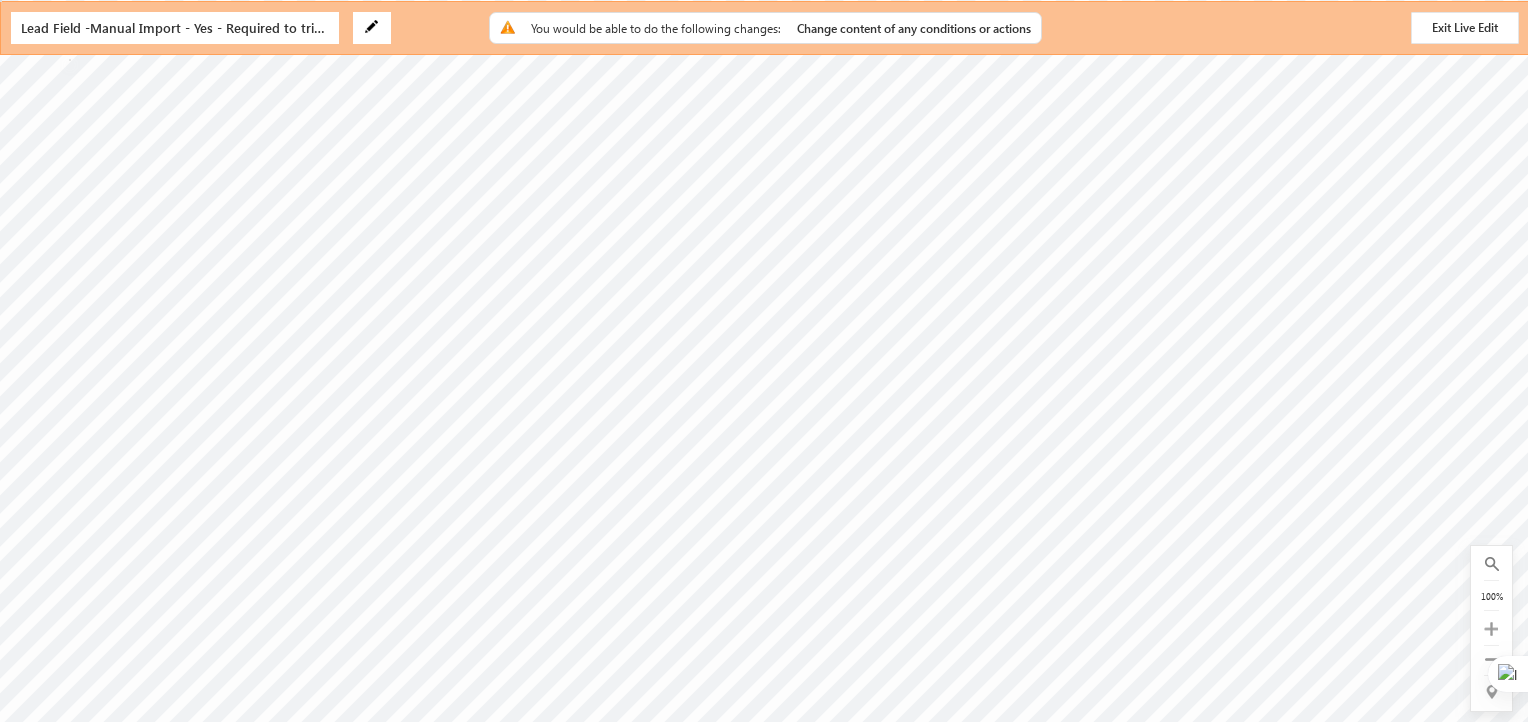 scroll, scrollTop: 0, scrollLeft: 0, axis: both 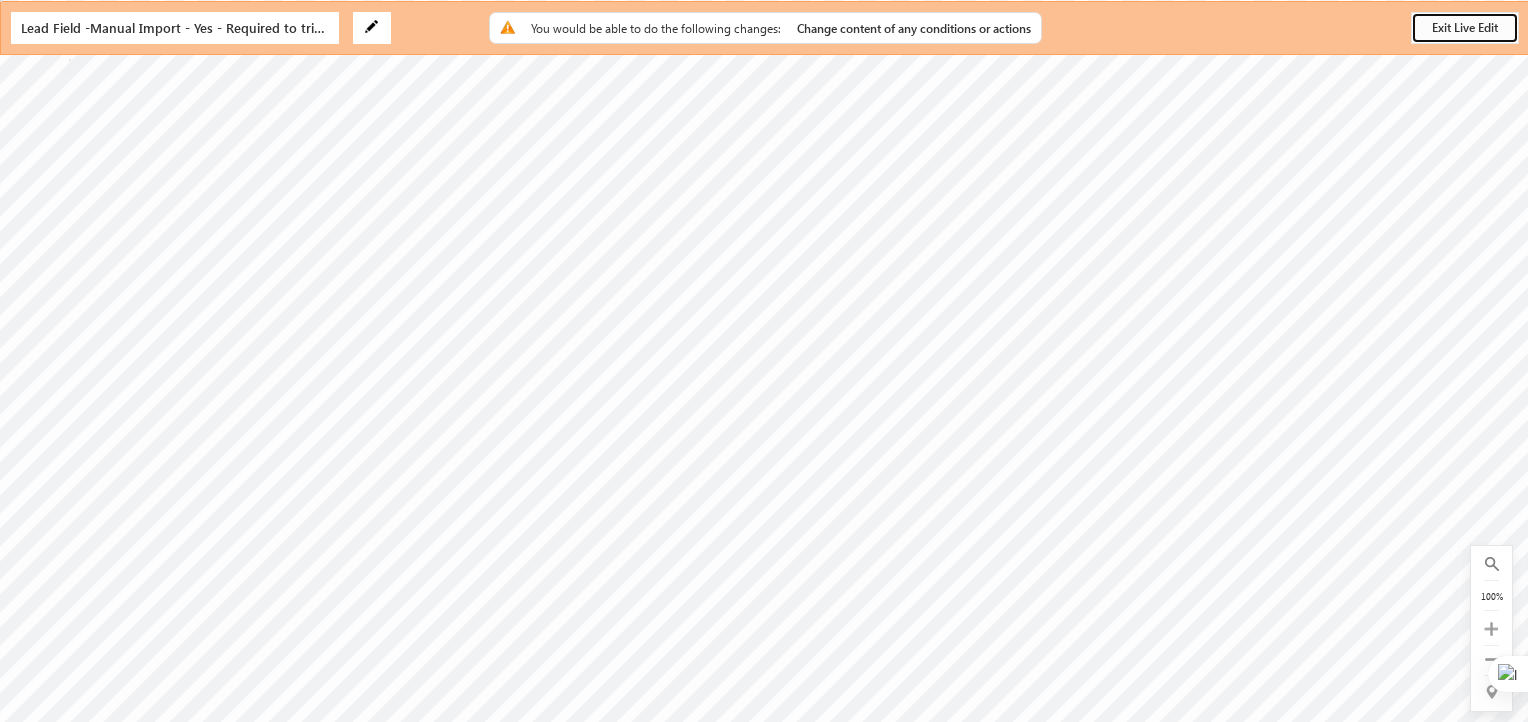 click on "Exit Live Edit" at bounding box center [1465, 28] 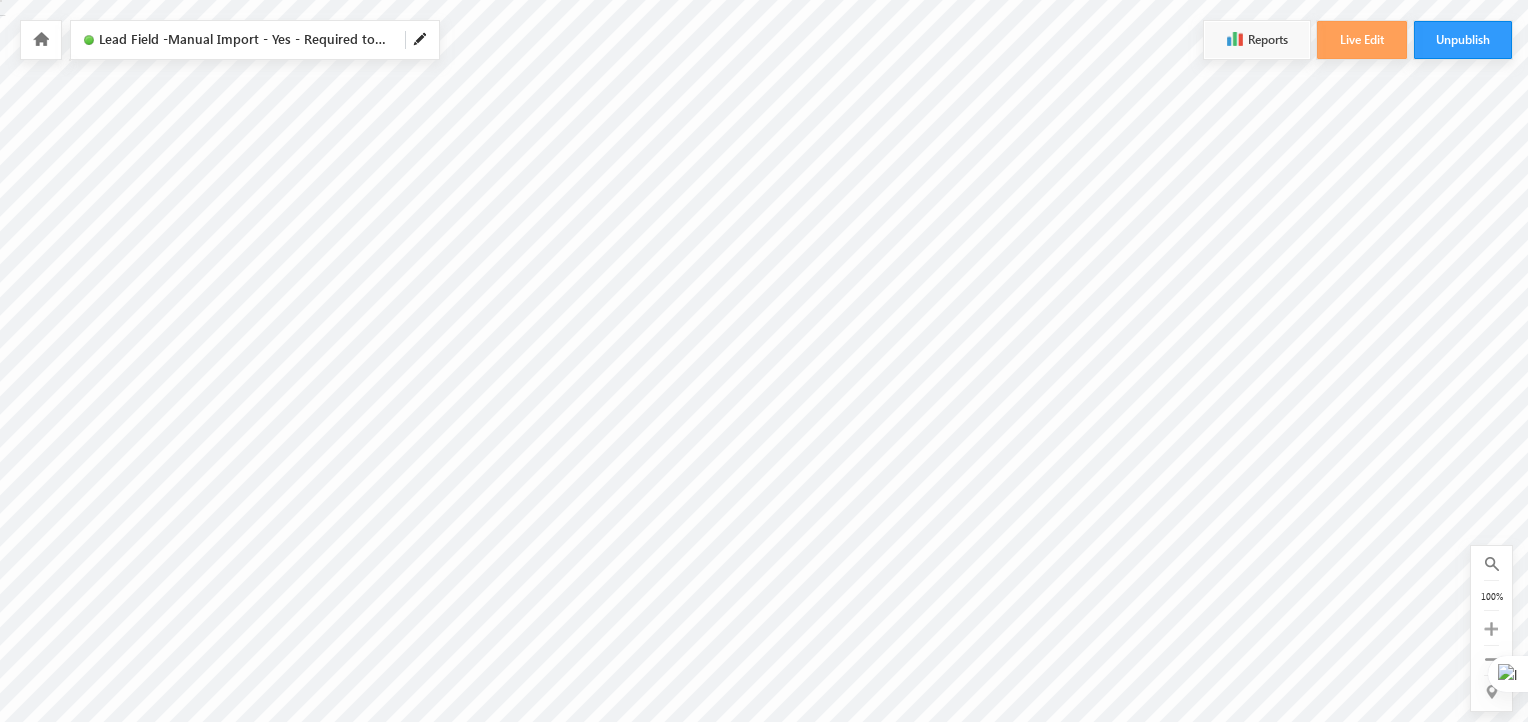 click at bounding box center [41, 39] 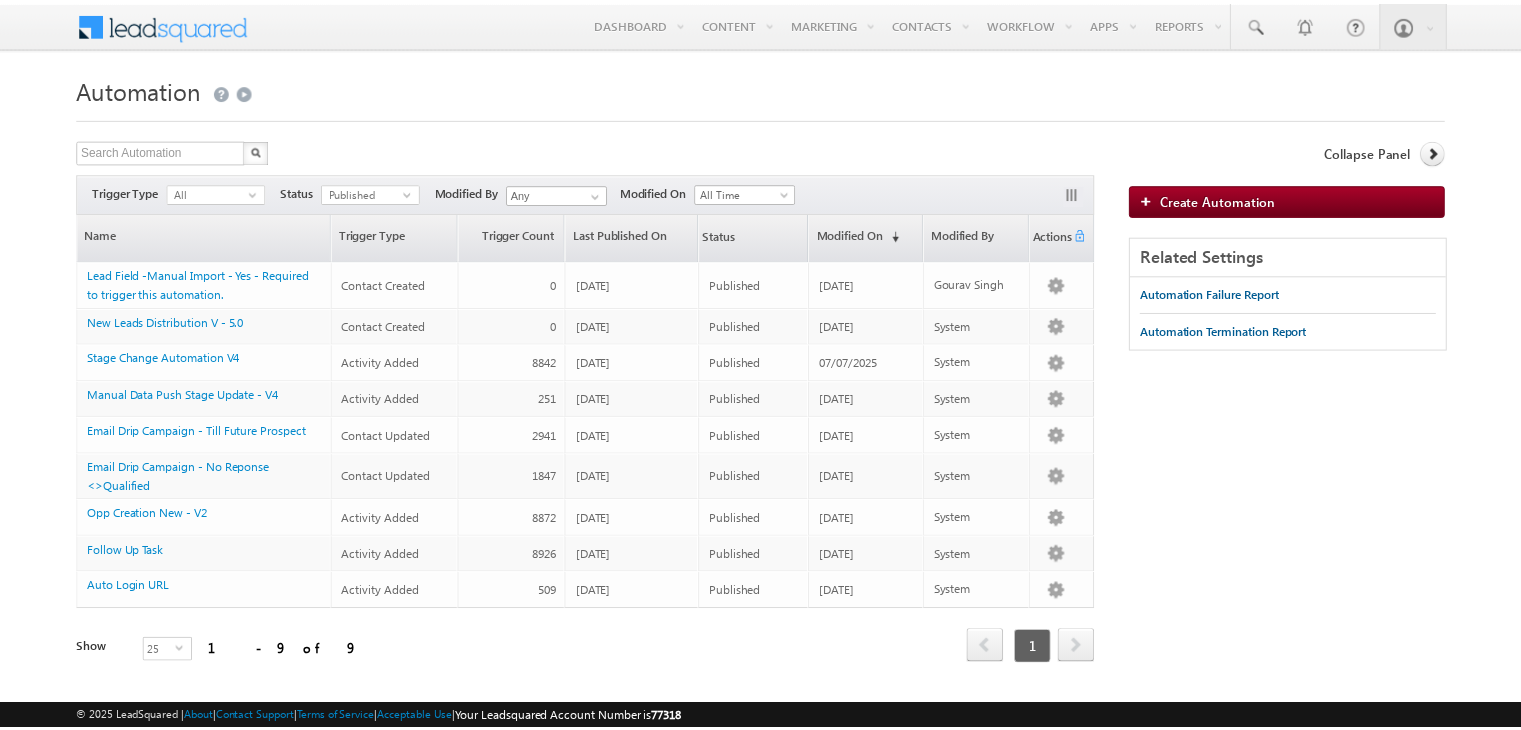 scroll, scrollTop: 0, scrollLeft: 0, axis: both 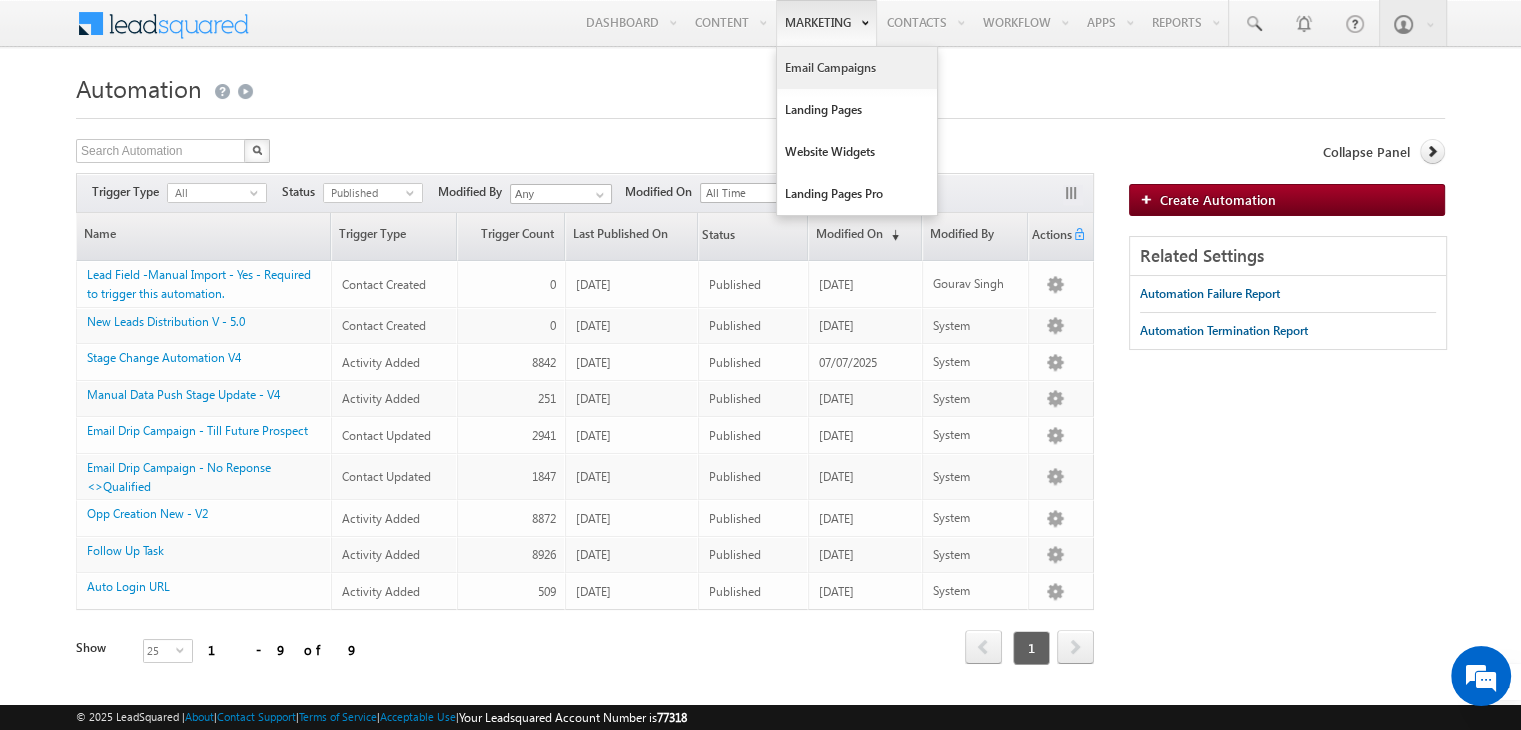 click on "Email Campaigns" at bounding box center (857, 68) 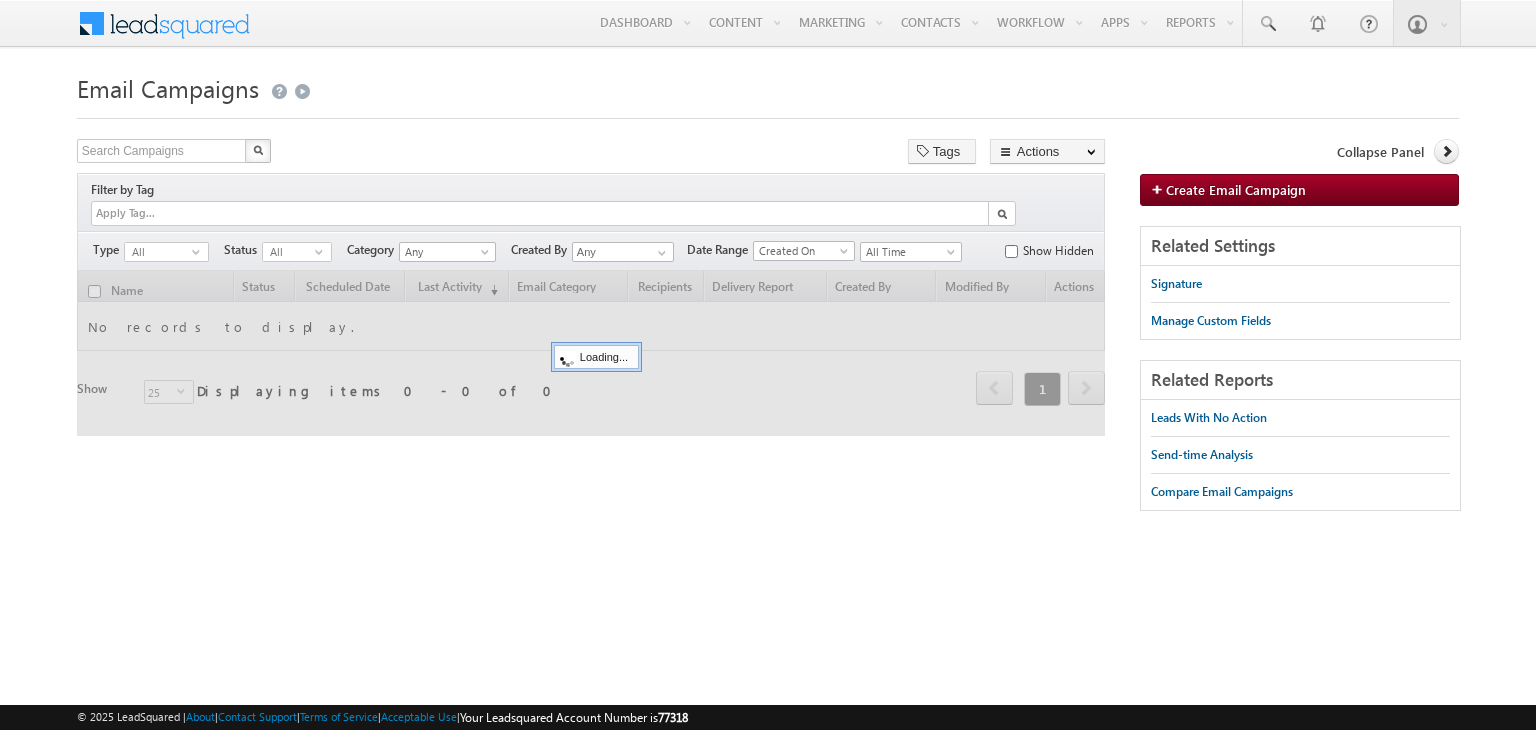 scroll, scrollTop: 0, scrollLeft: 0, axis: both 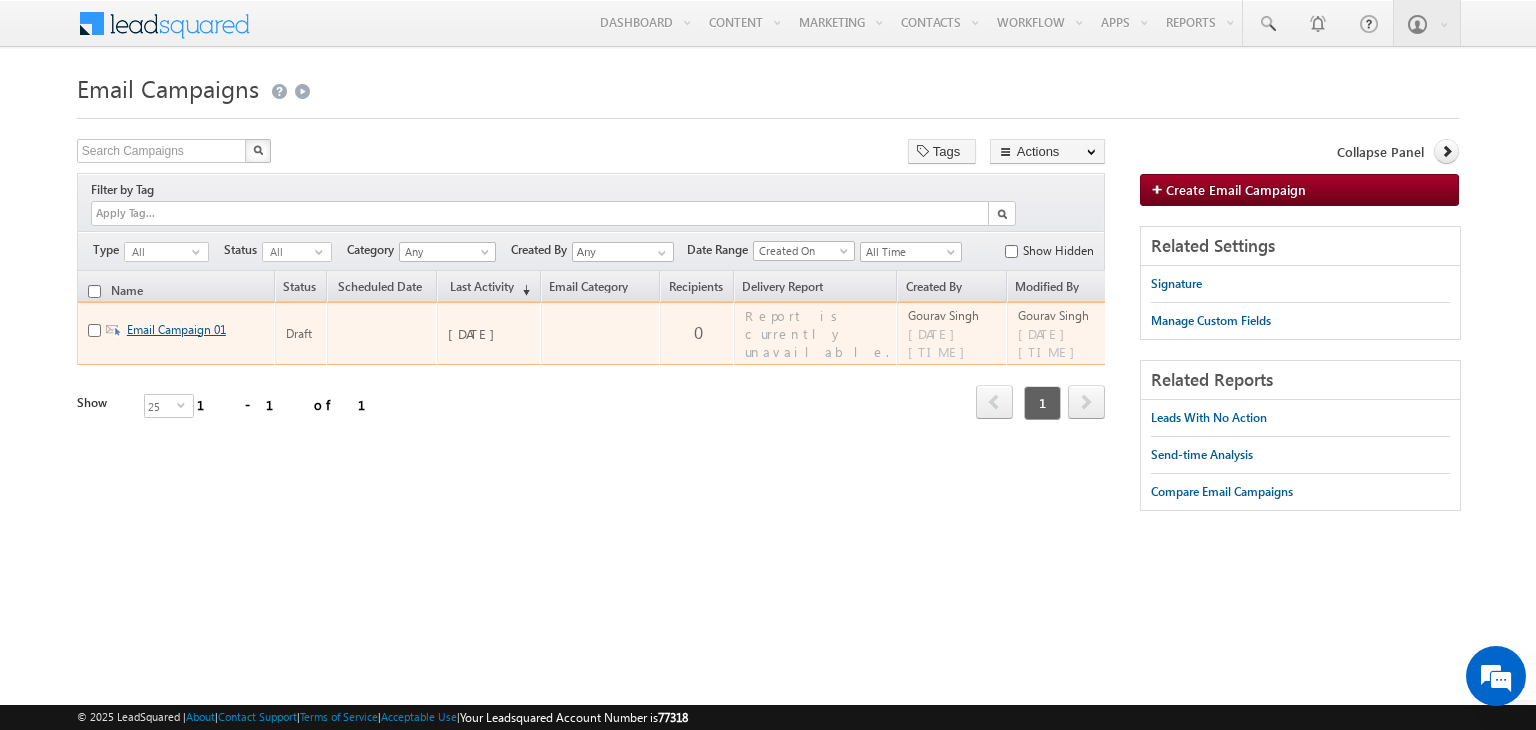 click on "Email Campaign 01" at bounding box center [176, 329] 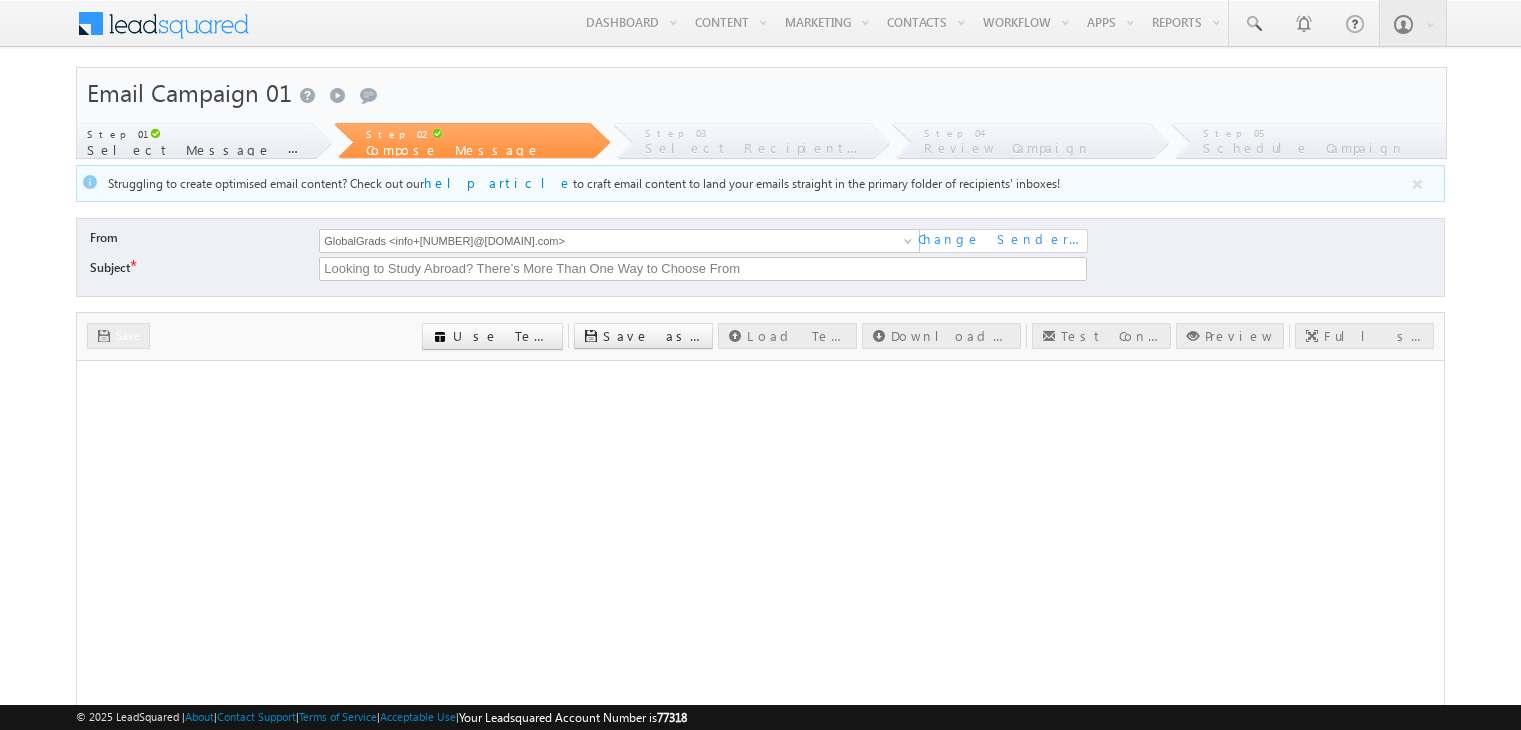 scroll, scrollTop: 0, scrollLeft: 0, axis: both 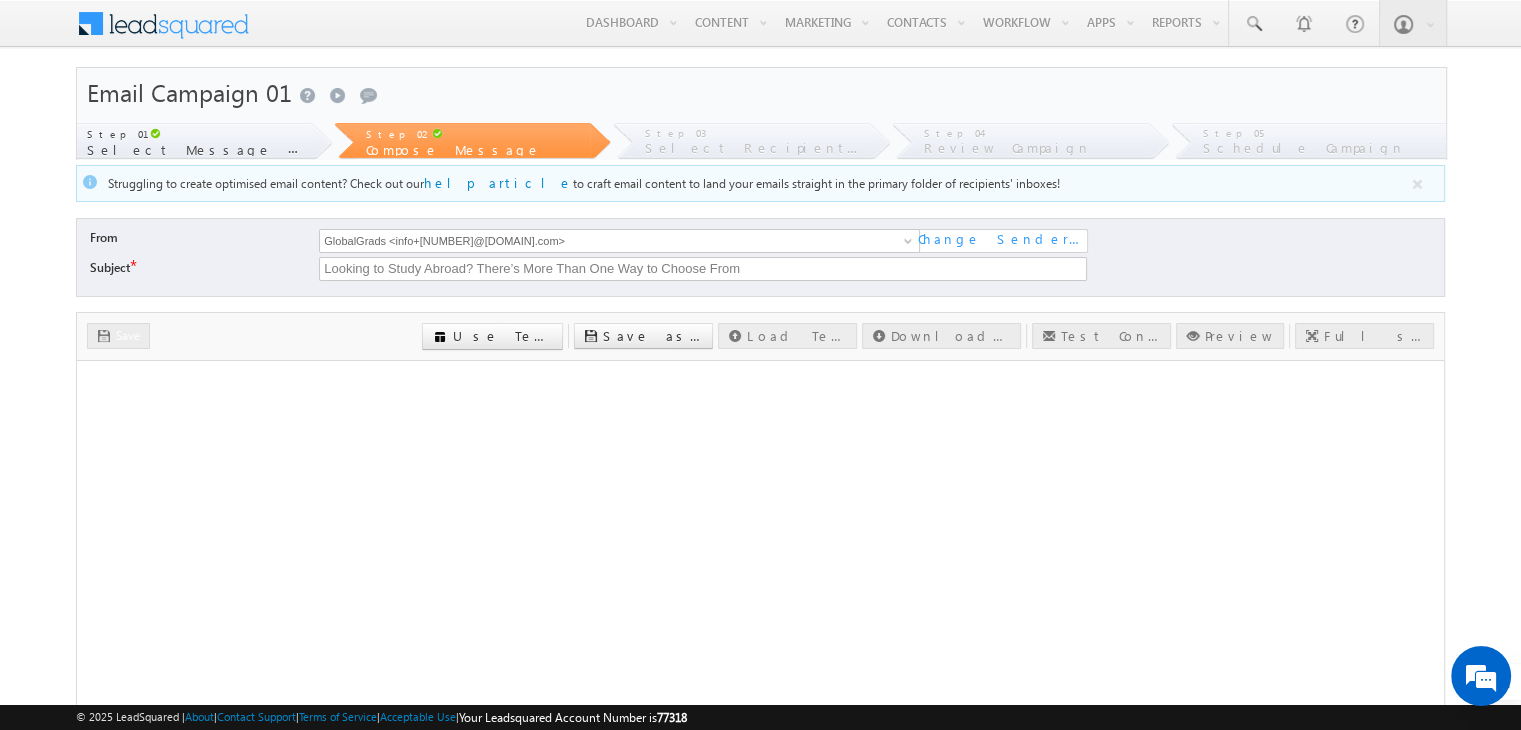 click on "Preview" at bounding box center (1239, 336) 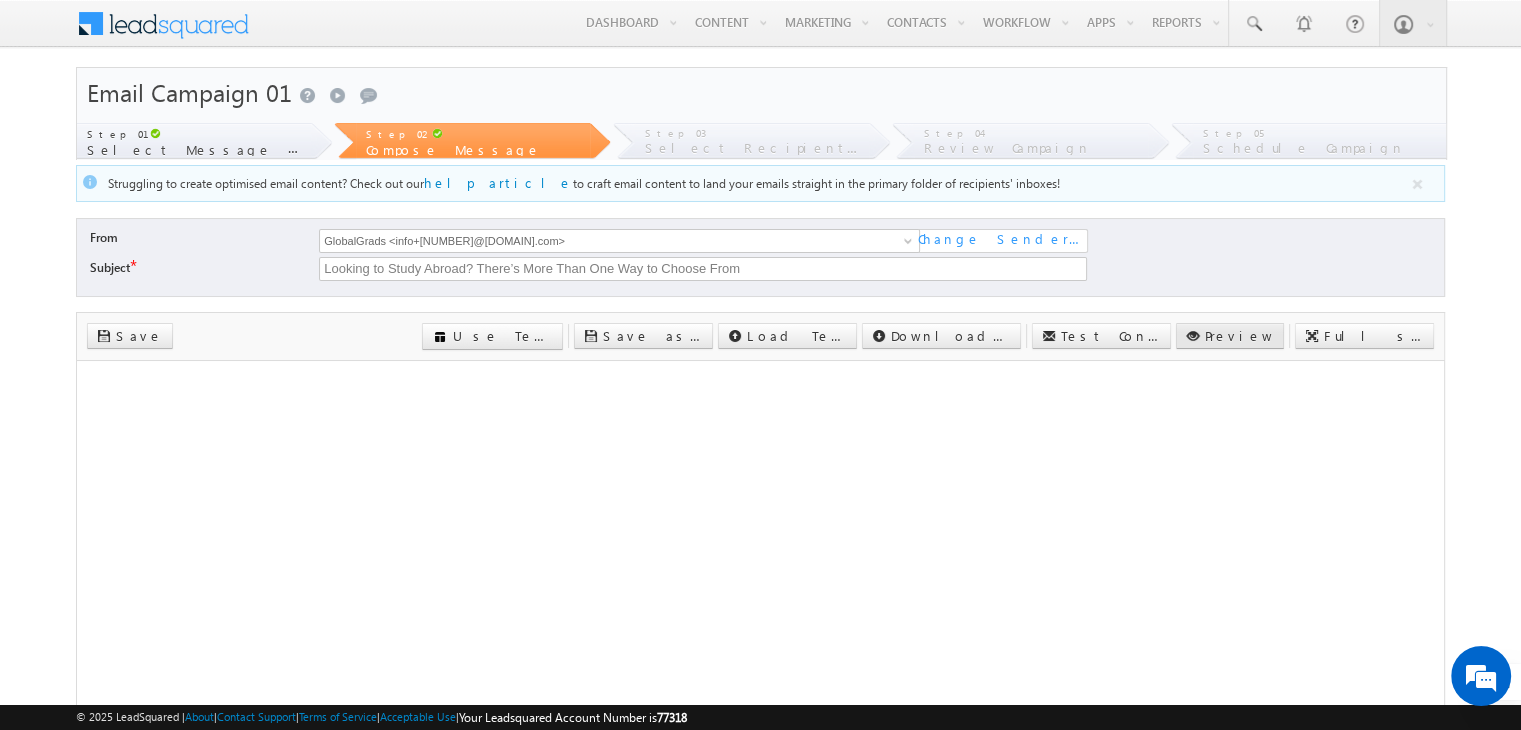 click on "Preview" at bounding box center (1239, 336) 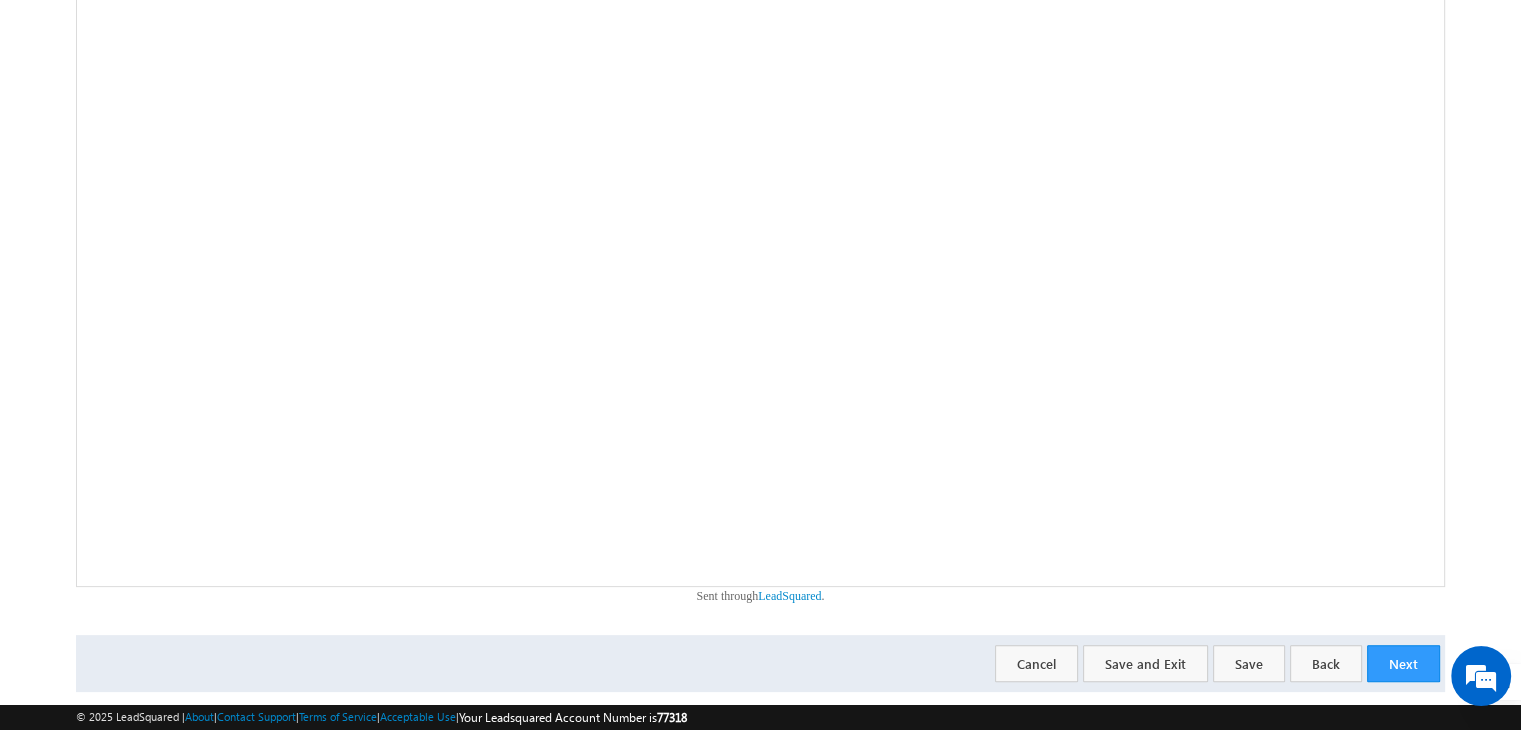 scroll, scrollTop: 415, scrollLeft: 0, axis: vertical 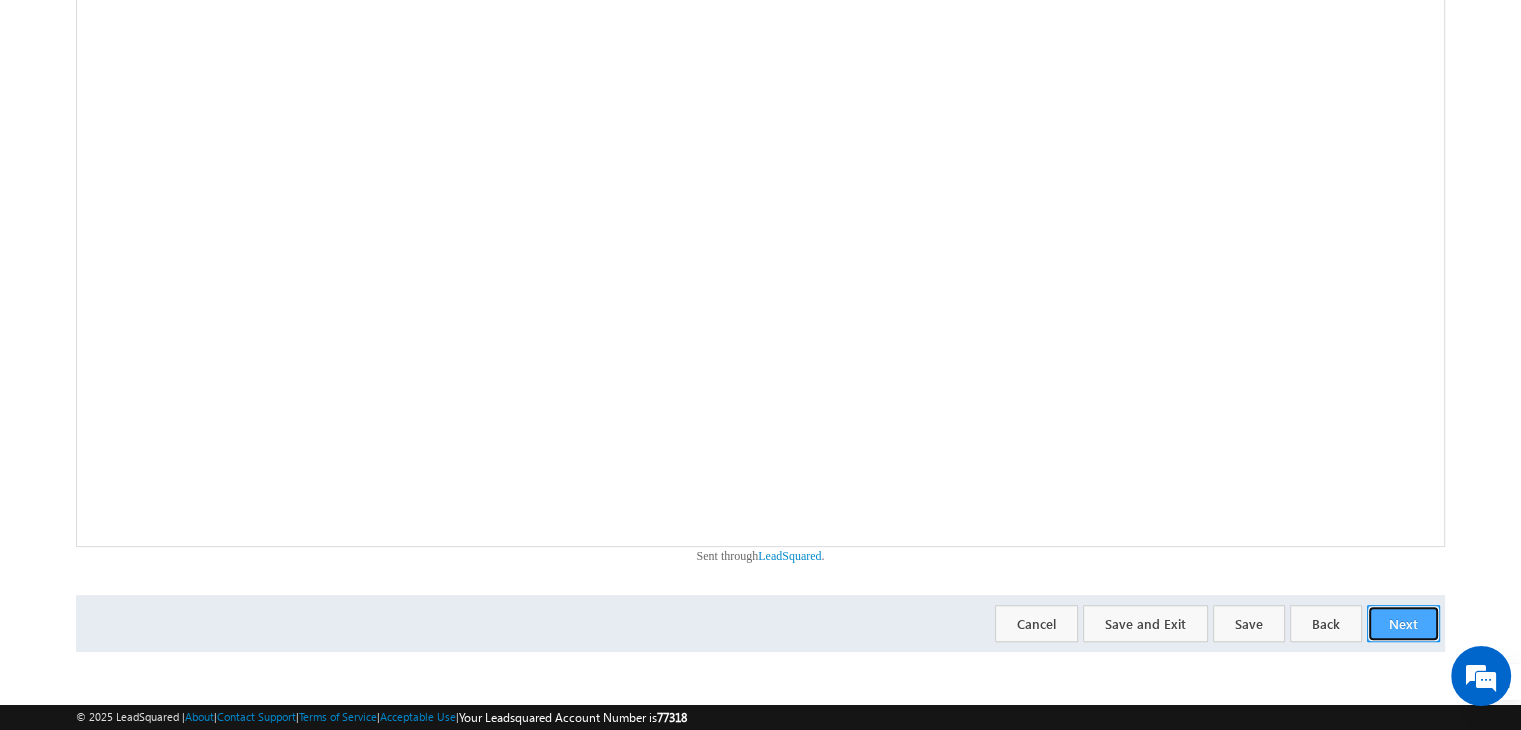 click on "Next" at bounding box center [1403, 623] 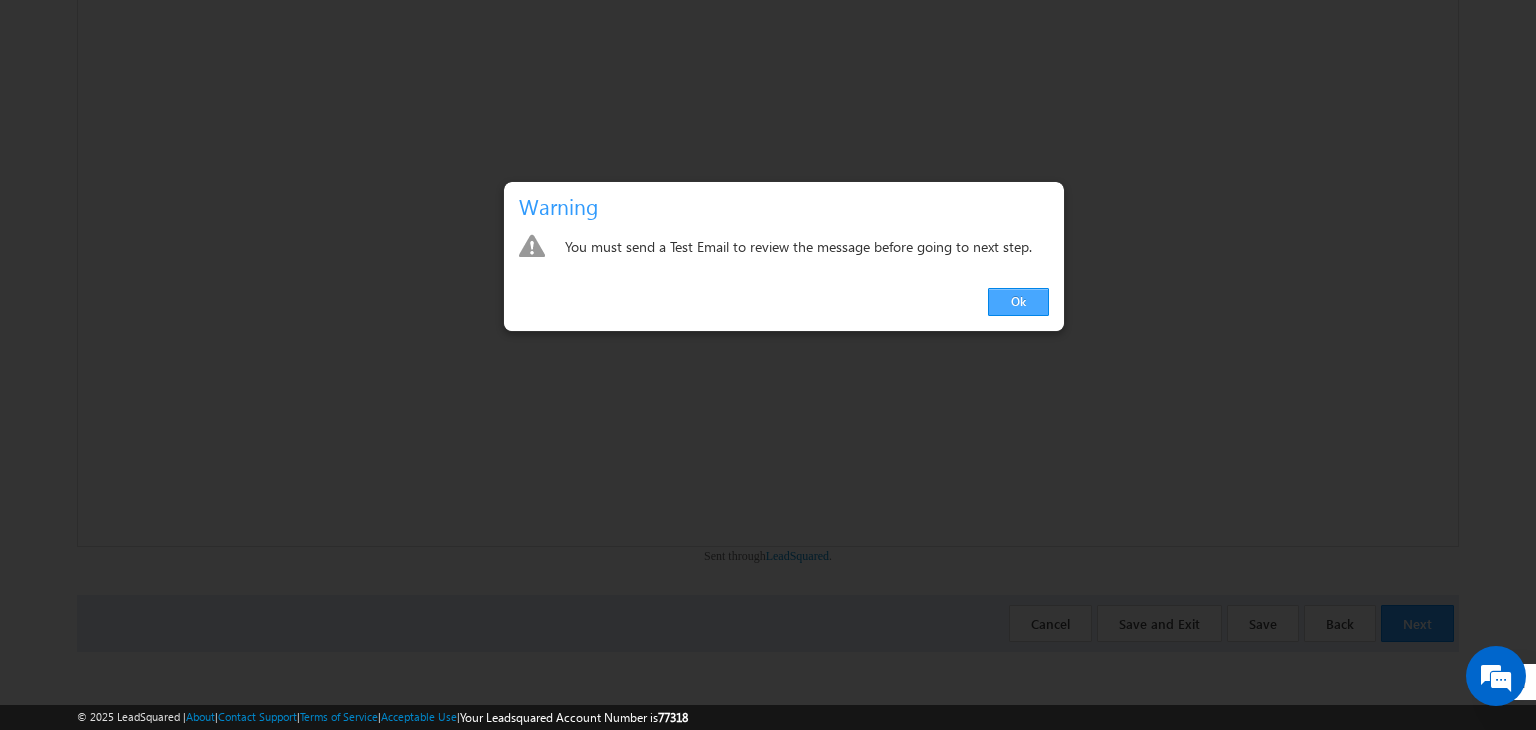 click on "Ok" at bounding box center (1018, 302) 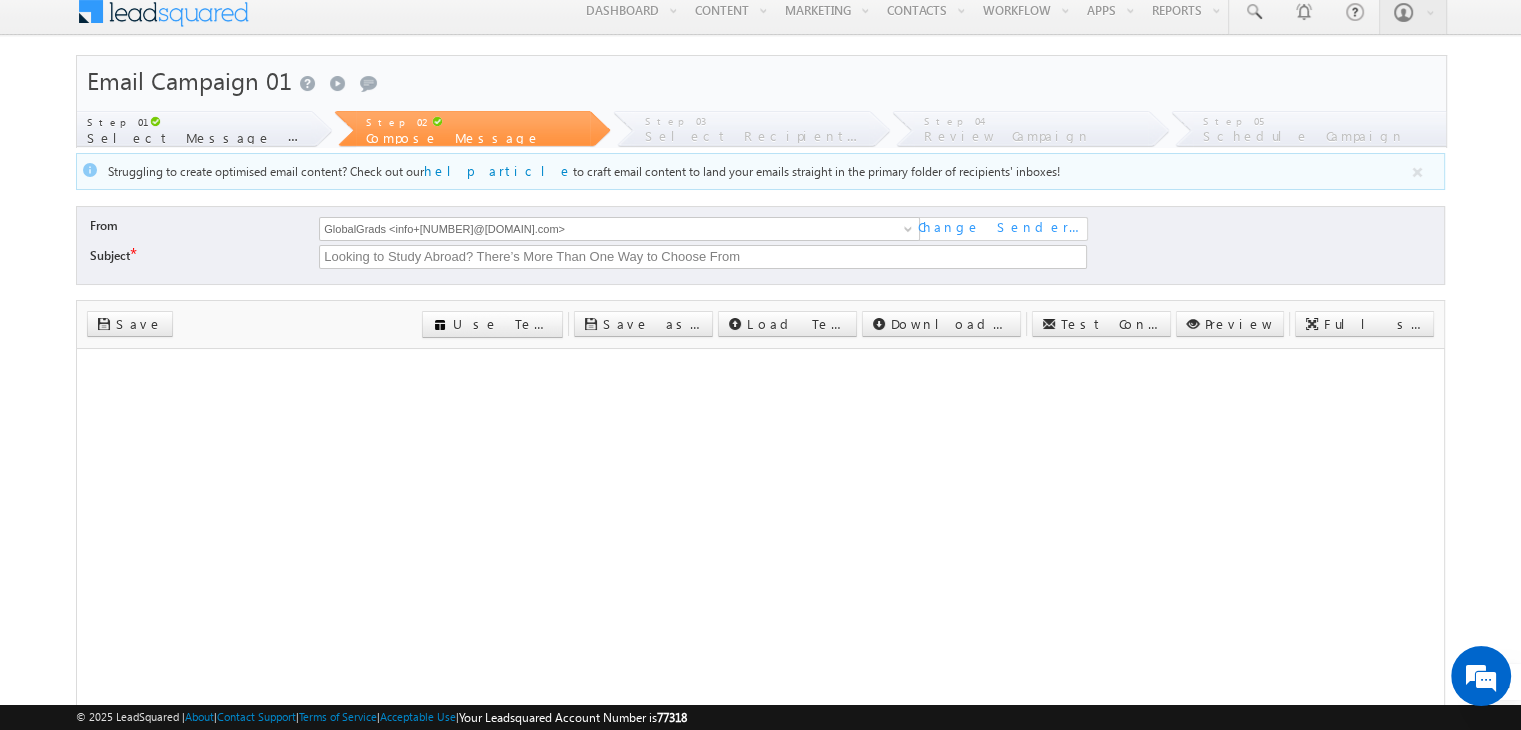 scroll, scrollTop: 0, scrollLeft: 0, axis: both 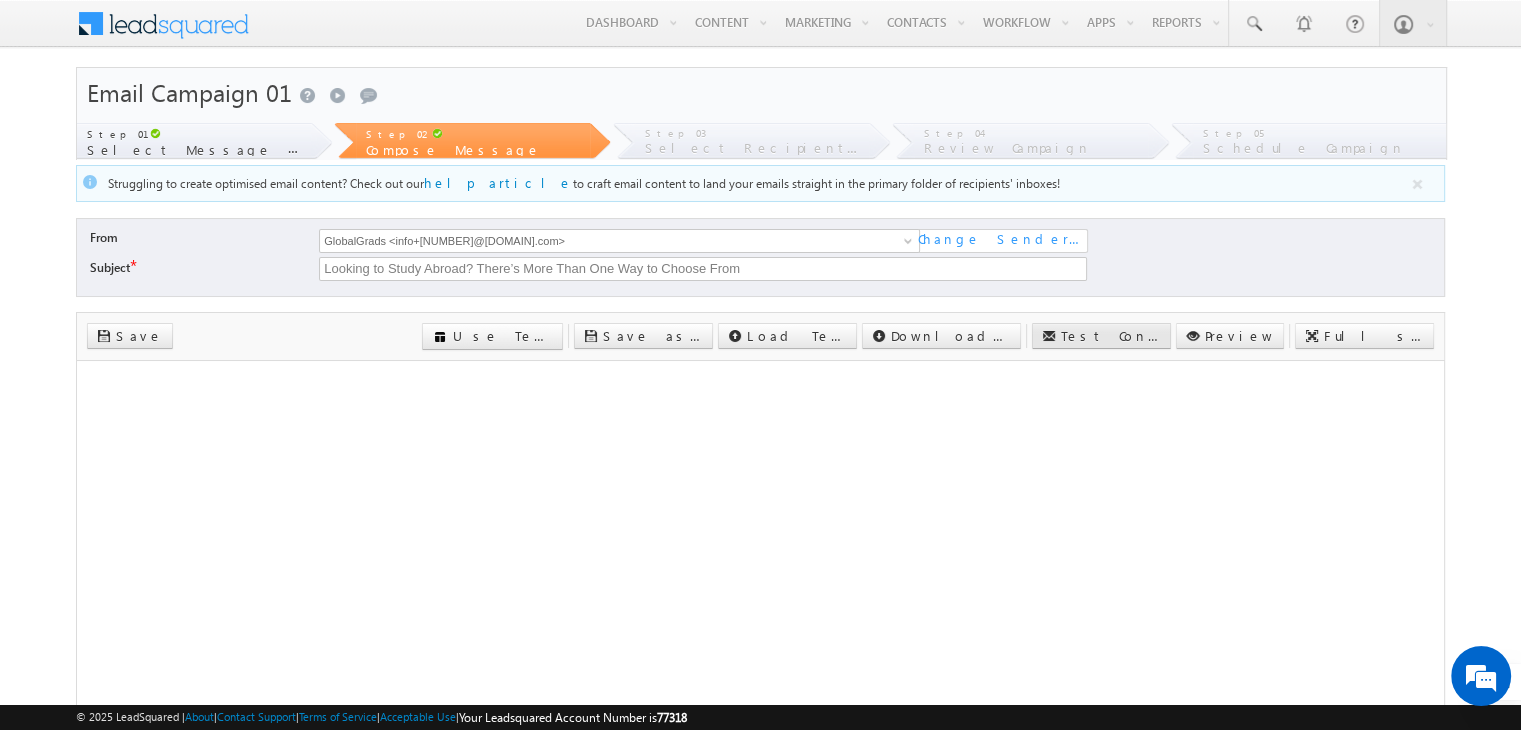 click on "Test Content" at bounding box center (1111, 336) 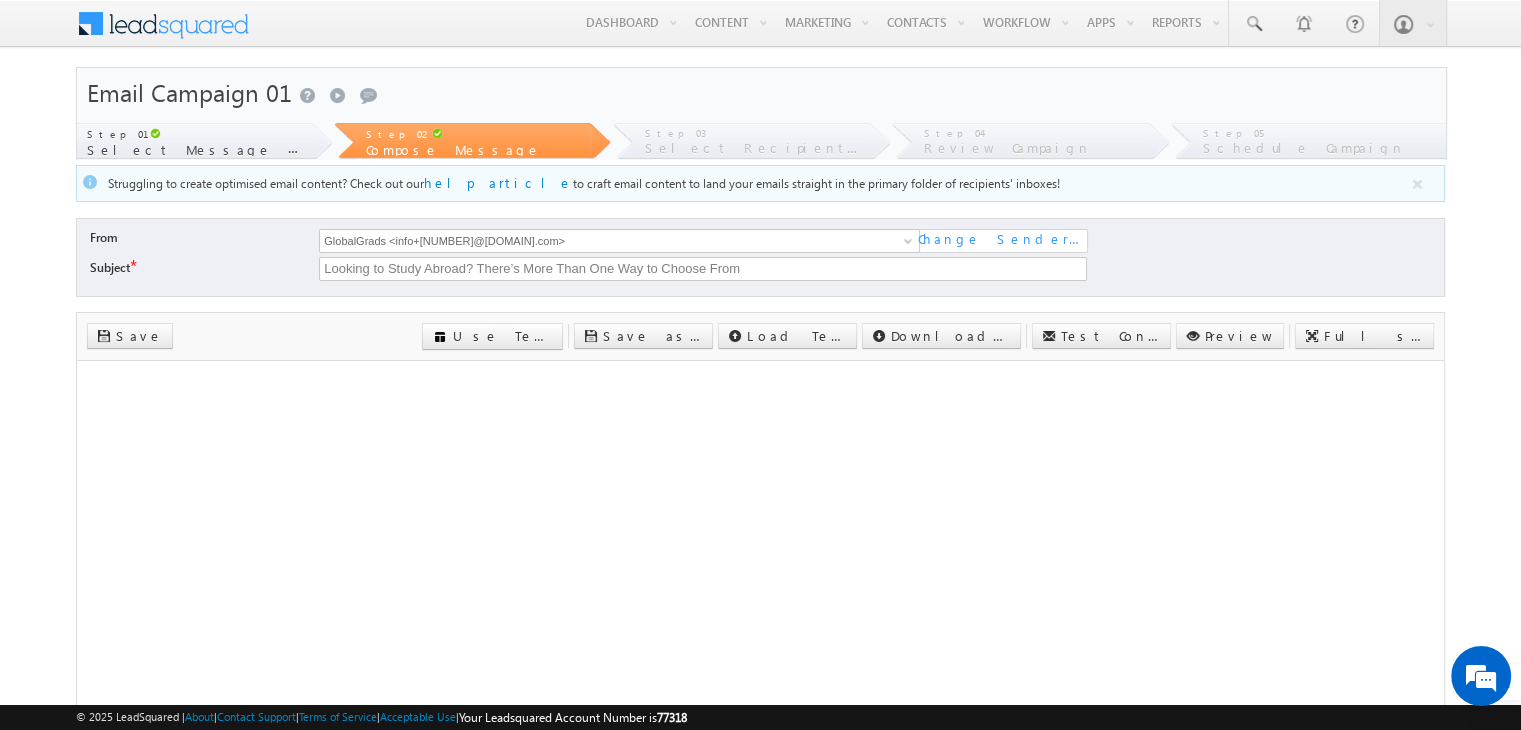 type on "gksingh1@amity.edu" 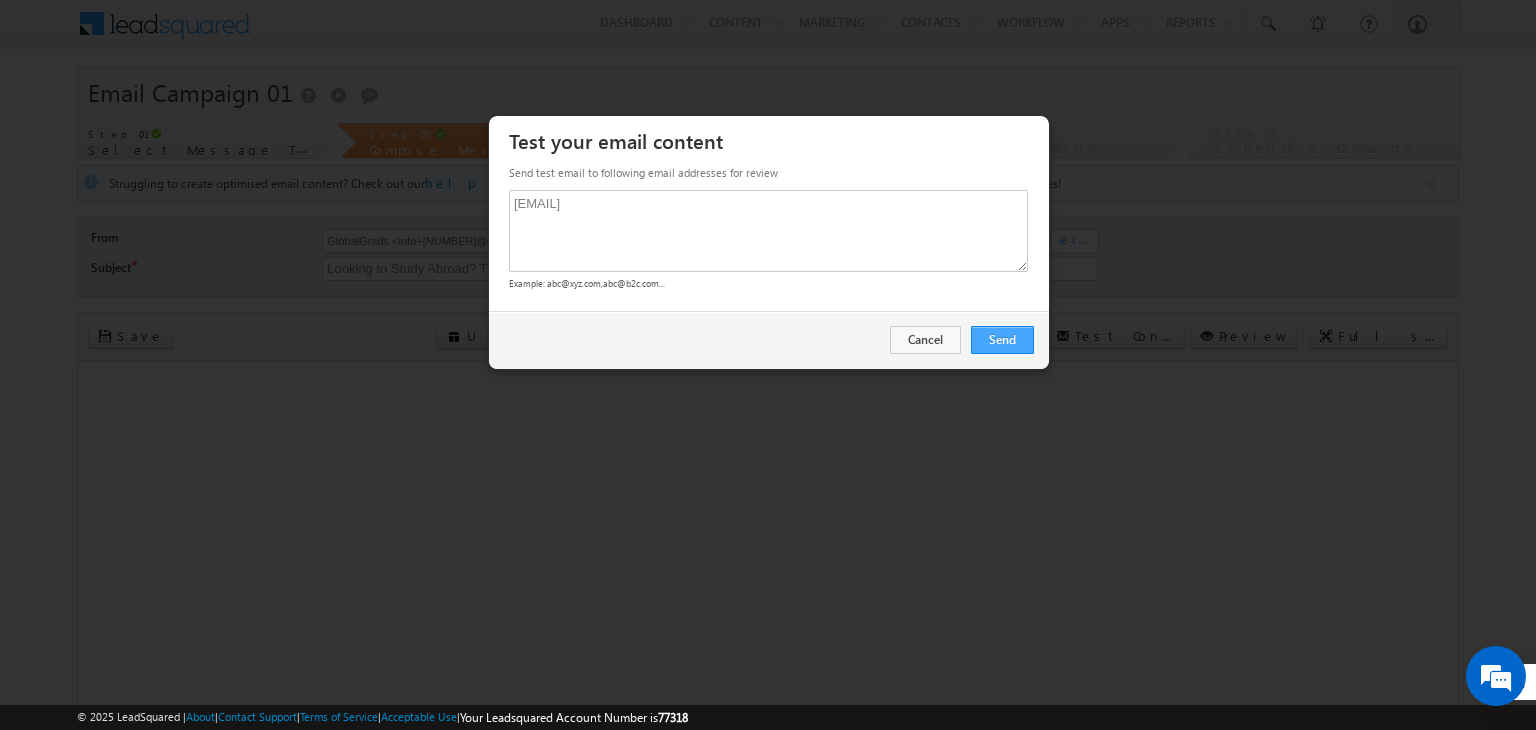 click on "Send" at bounding box center (1002, 340) 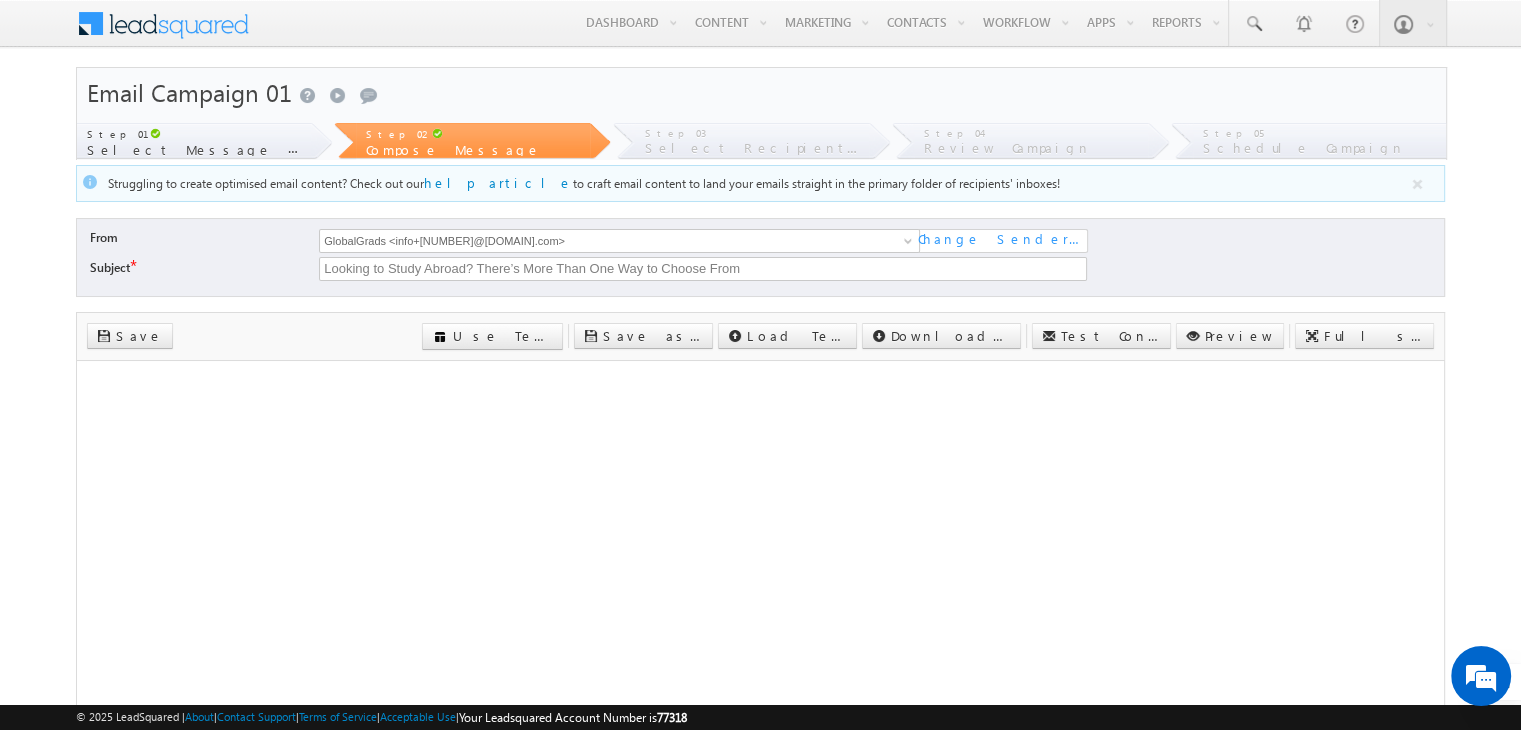scroll, scrollTop: 415, scrollLeft: 0, axis: vertical 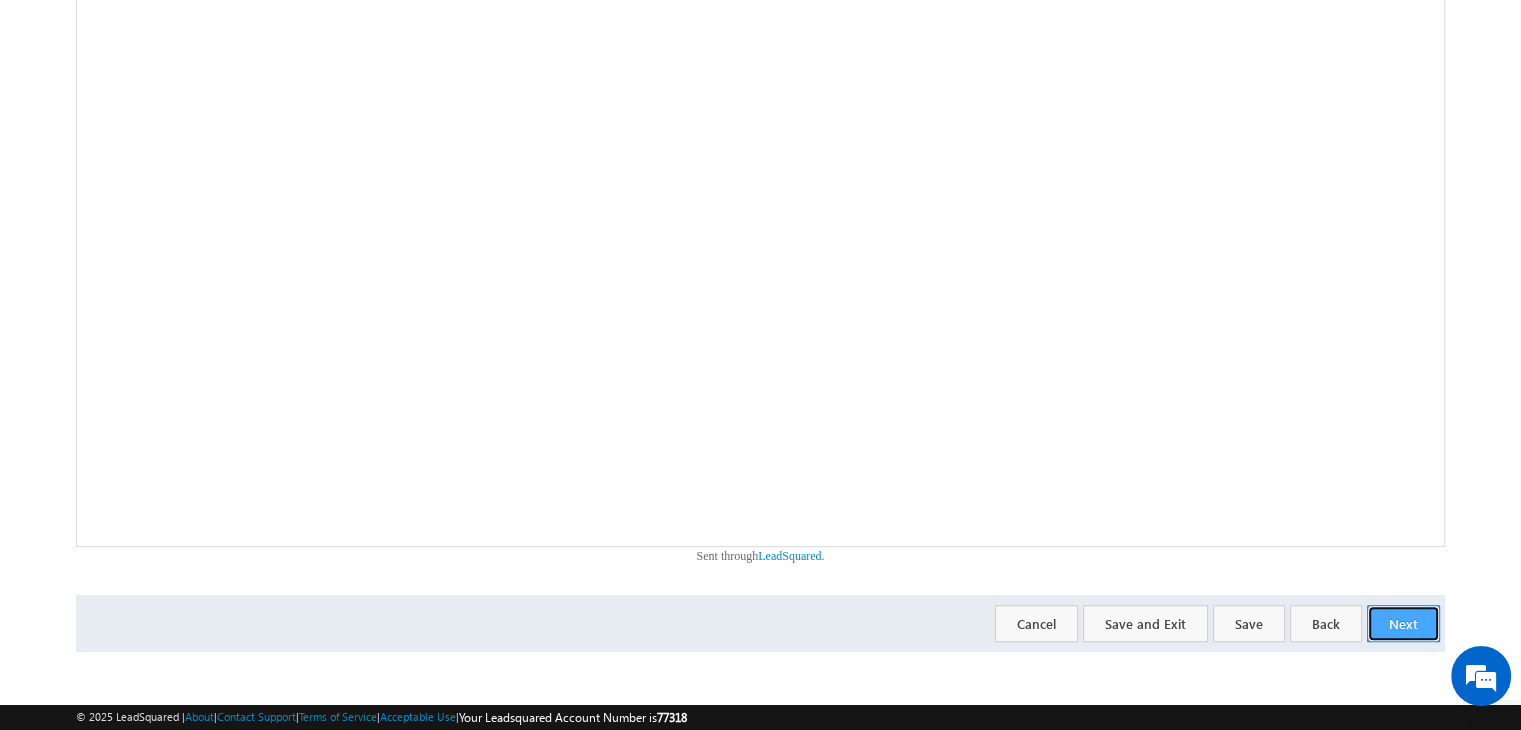 click on "Next" at bounding box center [1403, 623] 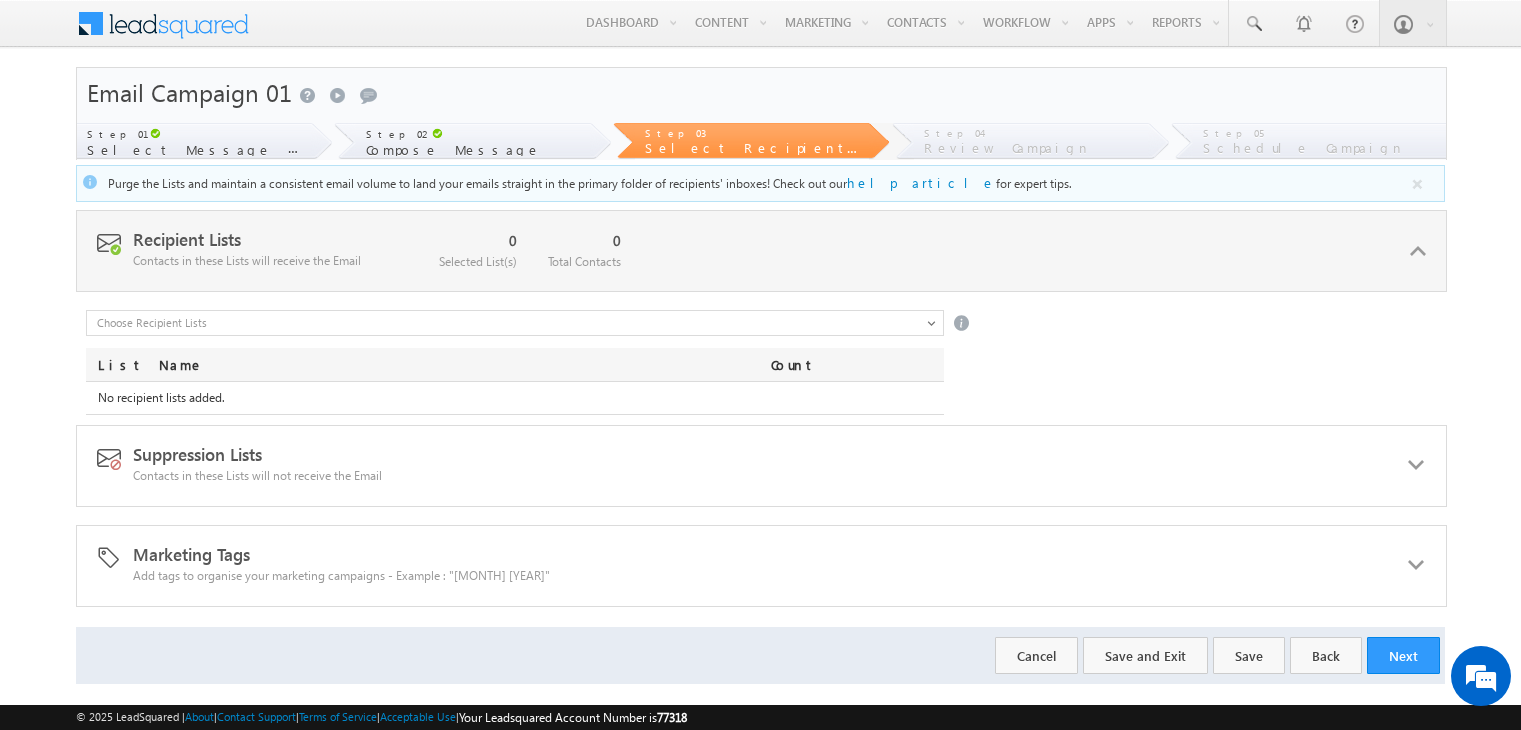 scroll, scrollTop: 0, scrollLeft: 0, axis: both 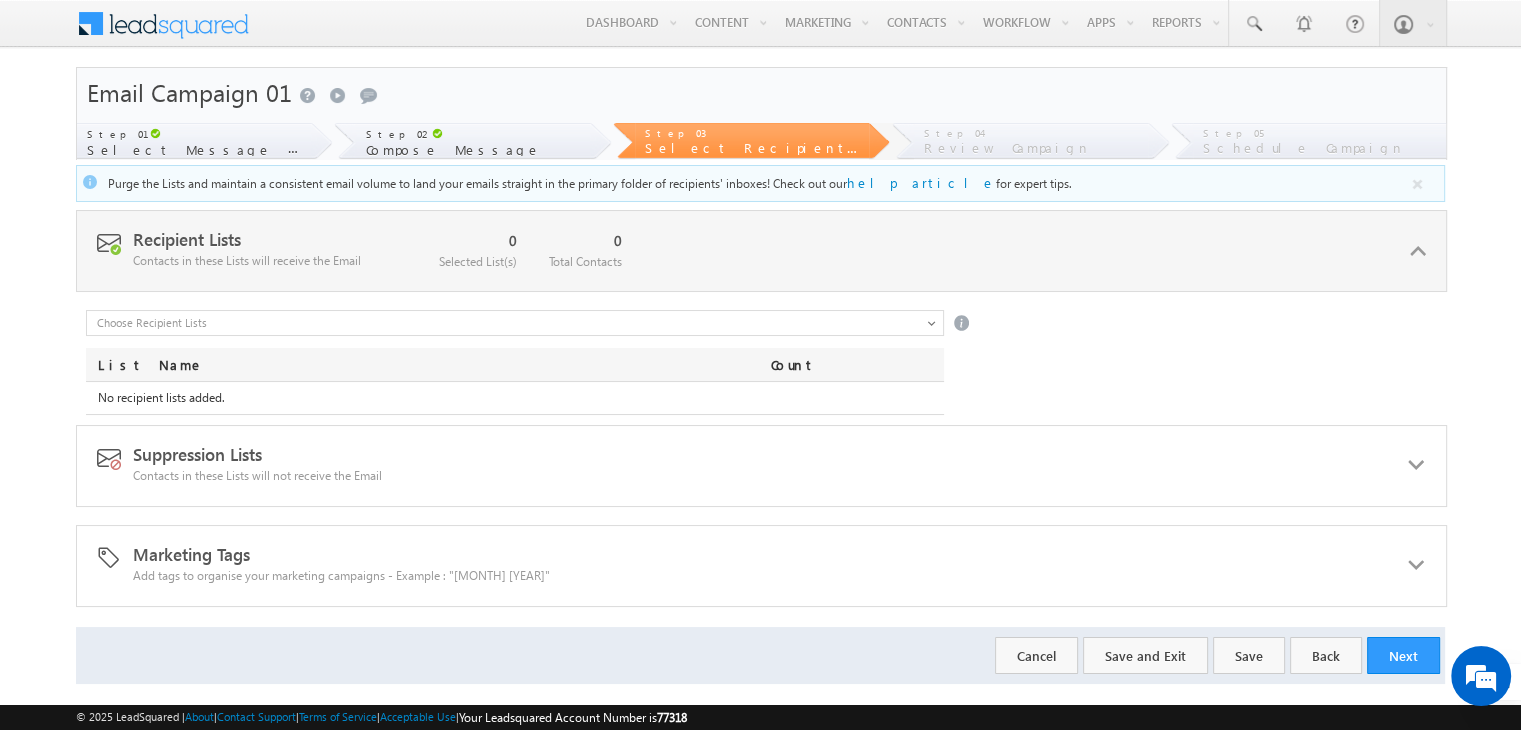 click at bounding box center (515, 323) 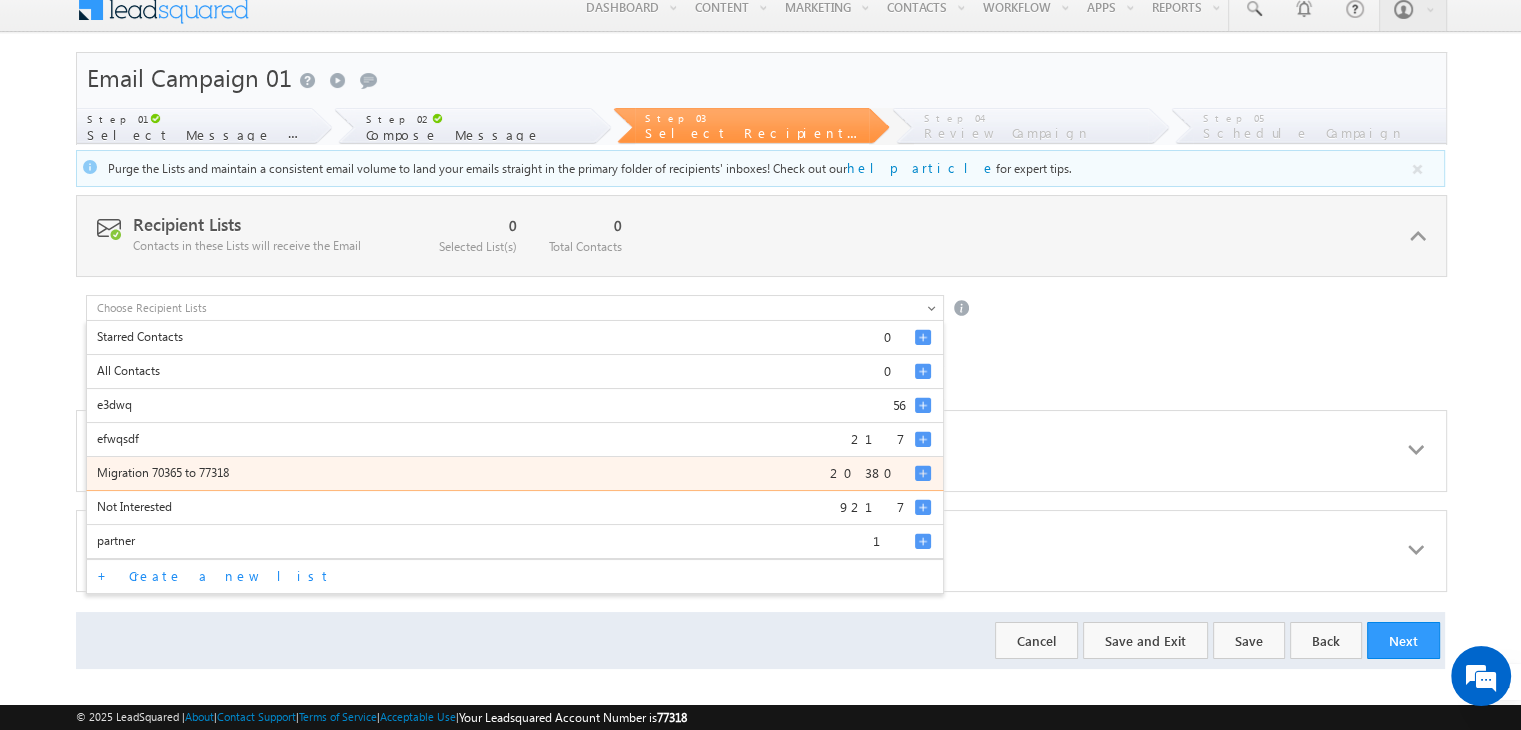 scroll, scrollTop: 16, scrollLeft: 0, axis: vertical 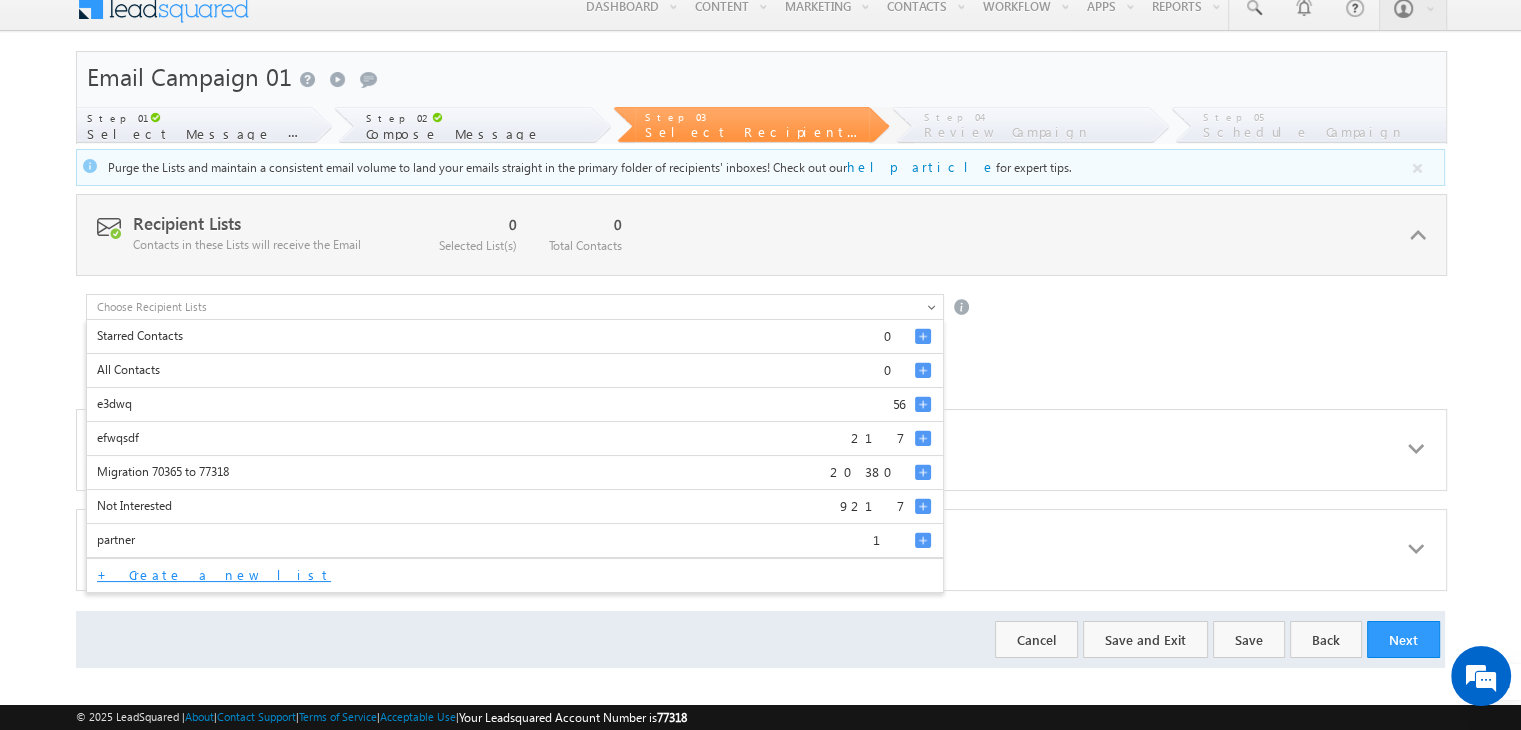 click on "+ Create a new list" at bounding box center (515, 575) 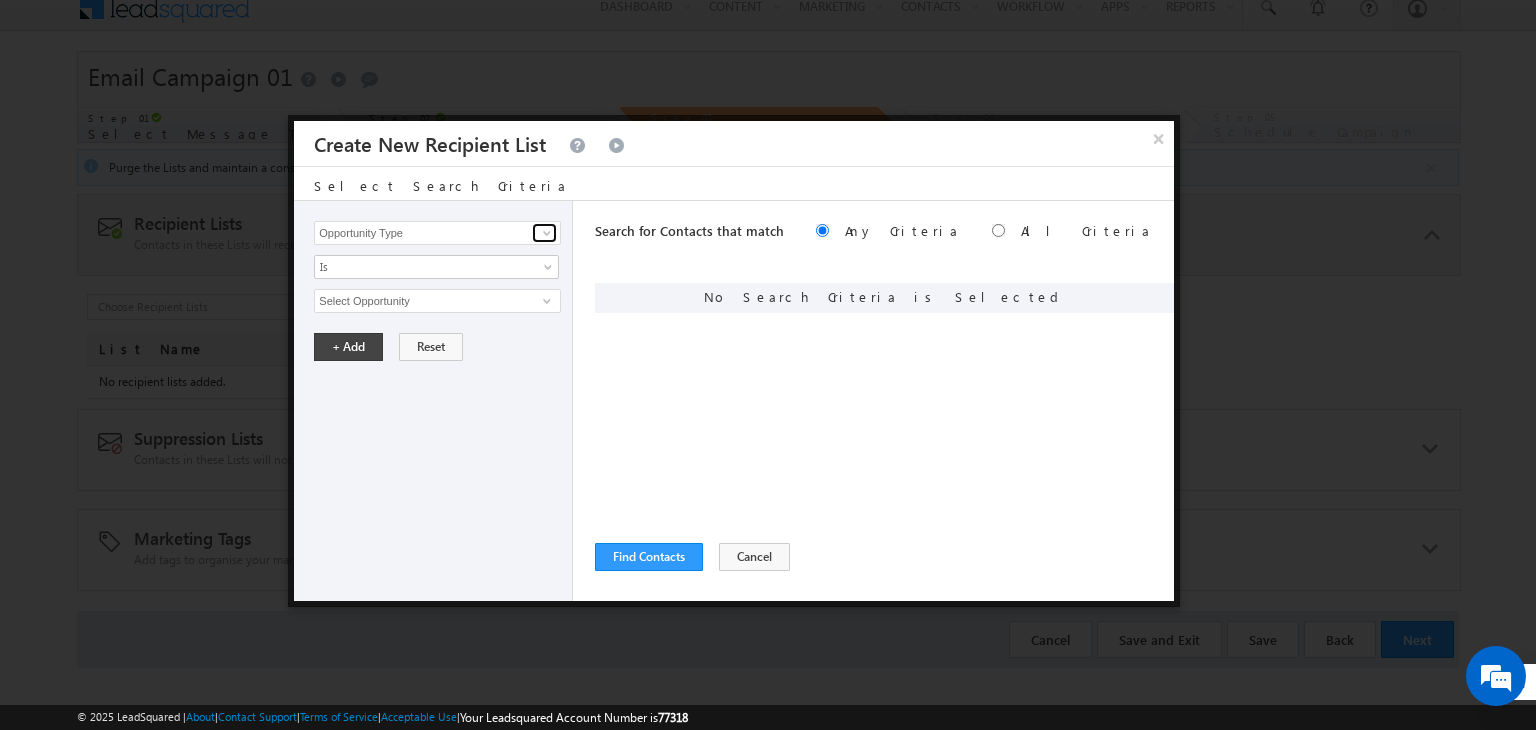 click at bounding box center [547, 233] 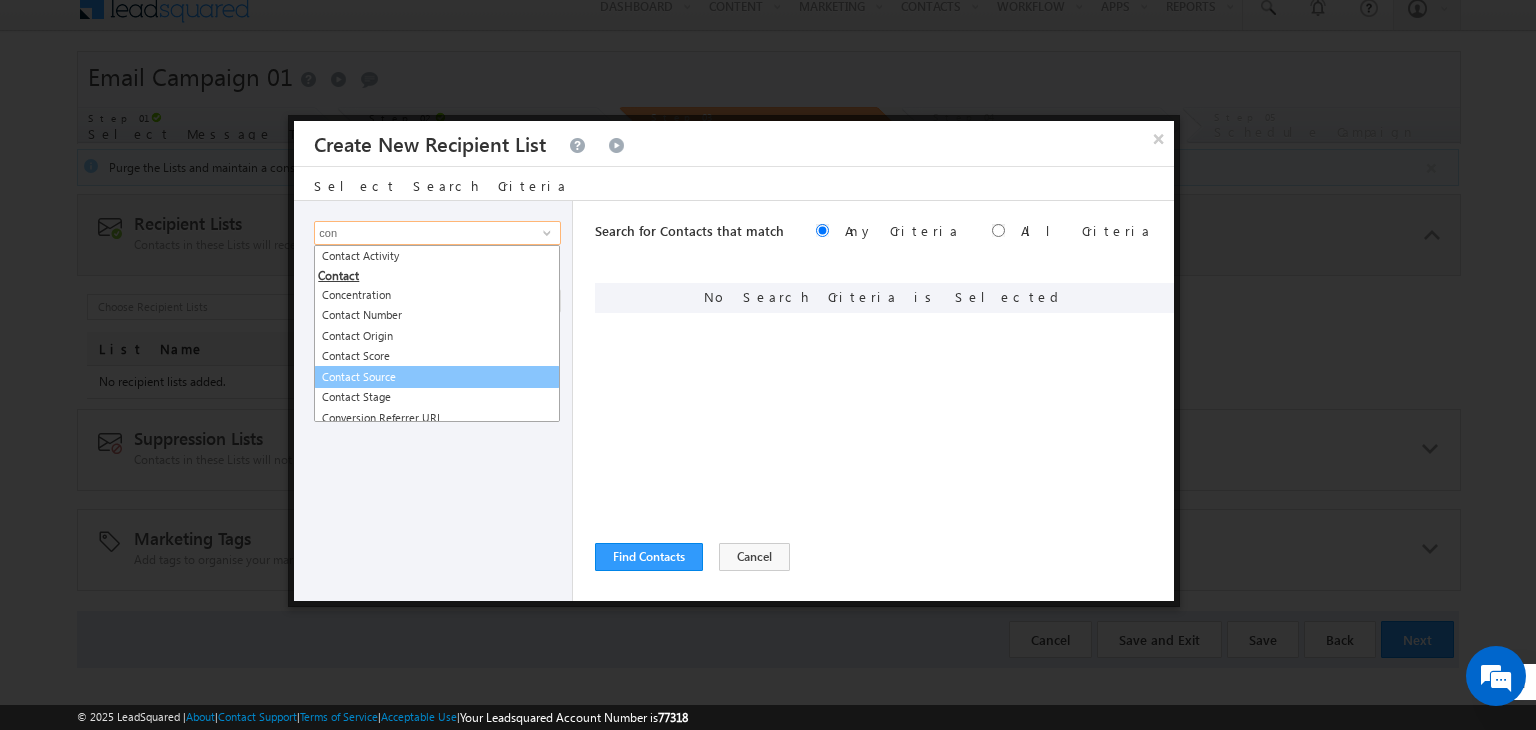 click on "Contact Source" at bounding box center [437, 377] 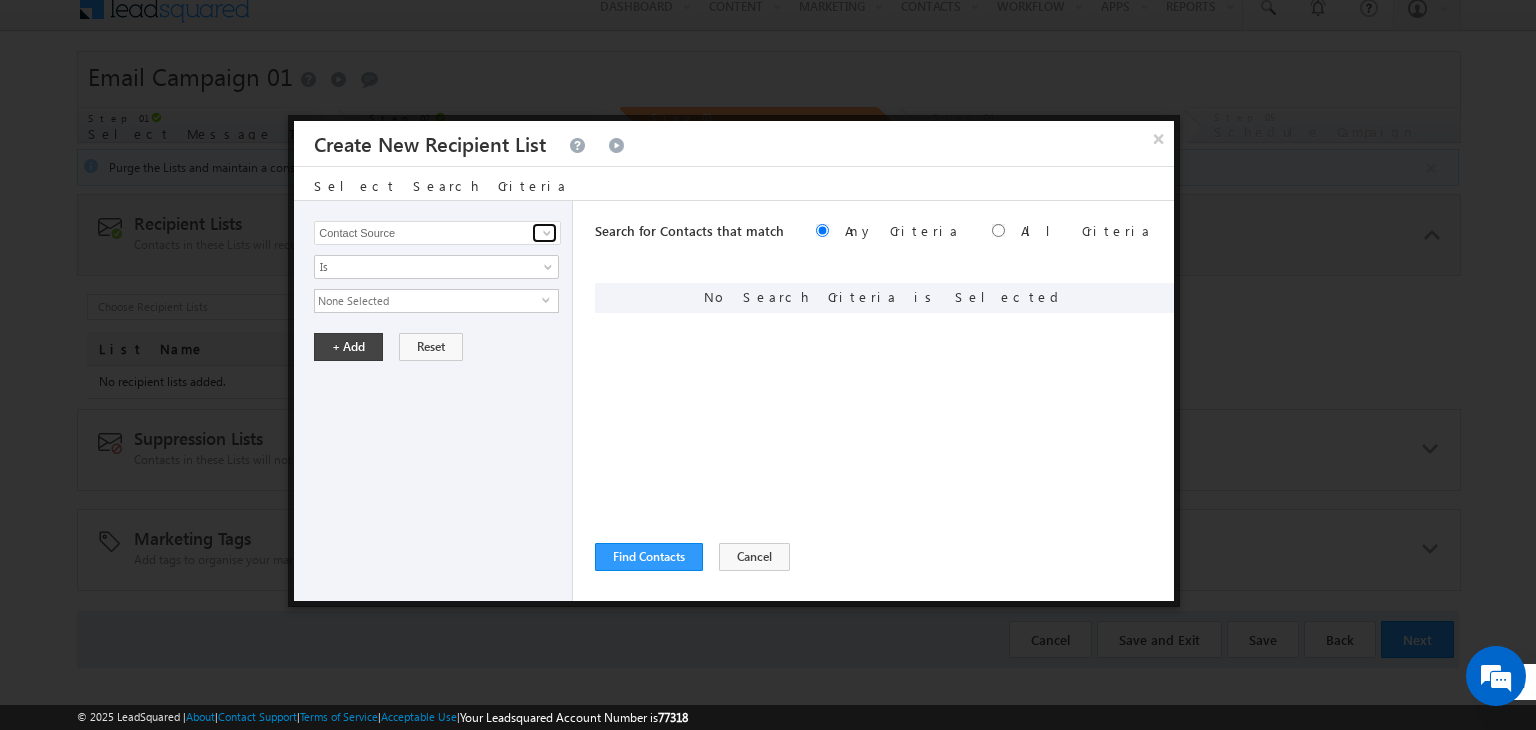 click at bounding box center (547, 233) 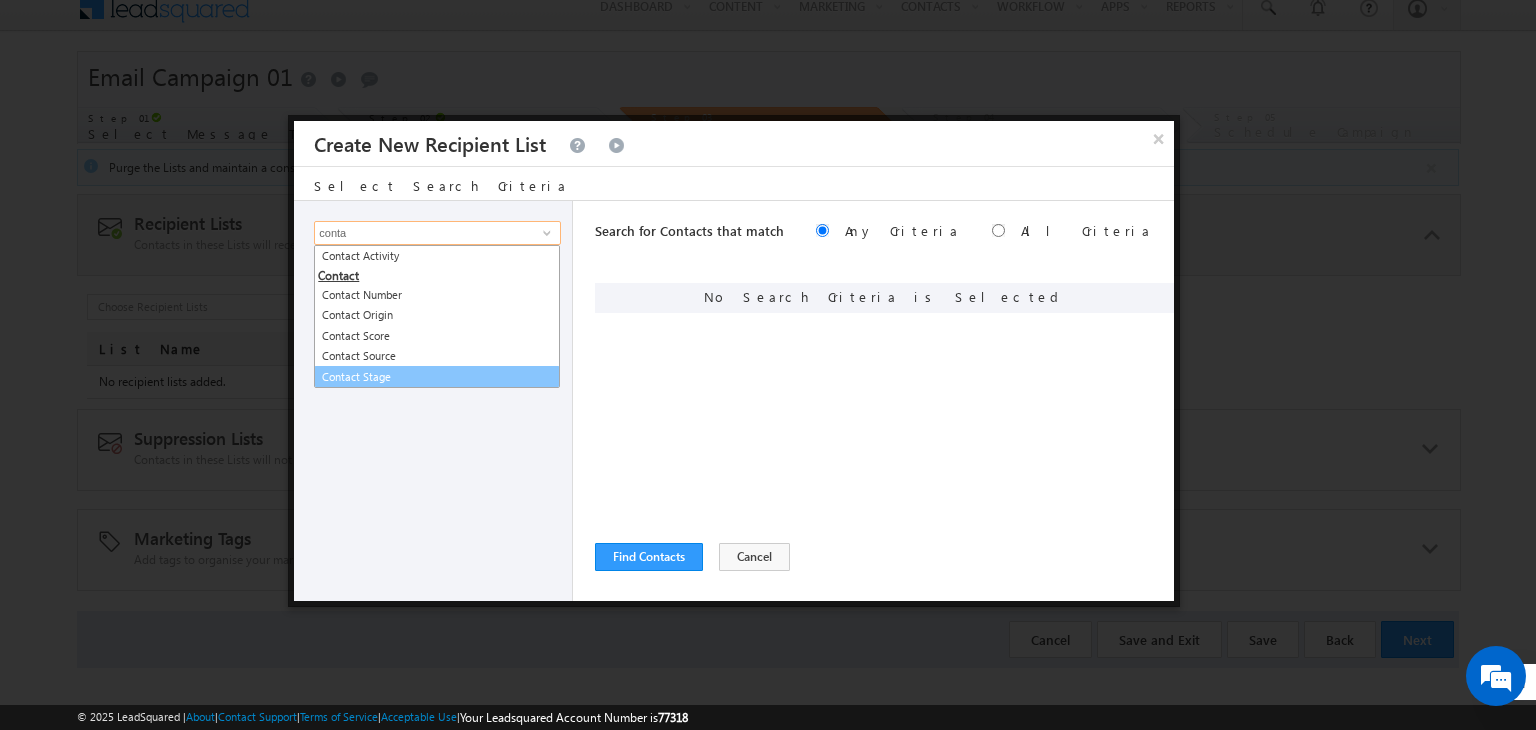 click on "Contact Stage" at bounding box center [437, 377] 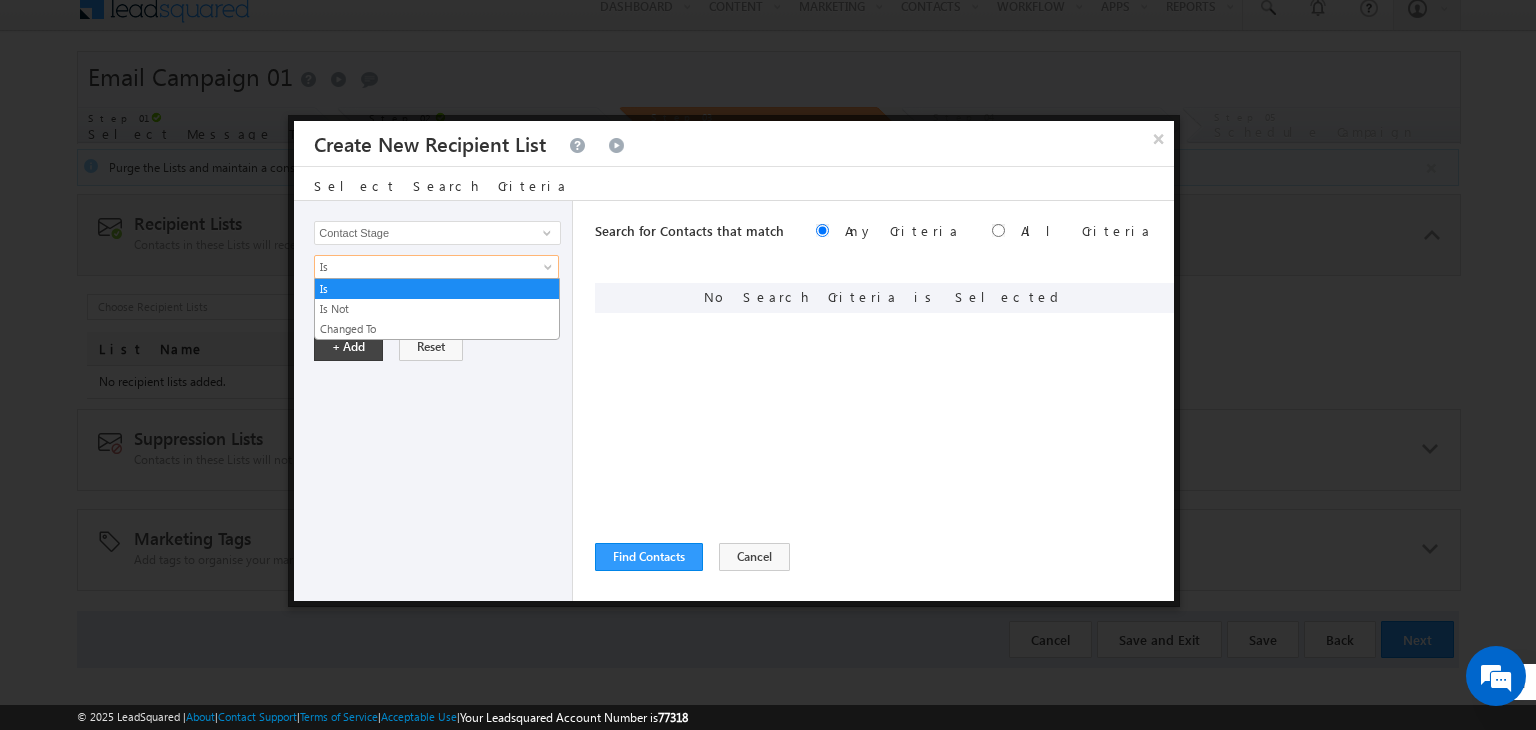 click on "Is" at bounding box center (423, 267) 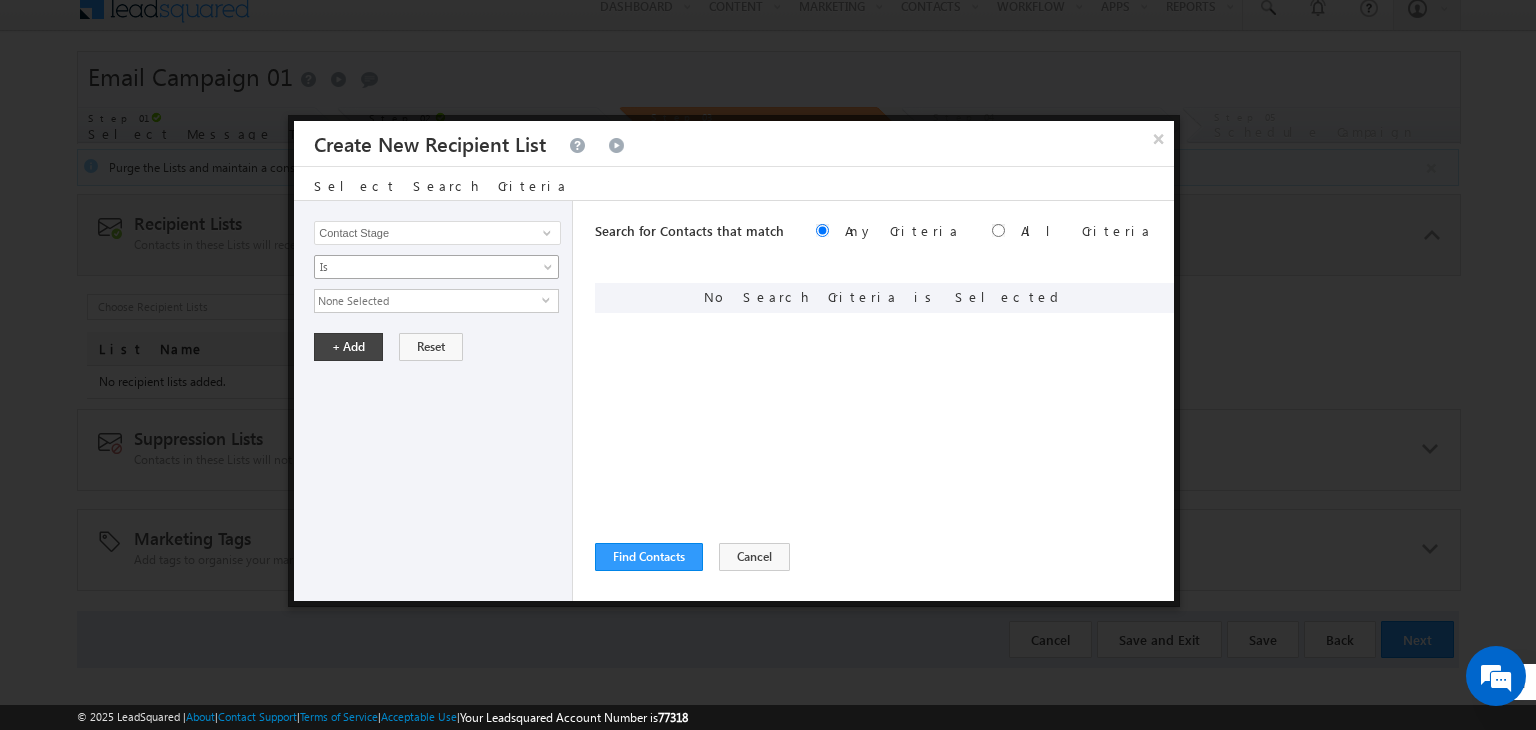 click on "Is" at bounding box center (423, 267) 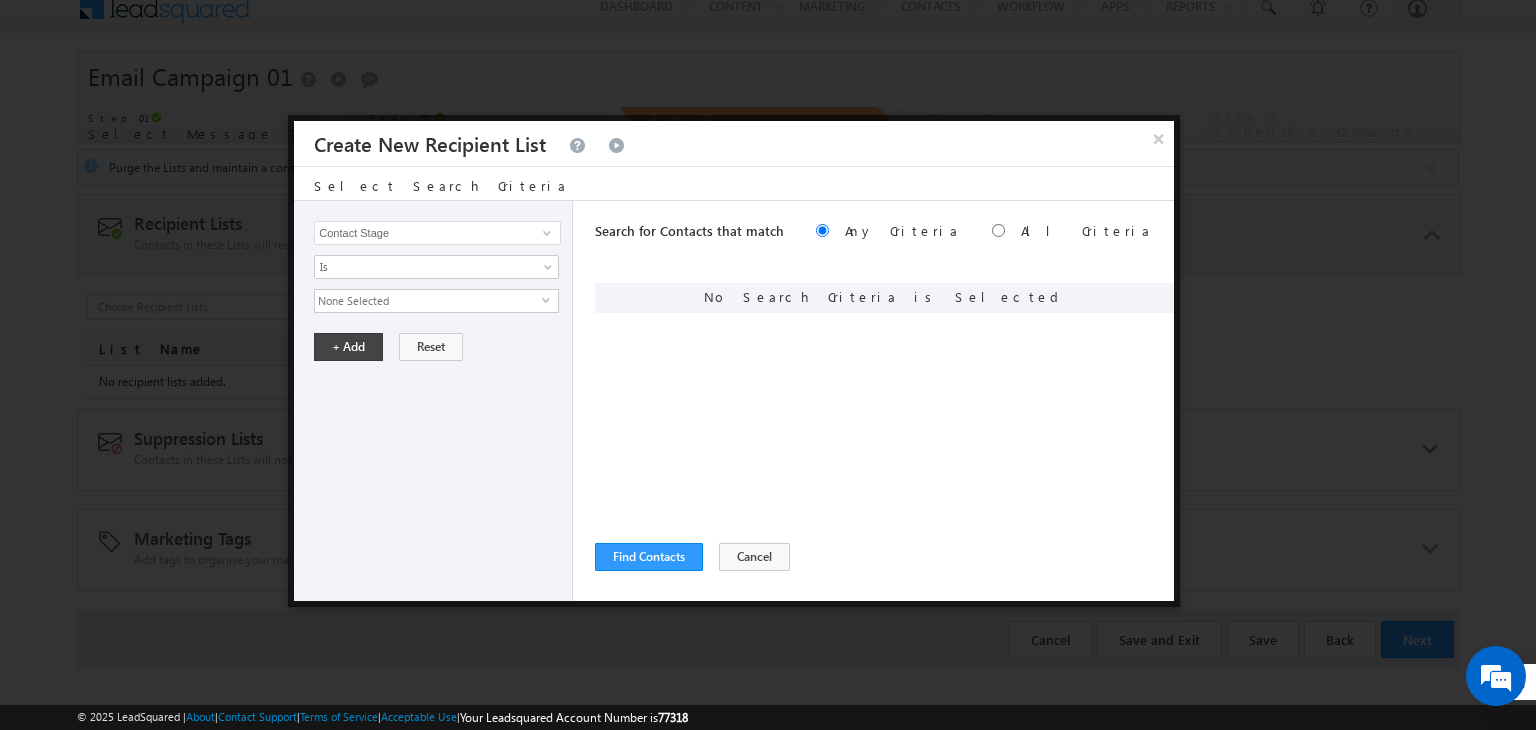 click on "None Selected" at bounding box center (428, 301) 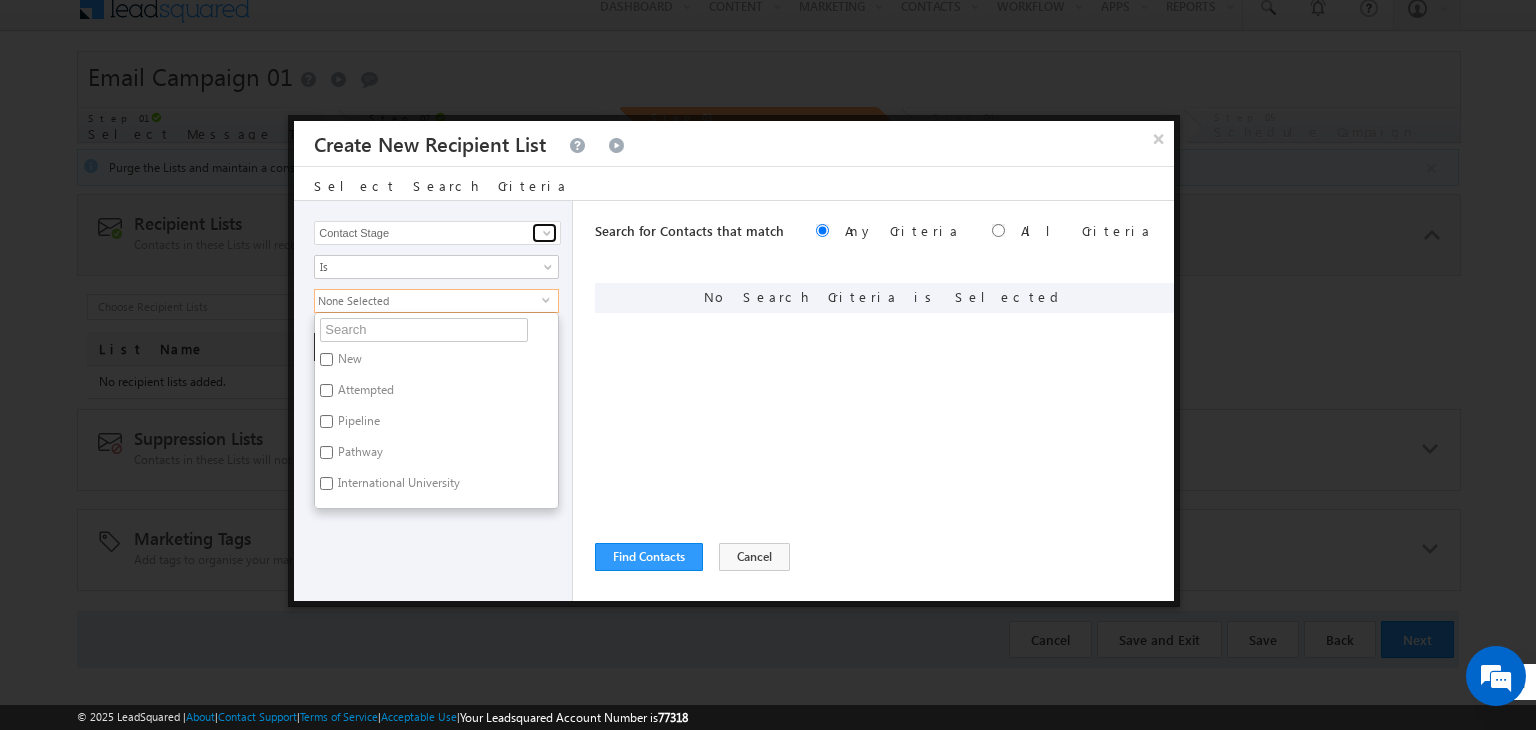 click at bounding box center (547, 233) 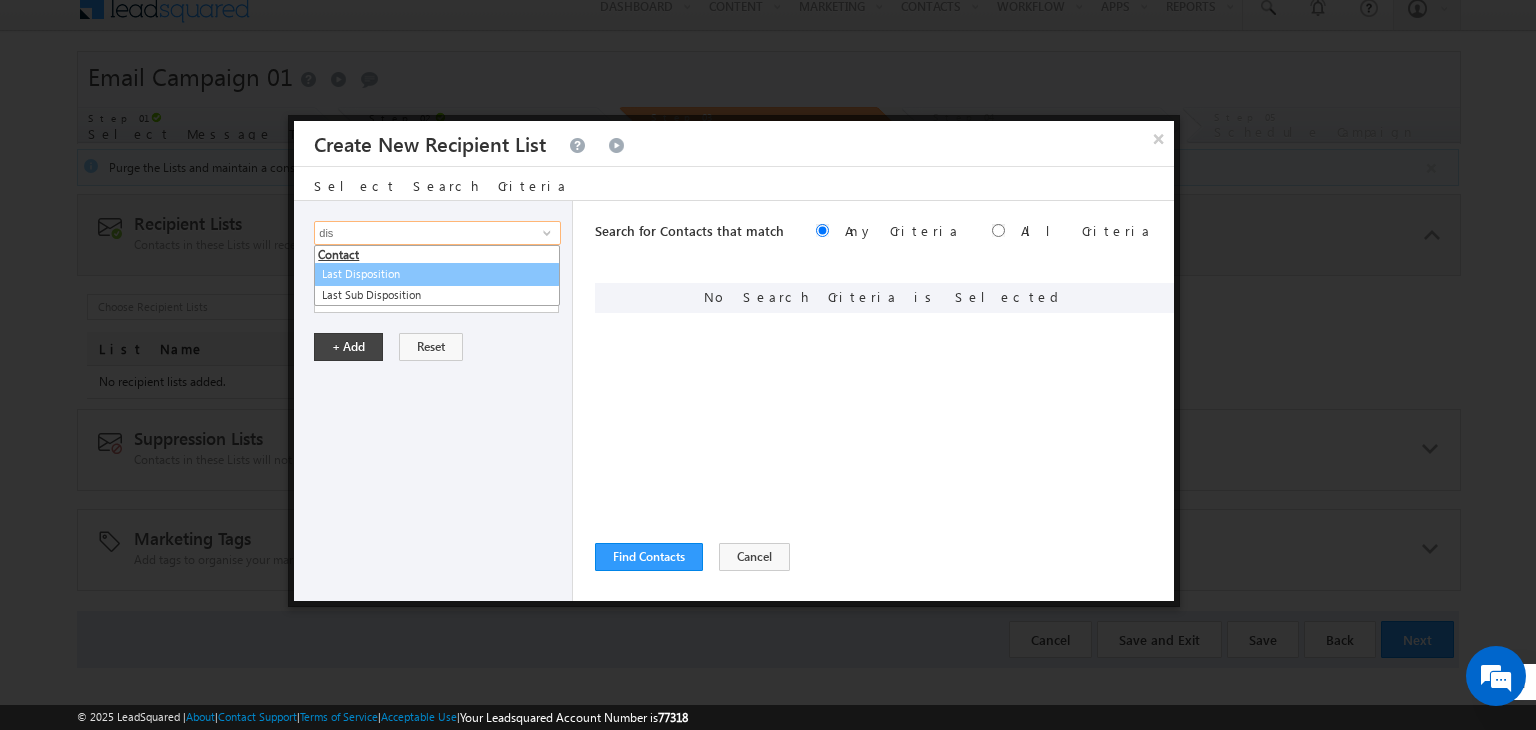 click on "Last Disposition" at bounding box center (437, 274) 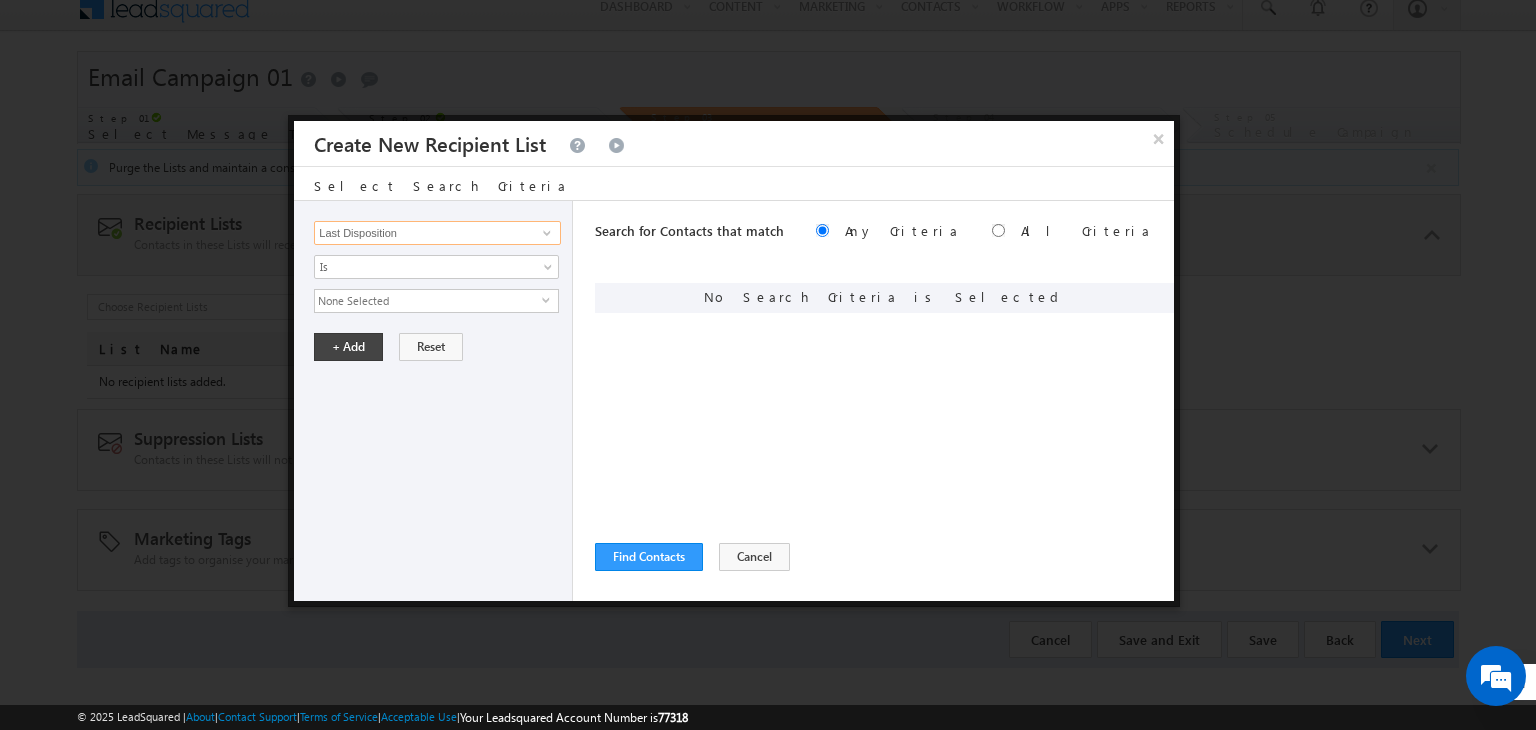type on "Last Disposition" 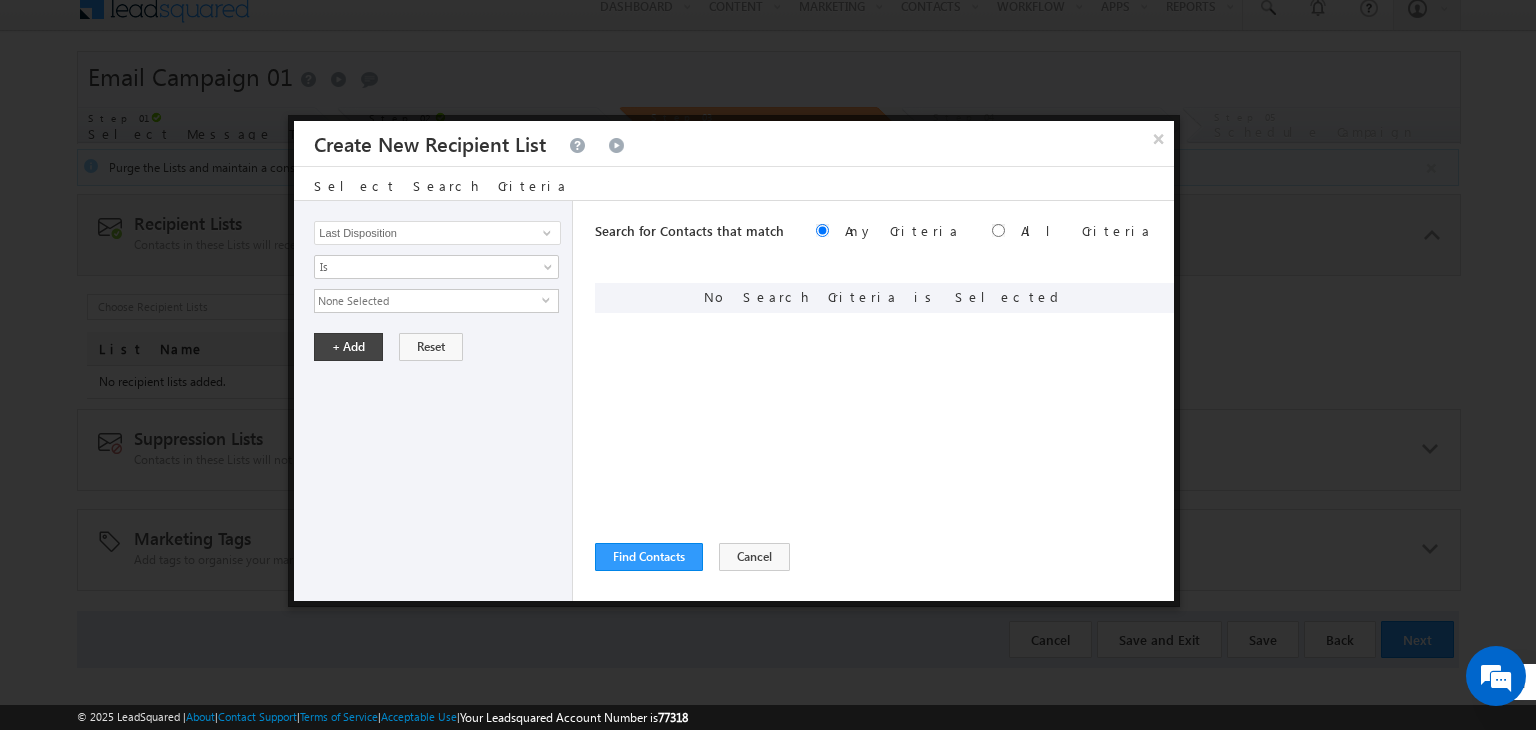 click on "None Selected" at bounding box center (428, 301) 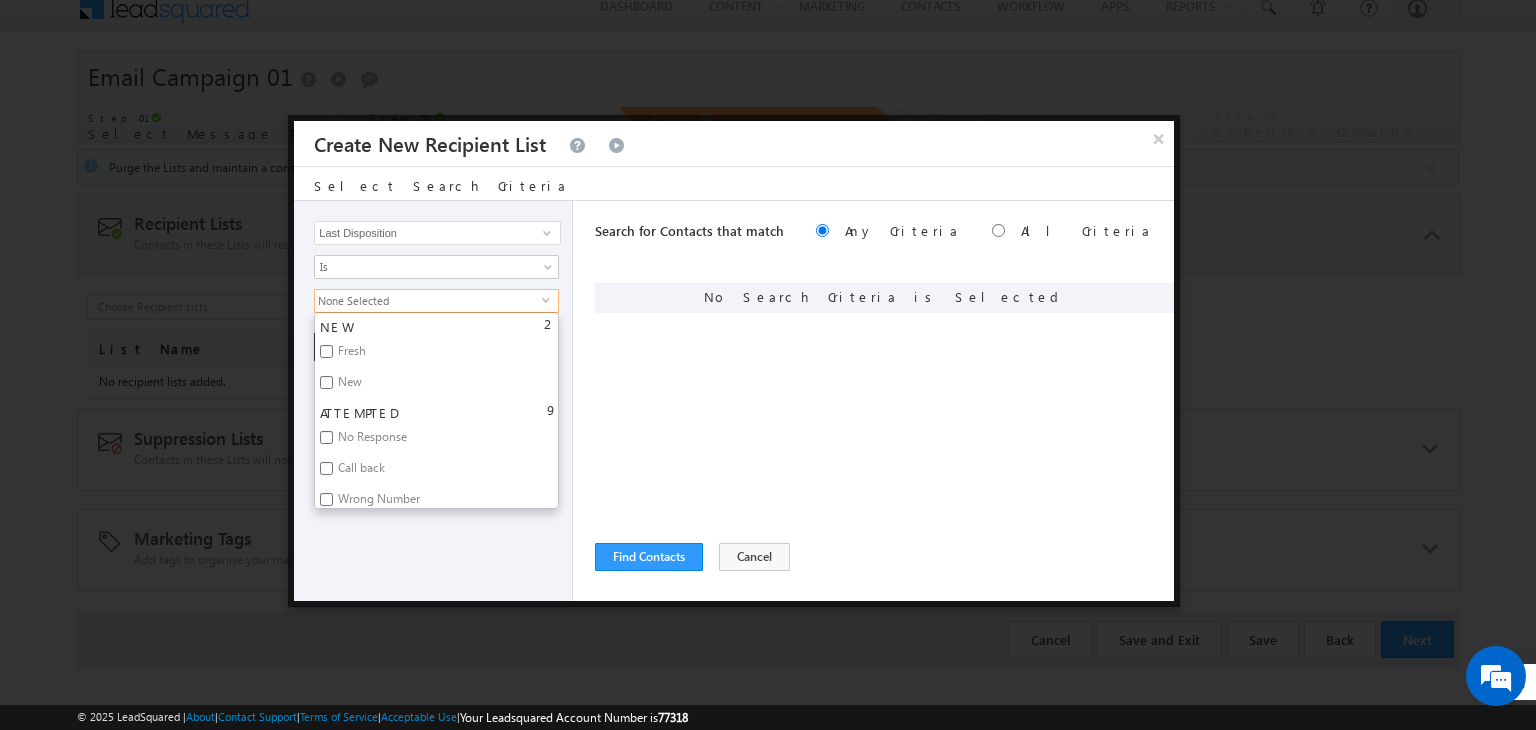 scroll, scrollTop: 32, scrollLeft: 0, axis: vertical 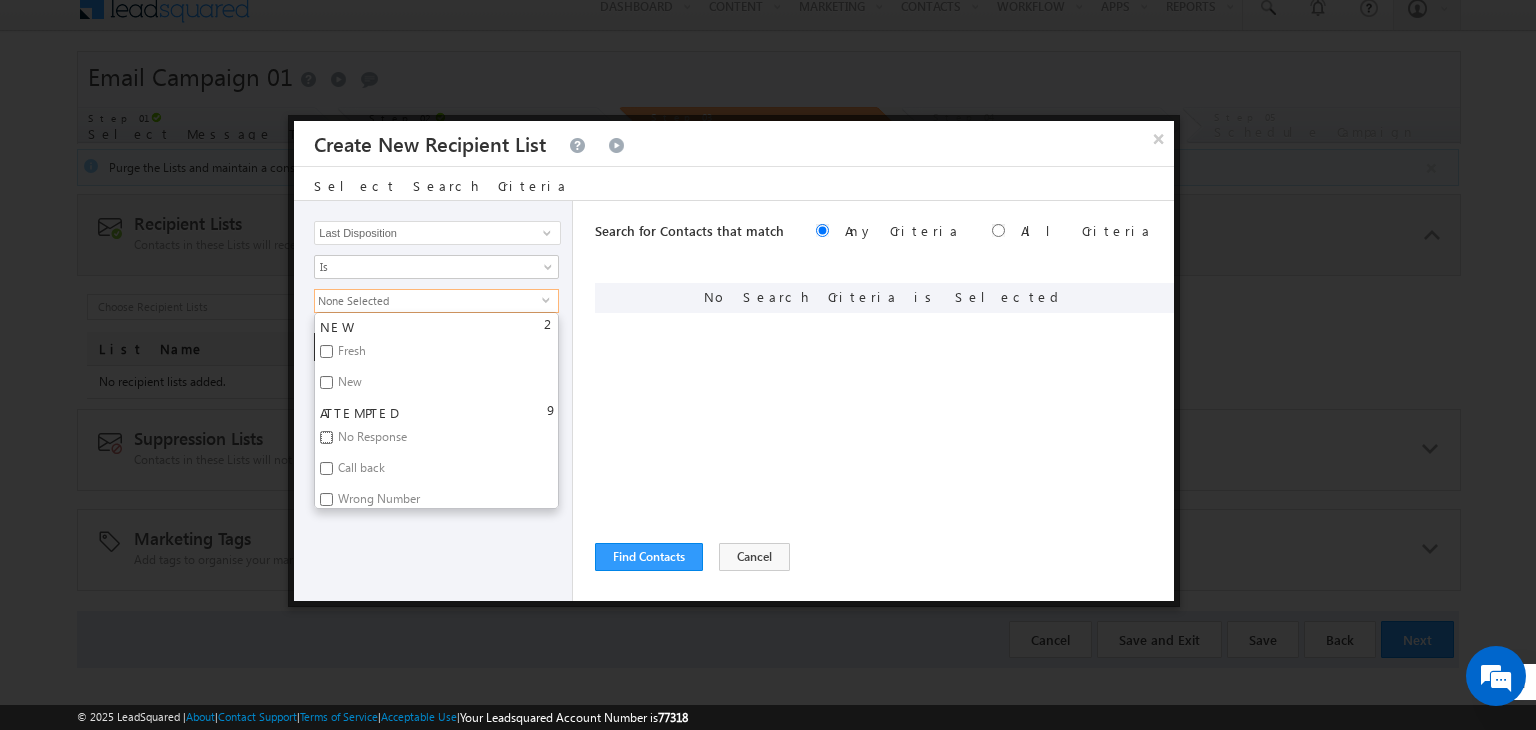 click on "No Response" at bounding box center [326, 437] 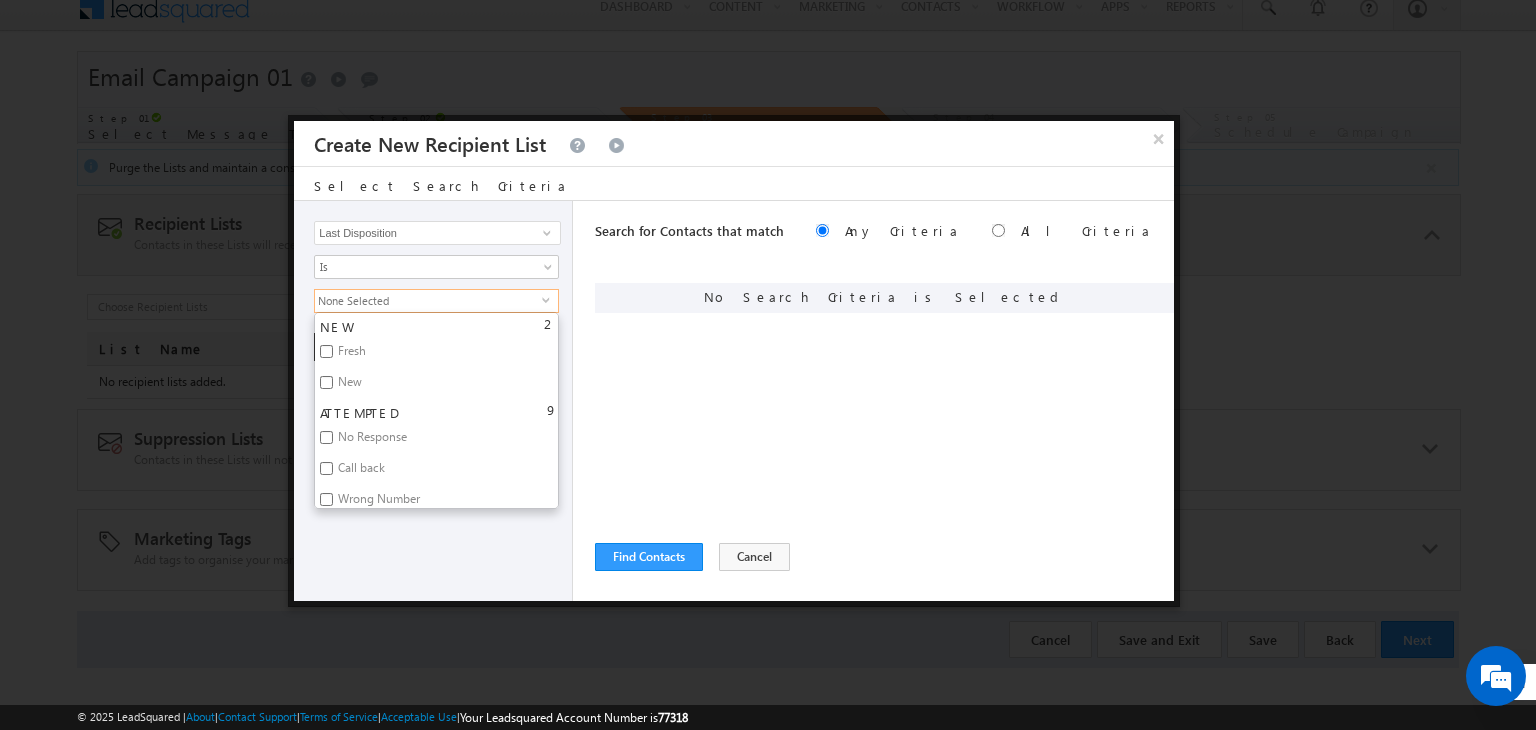 checkbox on "true" 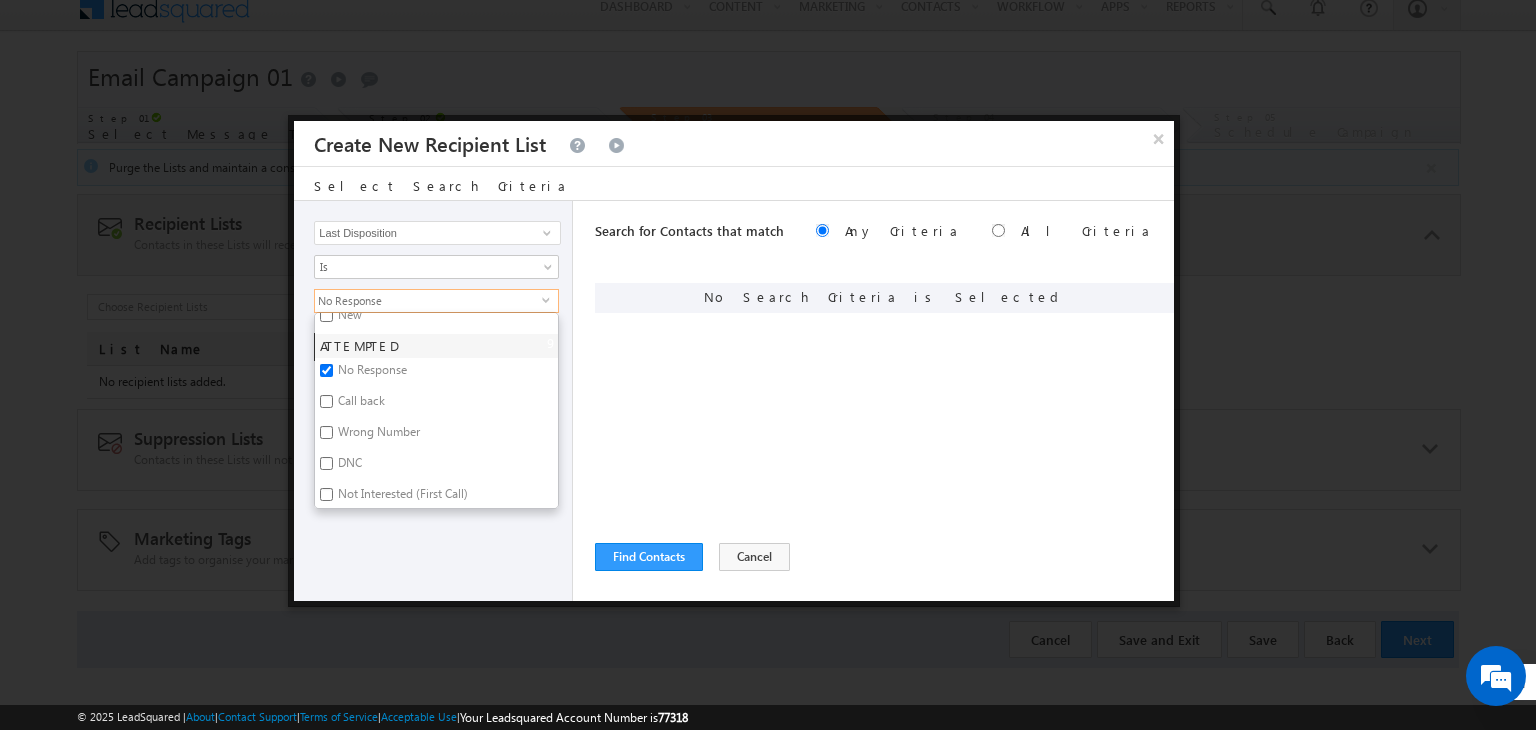 scroll, scrollTop: 104, scrollLeft: 0, axis: vertical 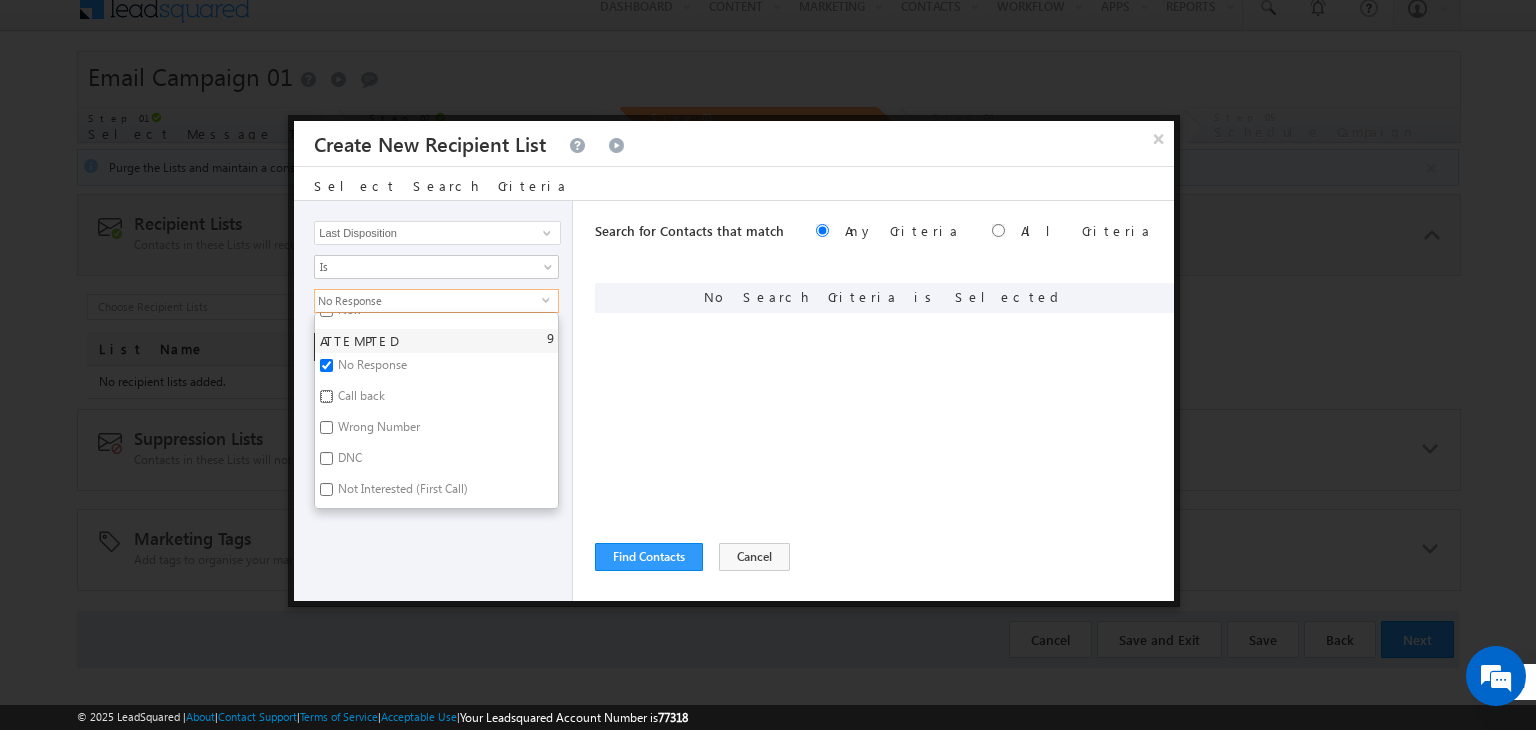click on "Call back" at bounding box center (326, 396) 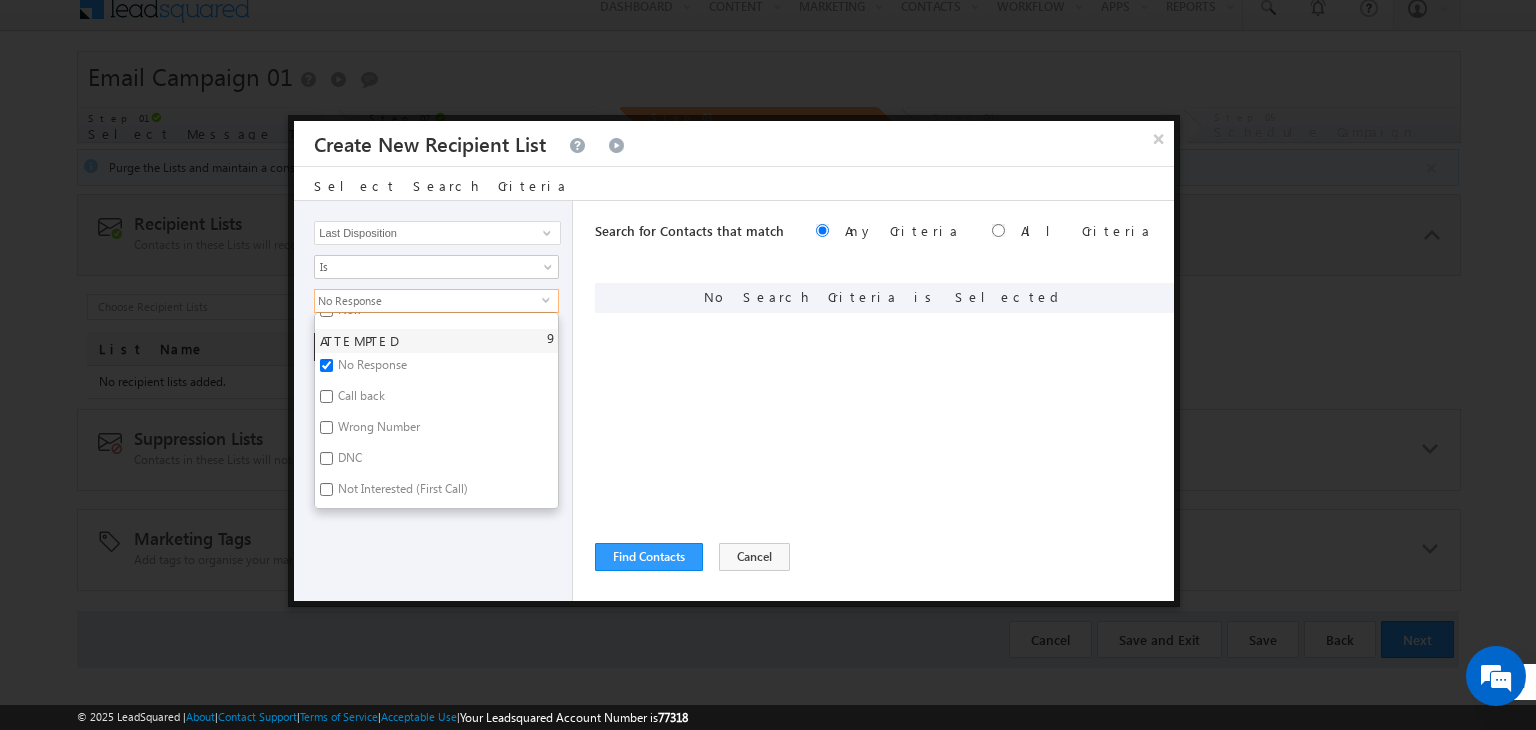checkbox on "true" 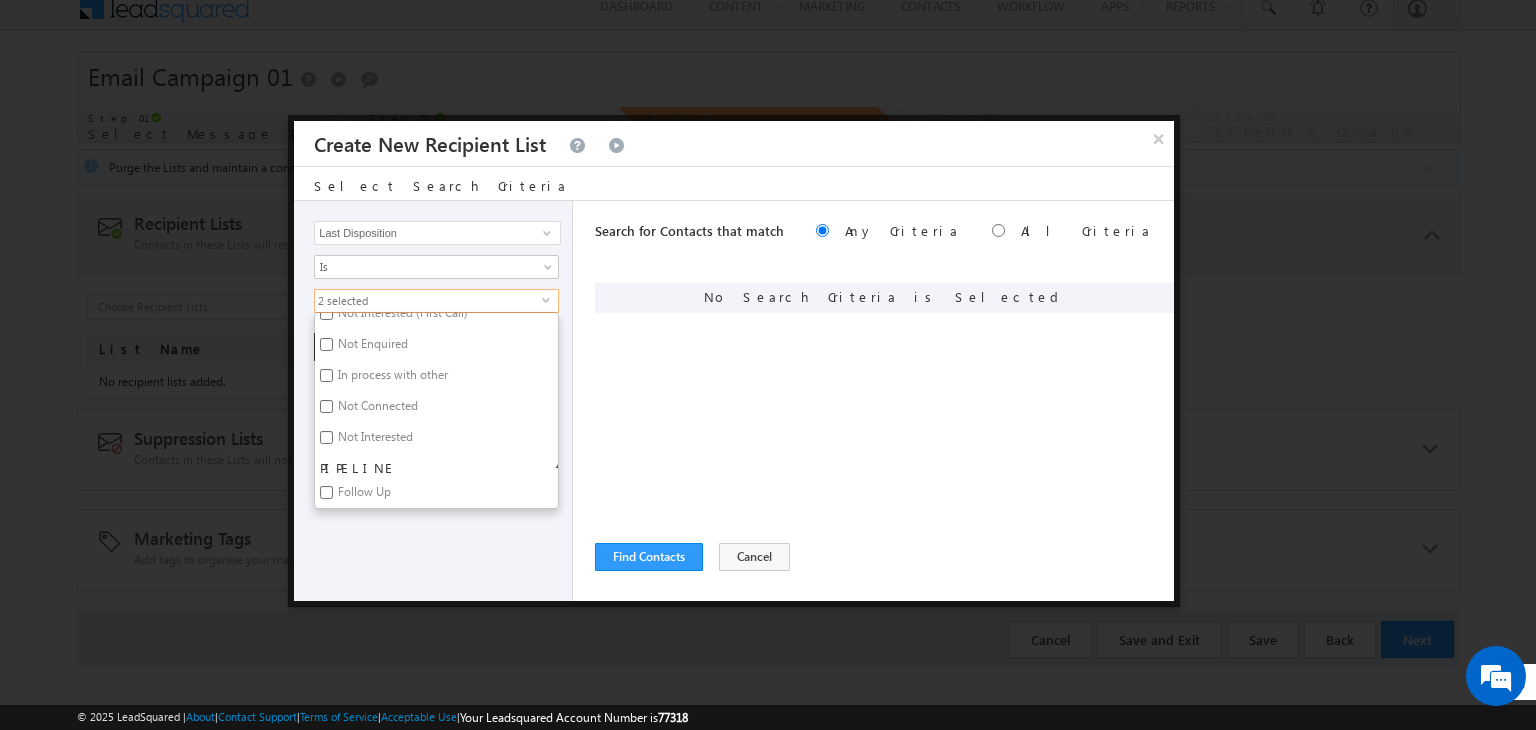 scroll, scrollTop: 280, scrollLeft: 0, axis: vertical 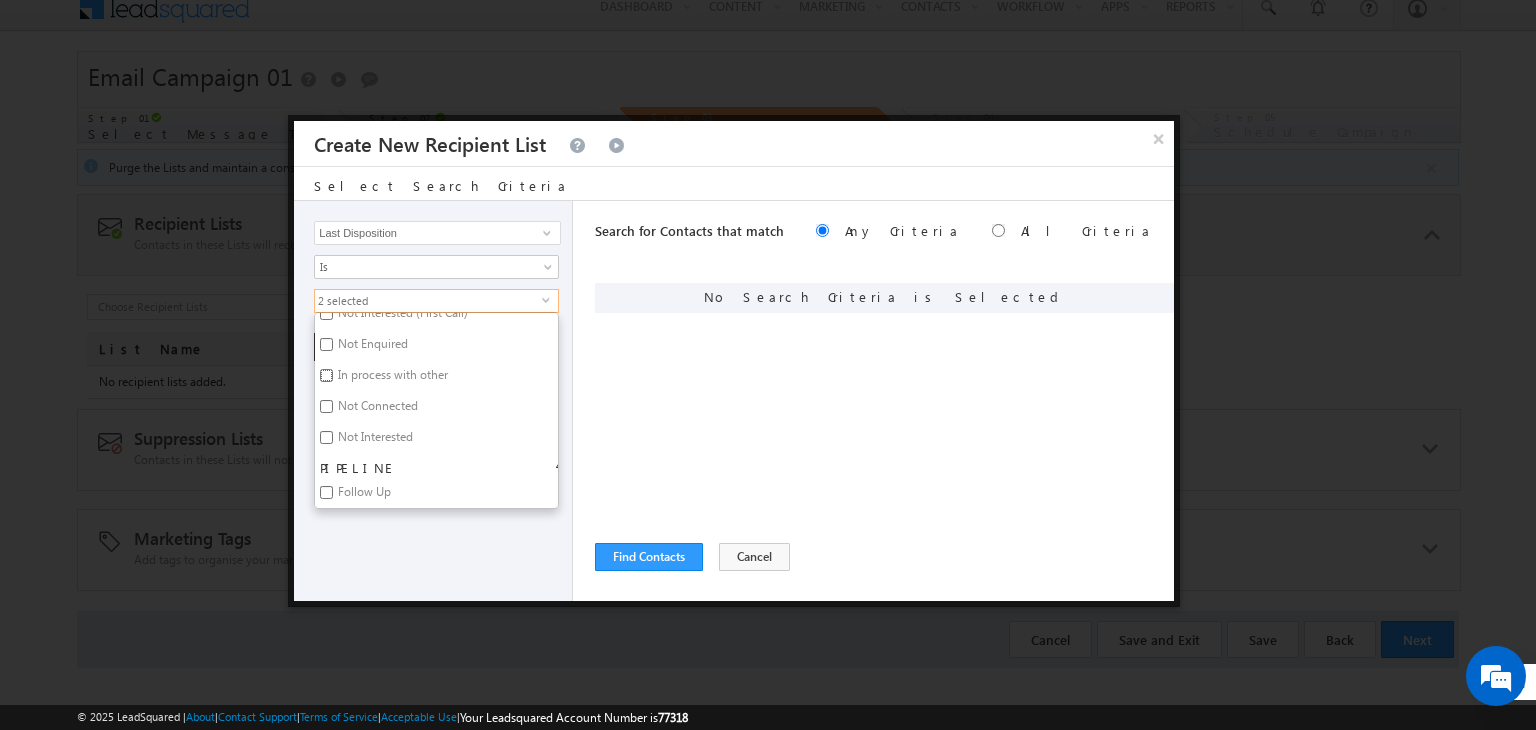 click on "In process with other" at bounding box center (326, 375) 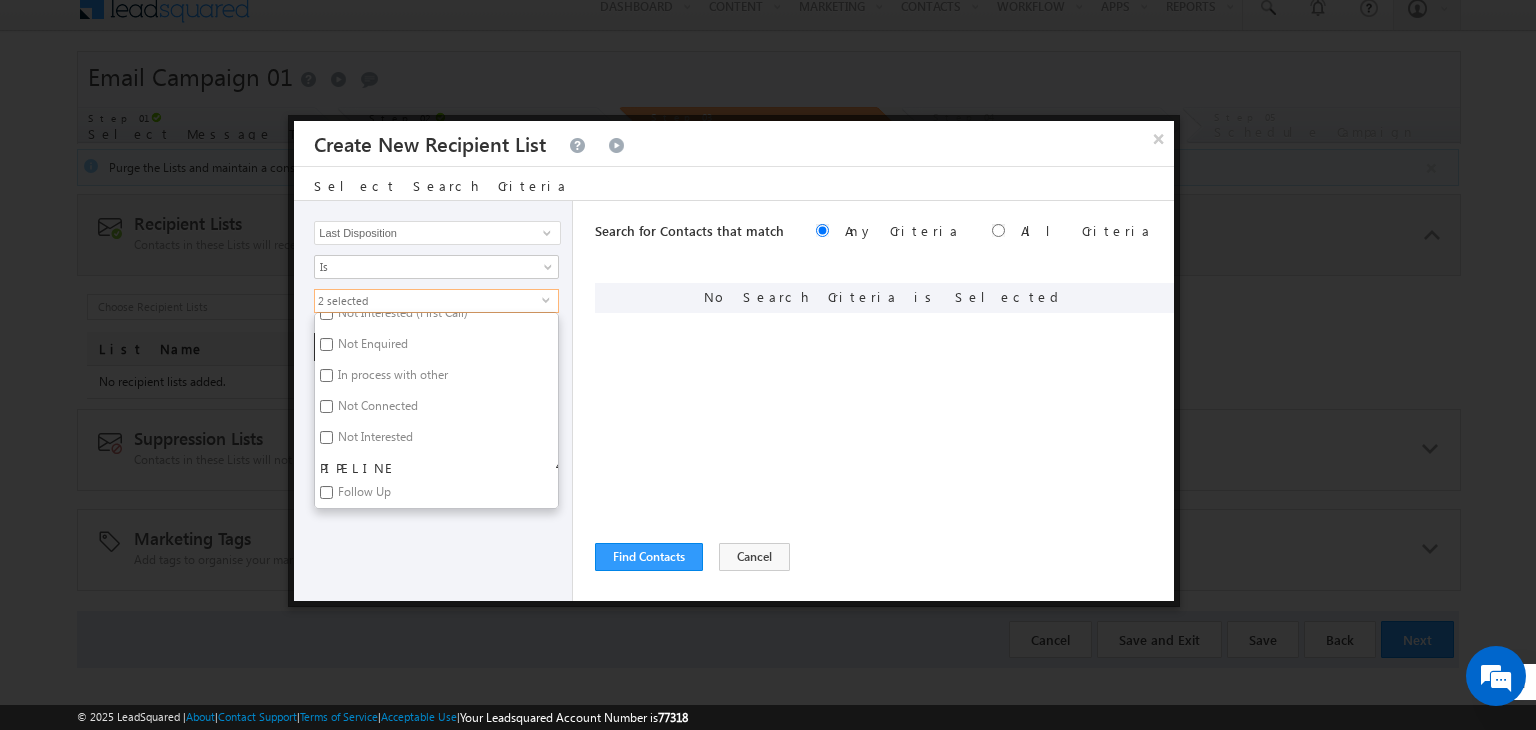 checkbox on "true" 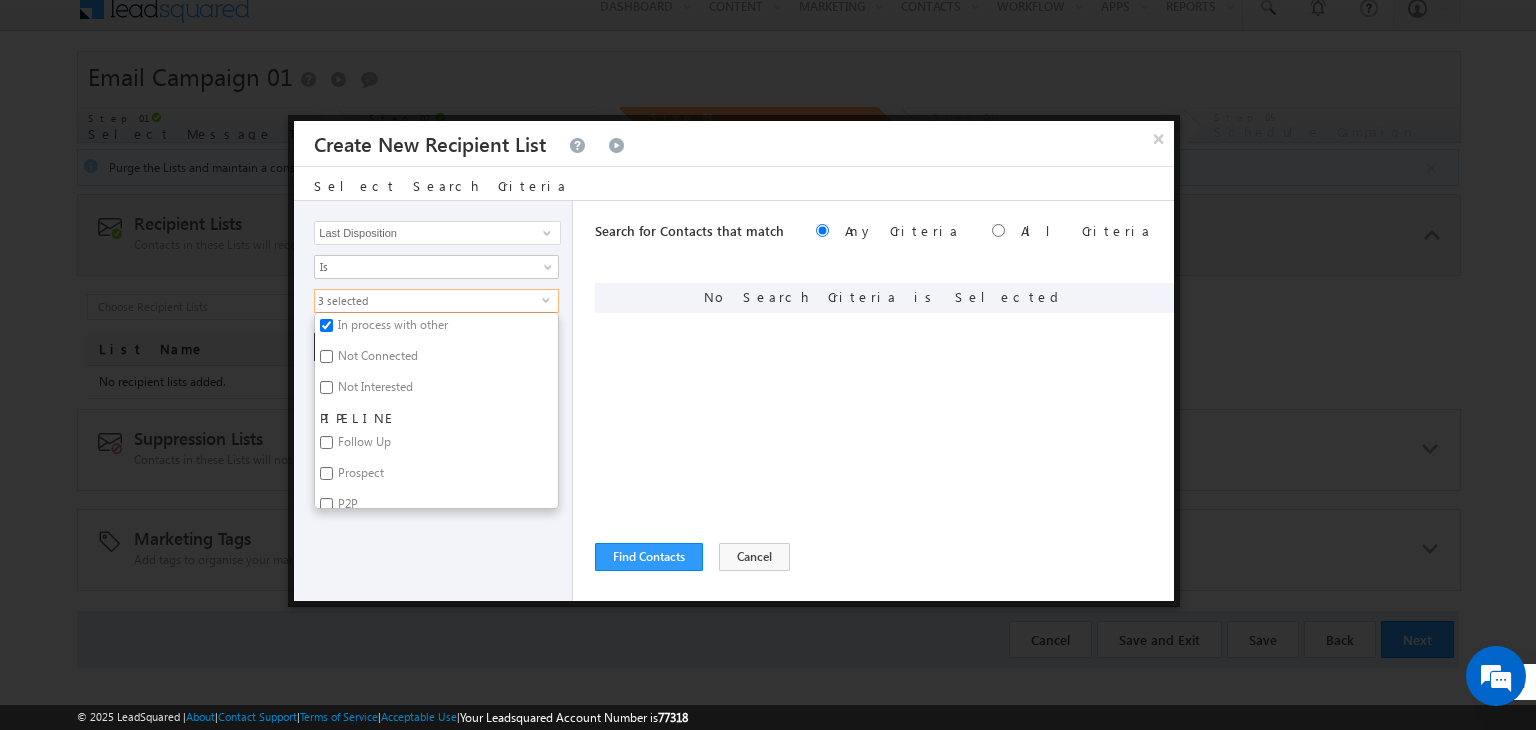 scroll, scrollTop: 354, scrollLeft: 0, axis: vertical 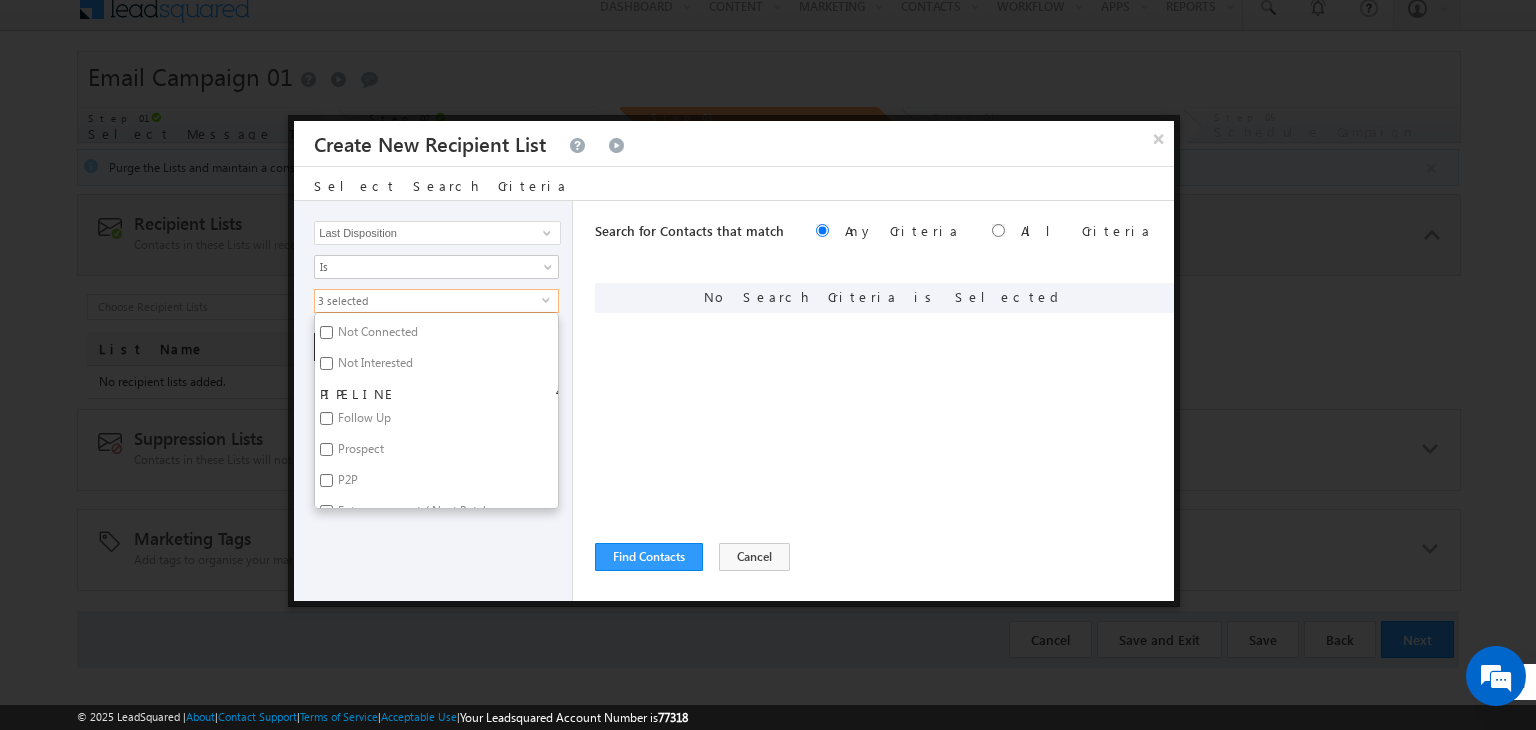 click on "Not Interested" at bounding box center (374, 366) 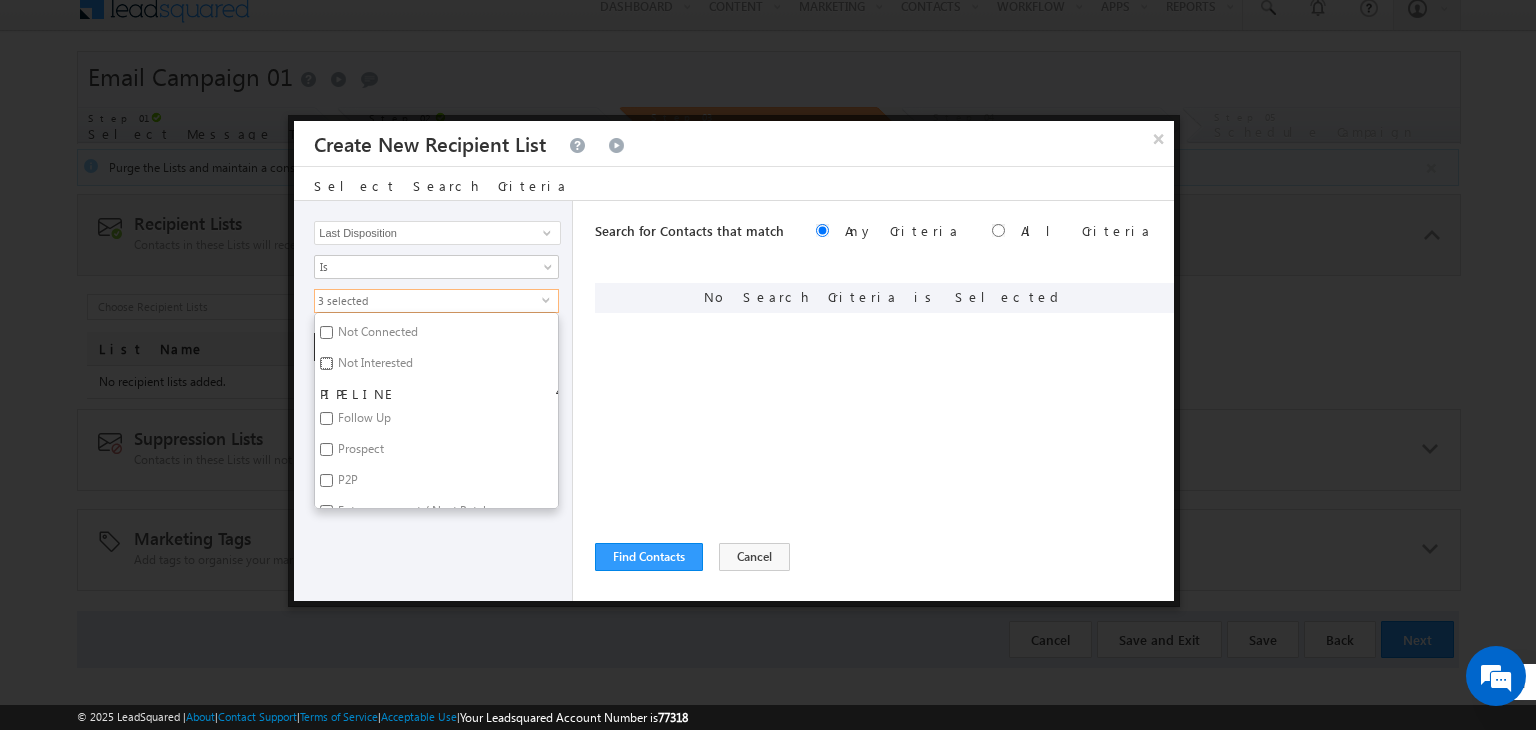 click on "Not Interested" at bounding box center (326, 363) 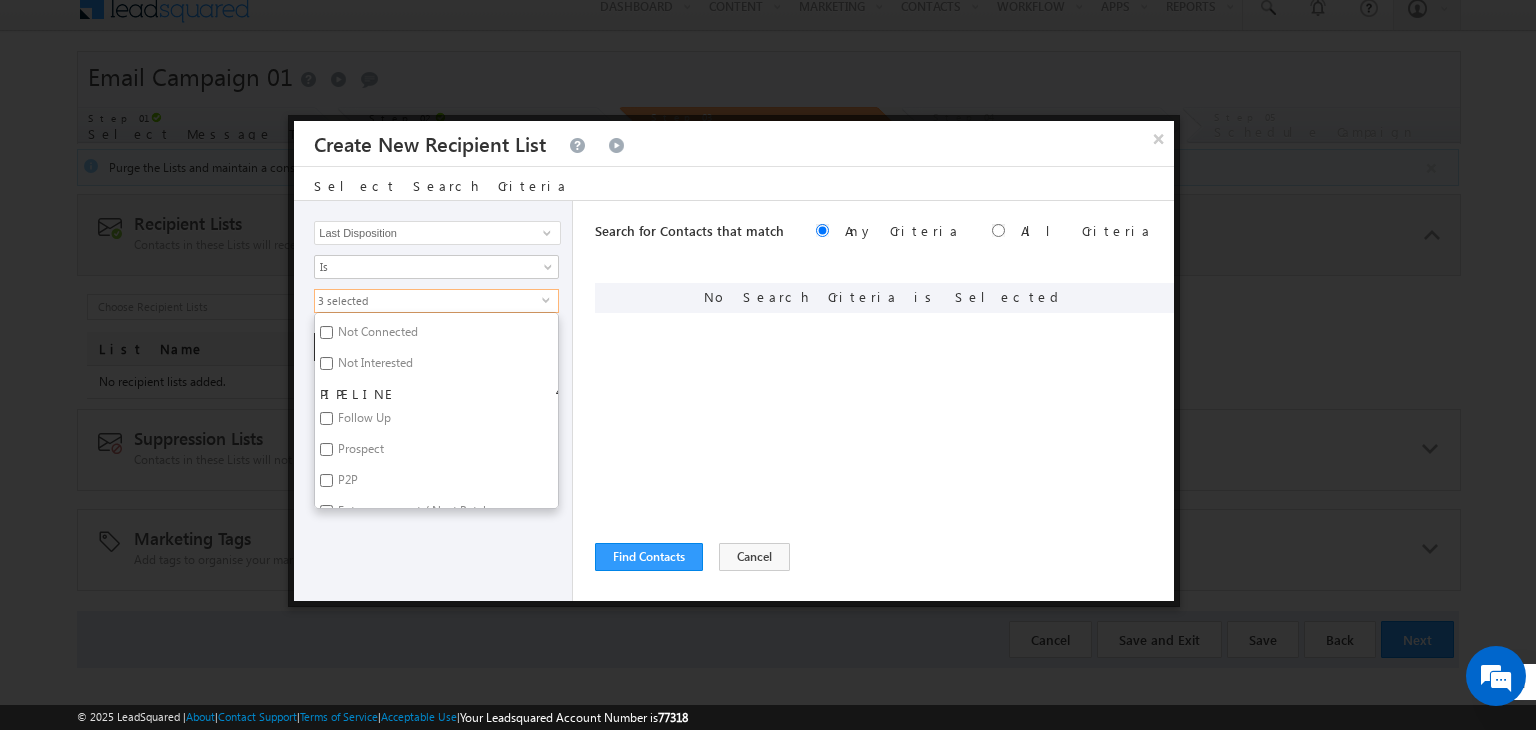checkbox on "true" 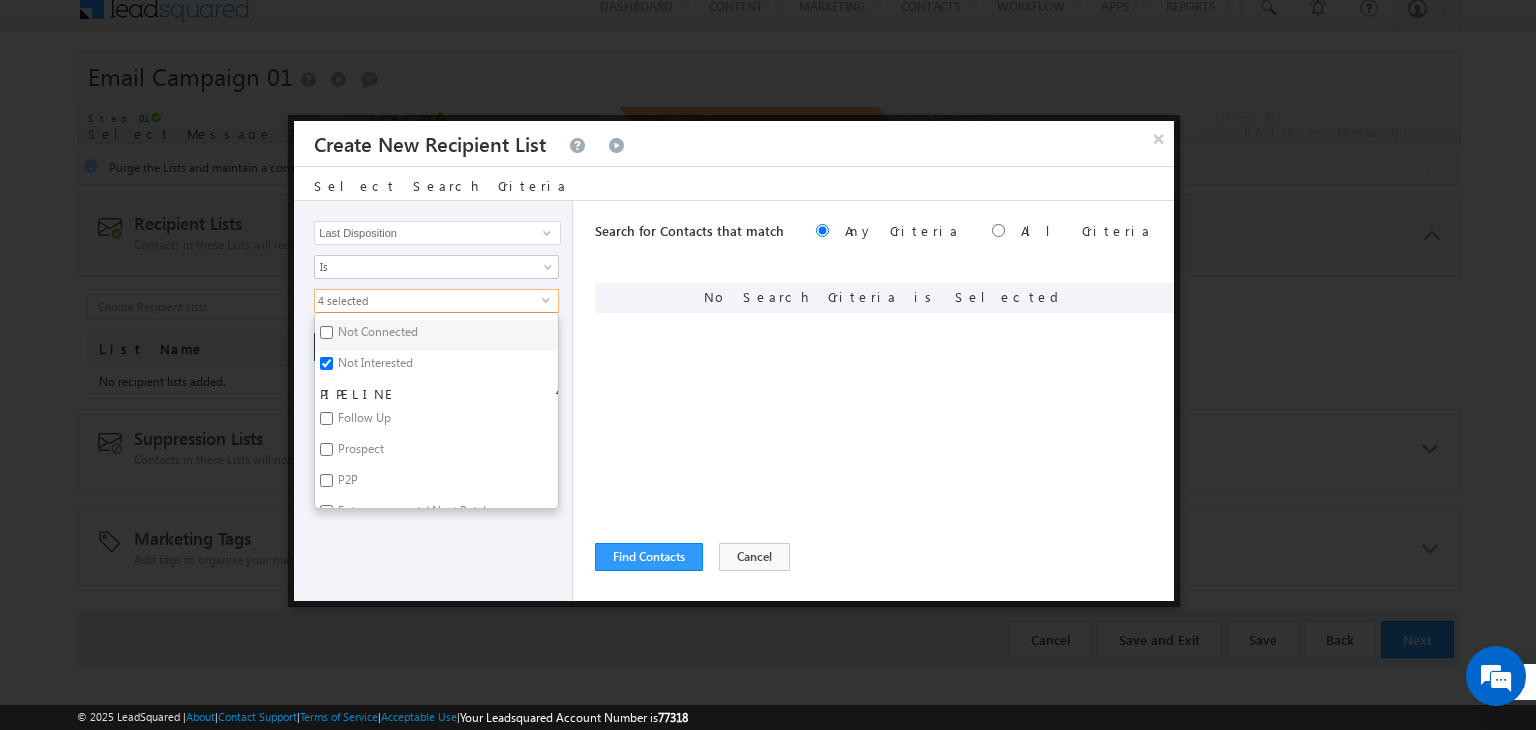 scroll, scrollTop: 416, scrollLeft: 0, axis: vertical 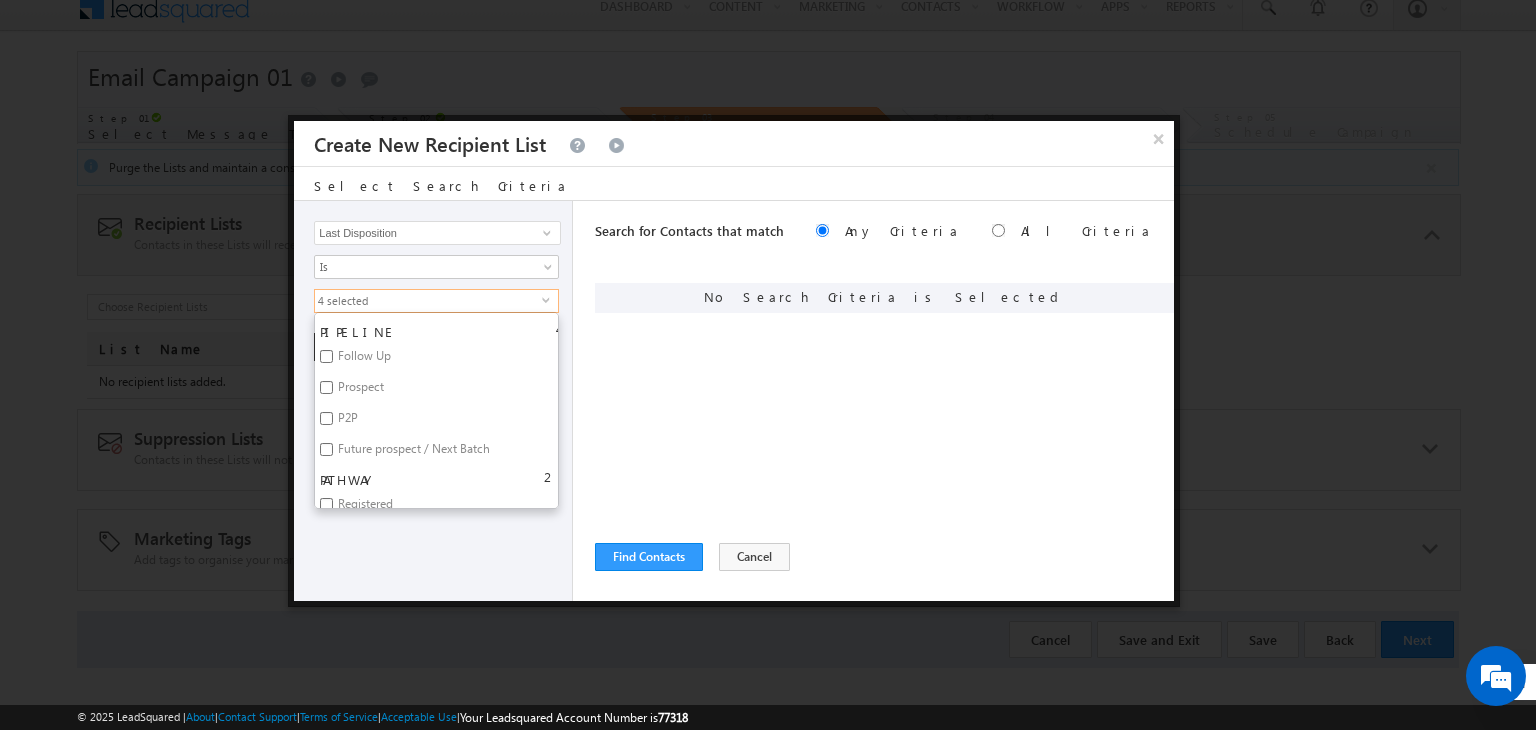 click on "Follow Up" at bounding box center [363, 359] 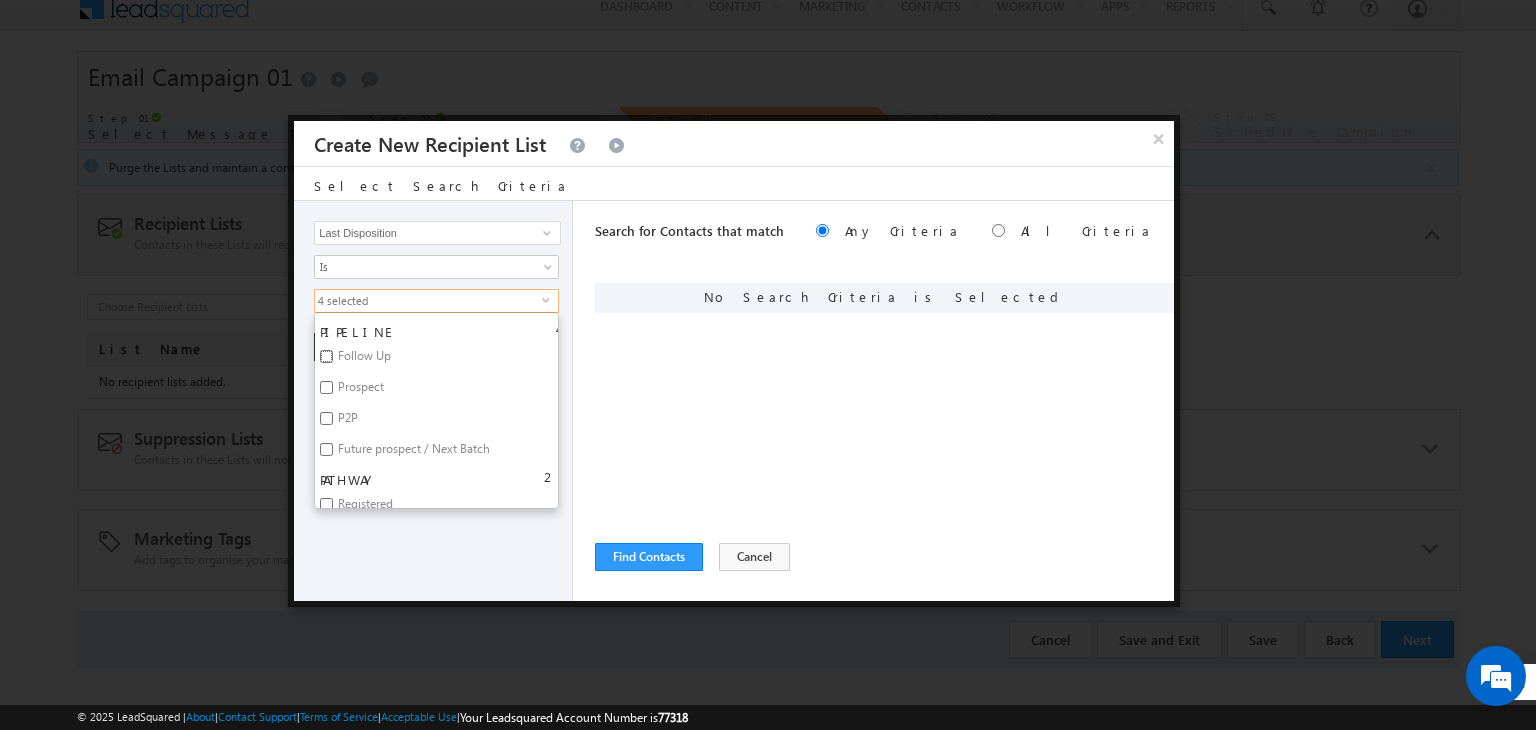 click on "Follow Up" at bounding box center (326, 356) 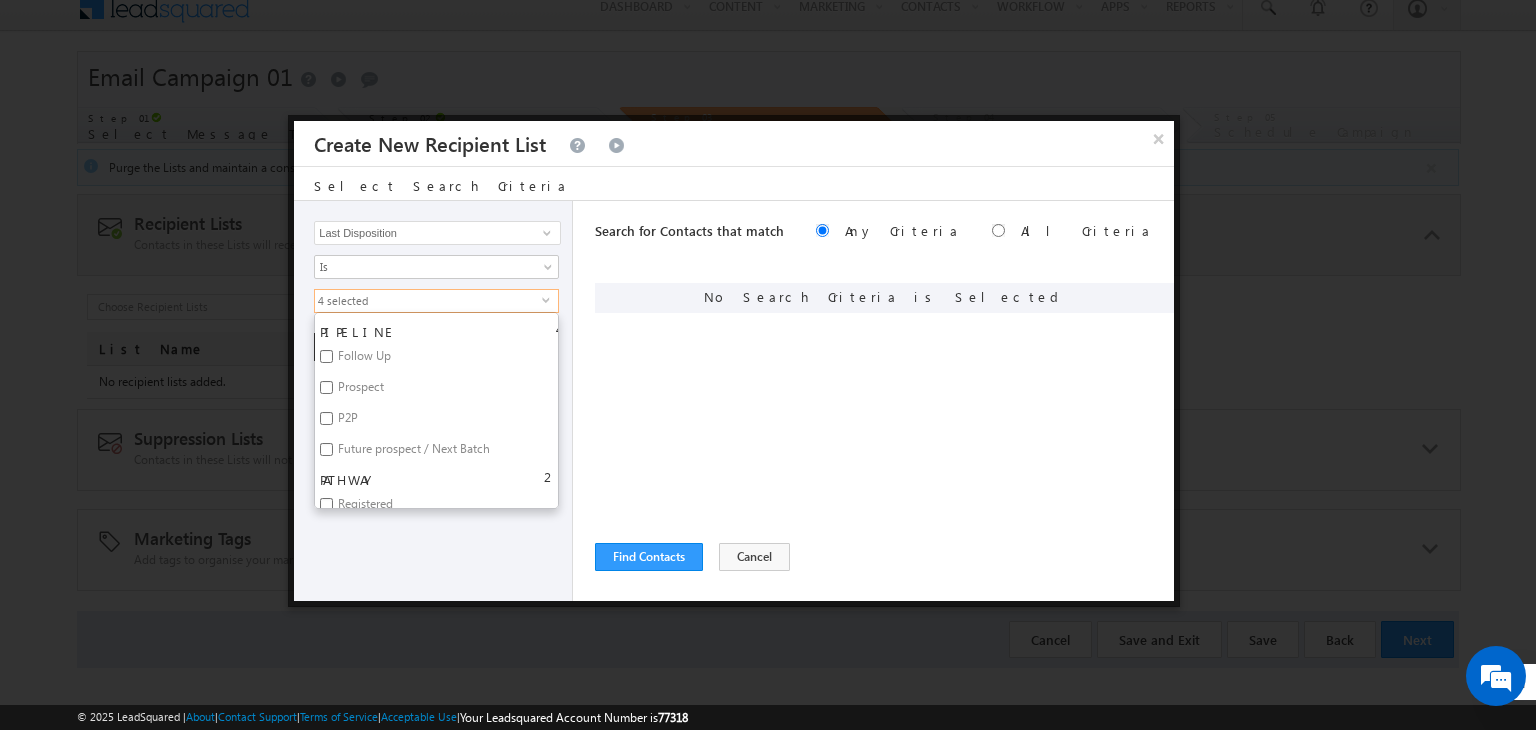 checkbox on "true" 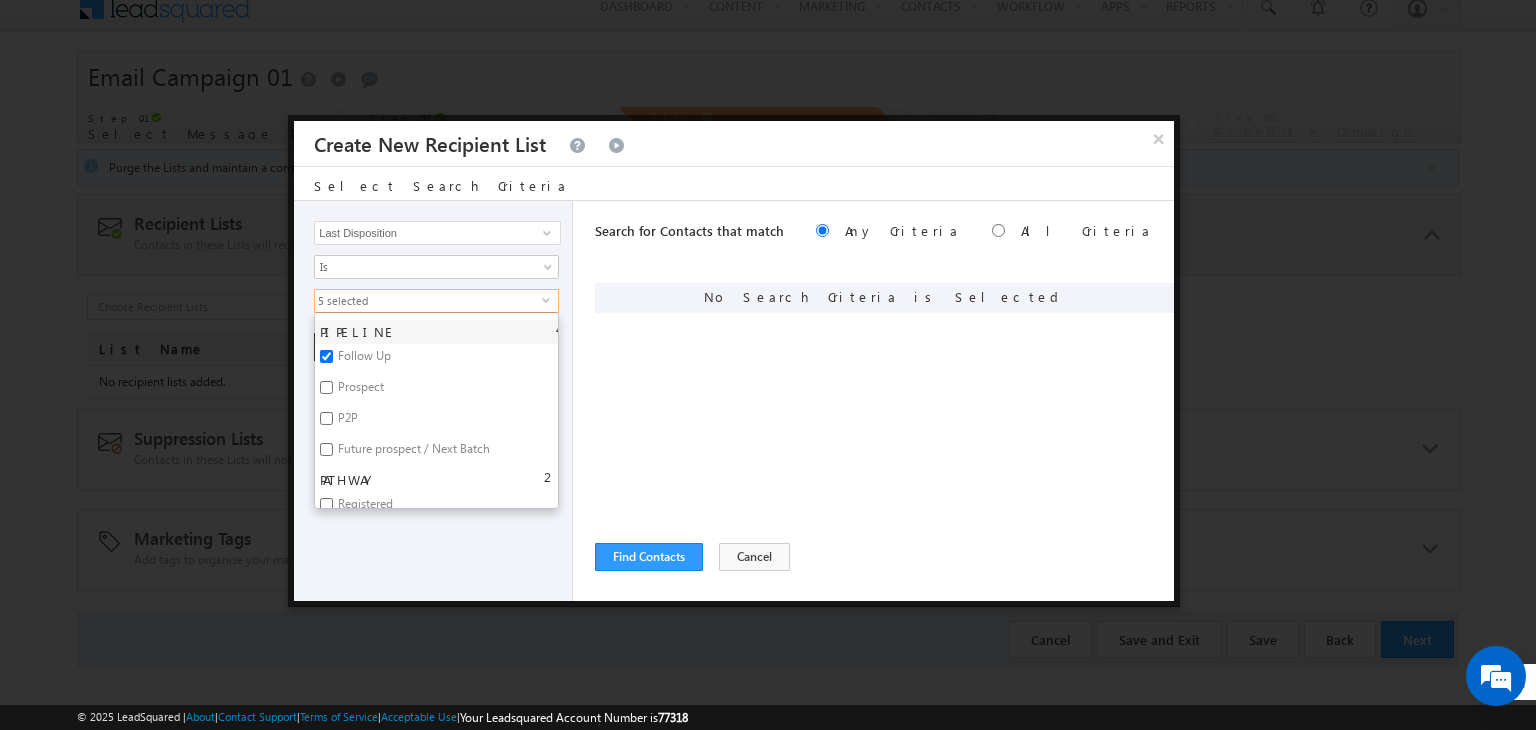 click on "Prospect" at bounding box center [359, 390] 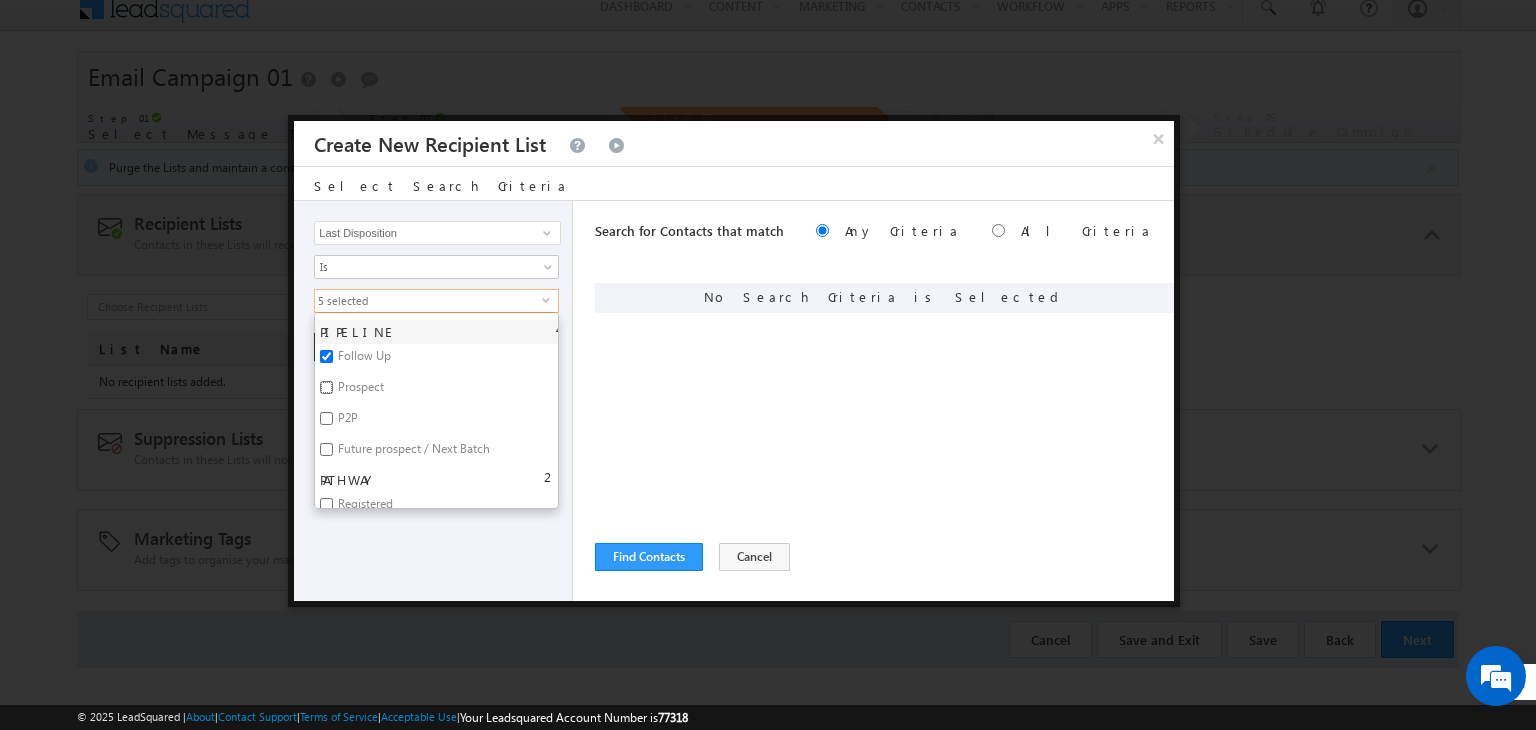 click on "Prospect" at bounding box center (326, 387) 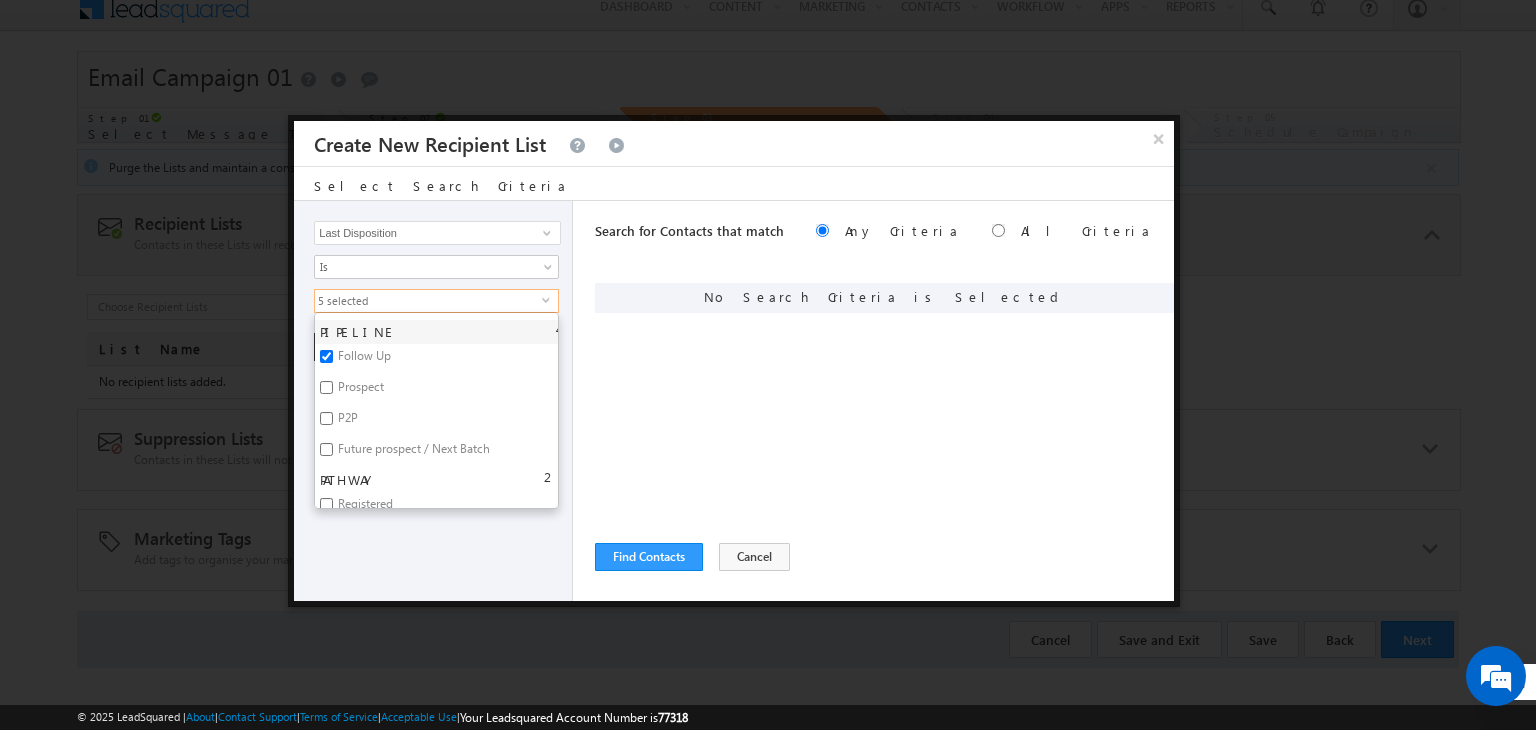 checkbox on "true" 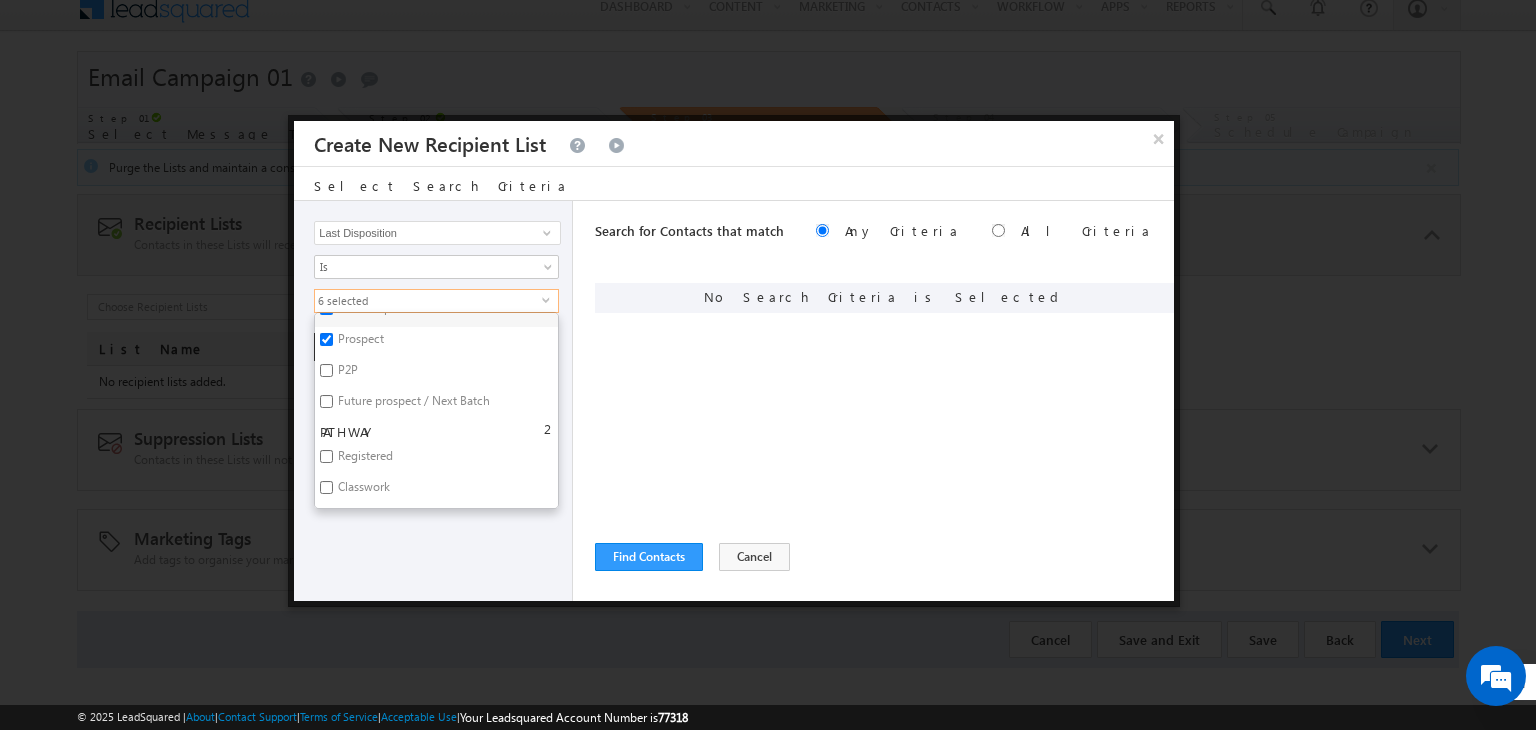 scroll, scrollTop: 468, scrollLeft: 0, axis: vertical 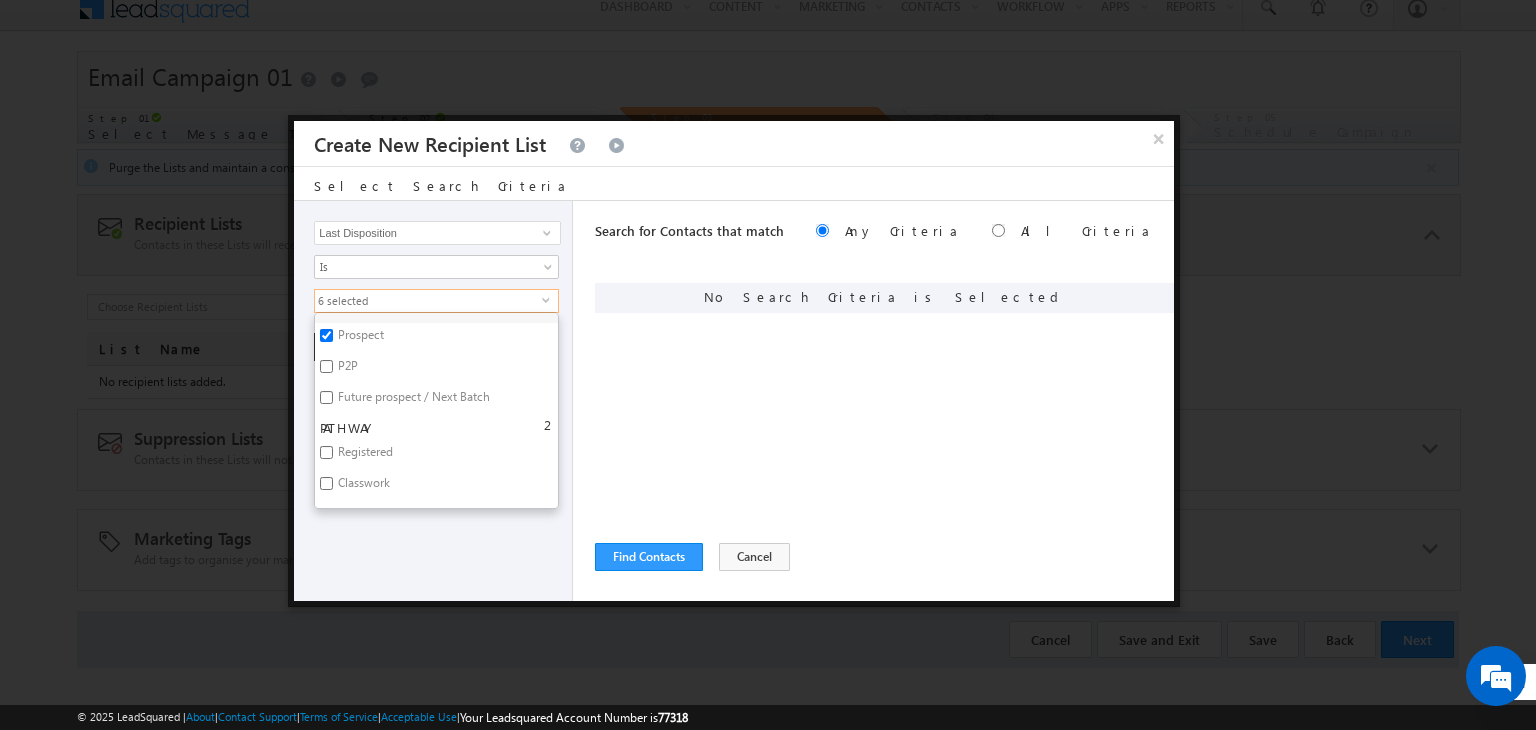 click on "Future prospect / Next Batch" at bounding box center (412, 400) 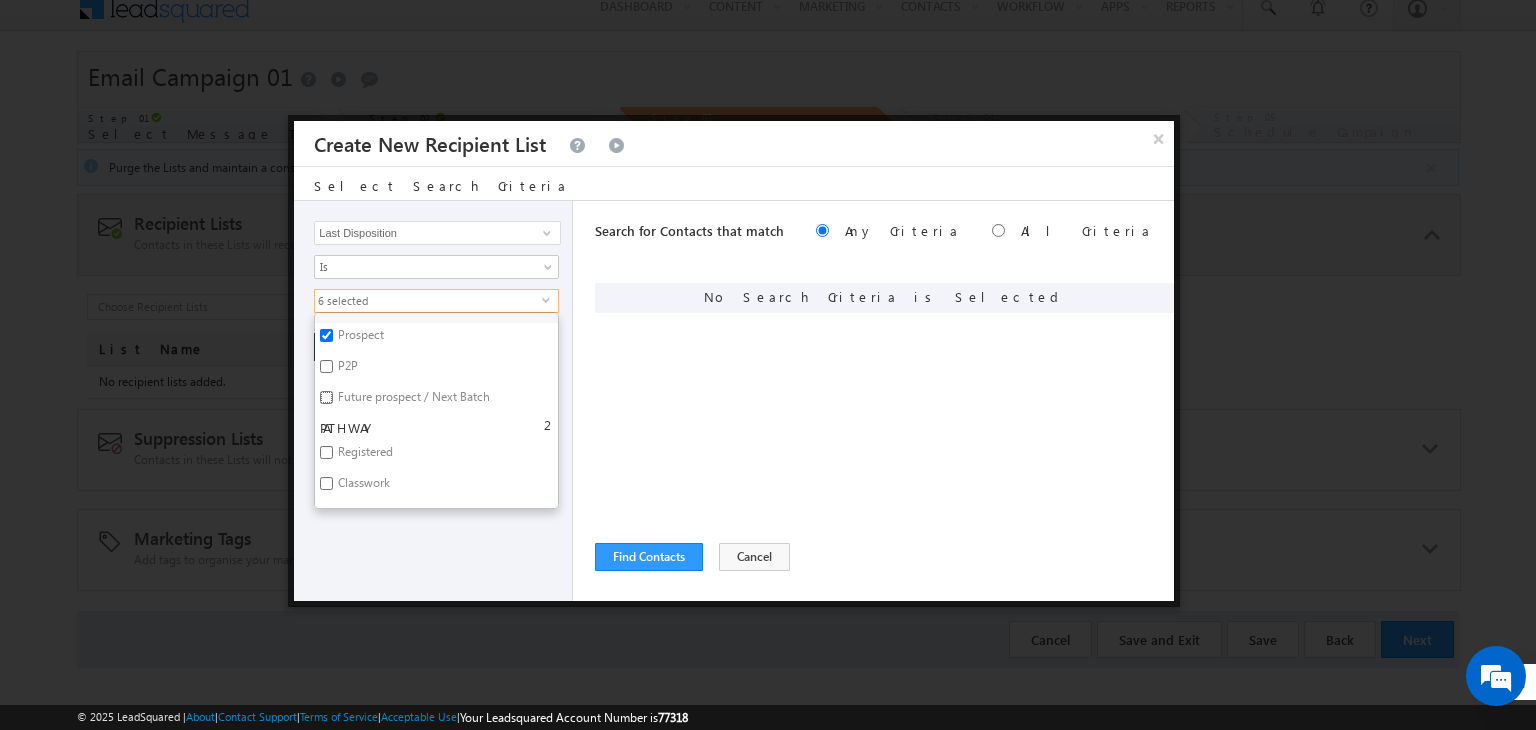click on "Future prospect / Next Batch" at bounding box center [326, 397] 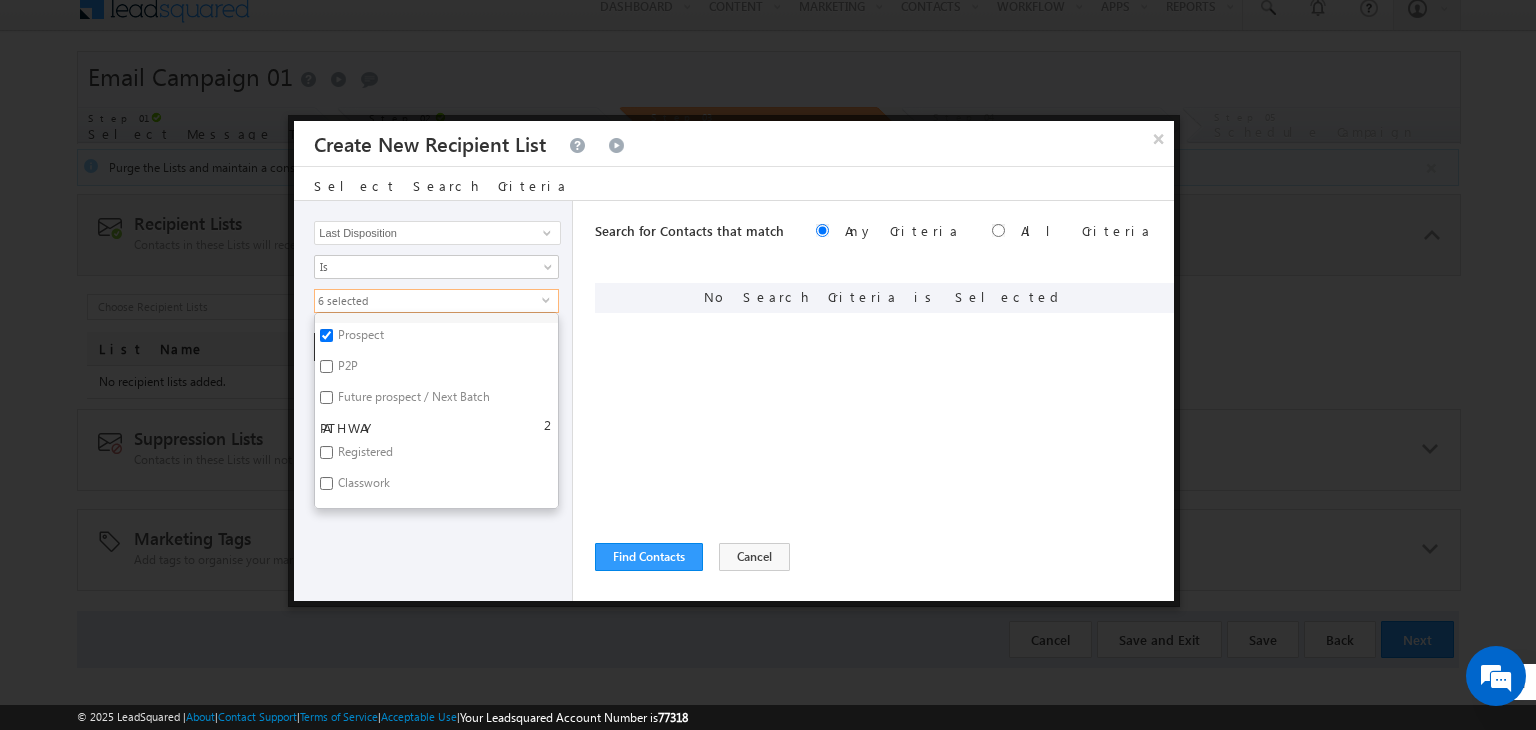 checkbox on "true" 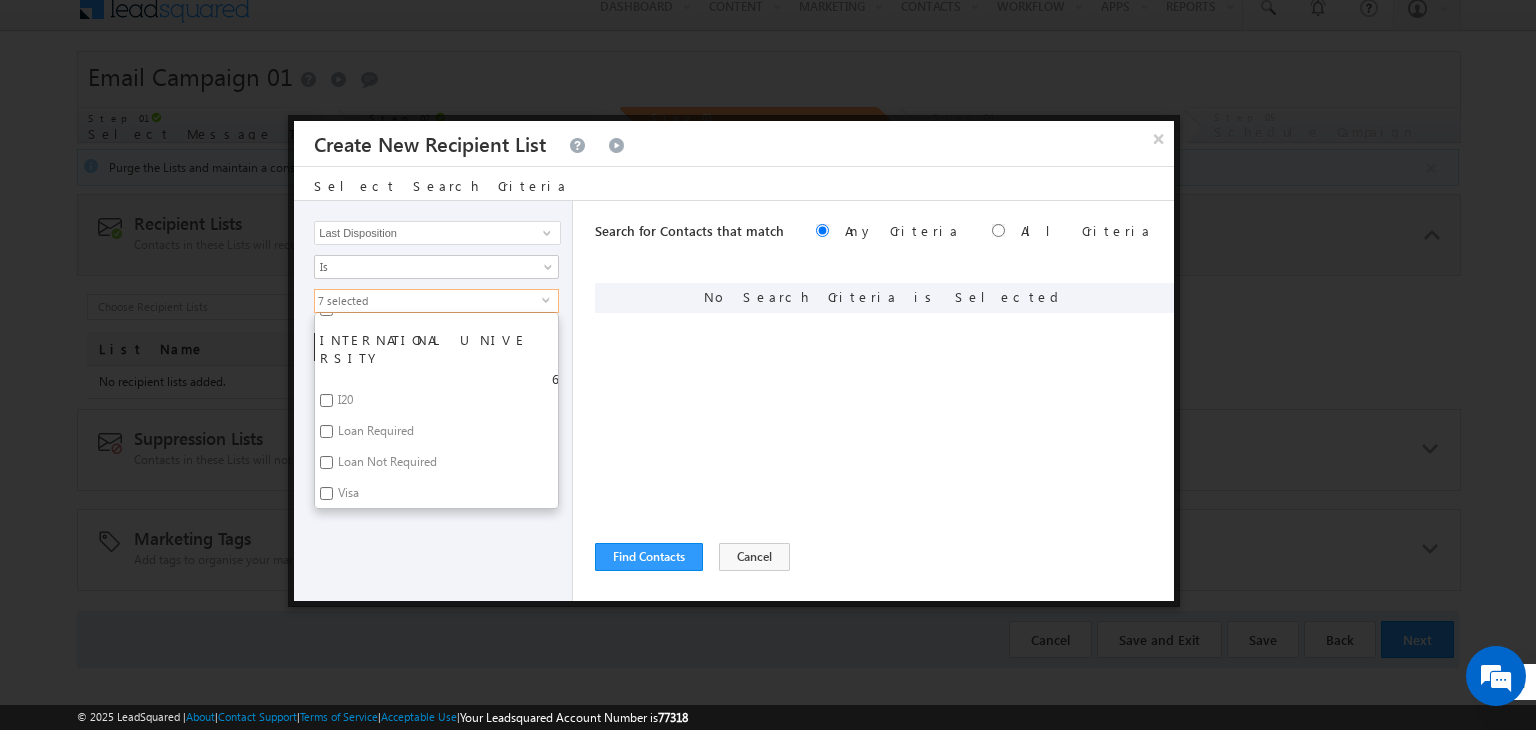 scroll, scrollTop: 646, scrollLeft: 0, axis: vertical 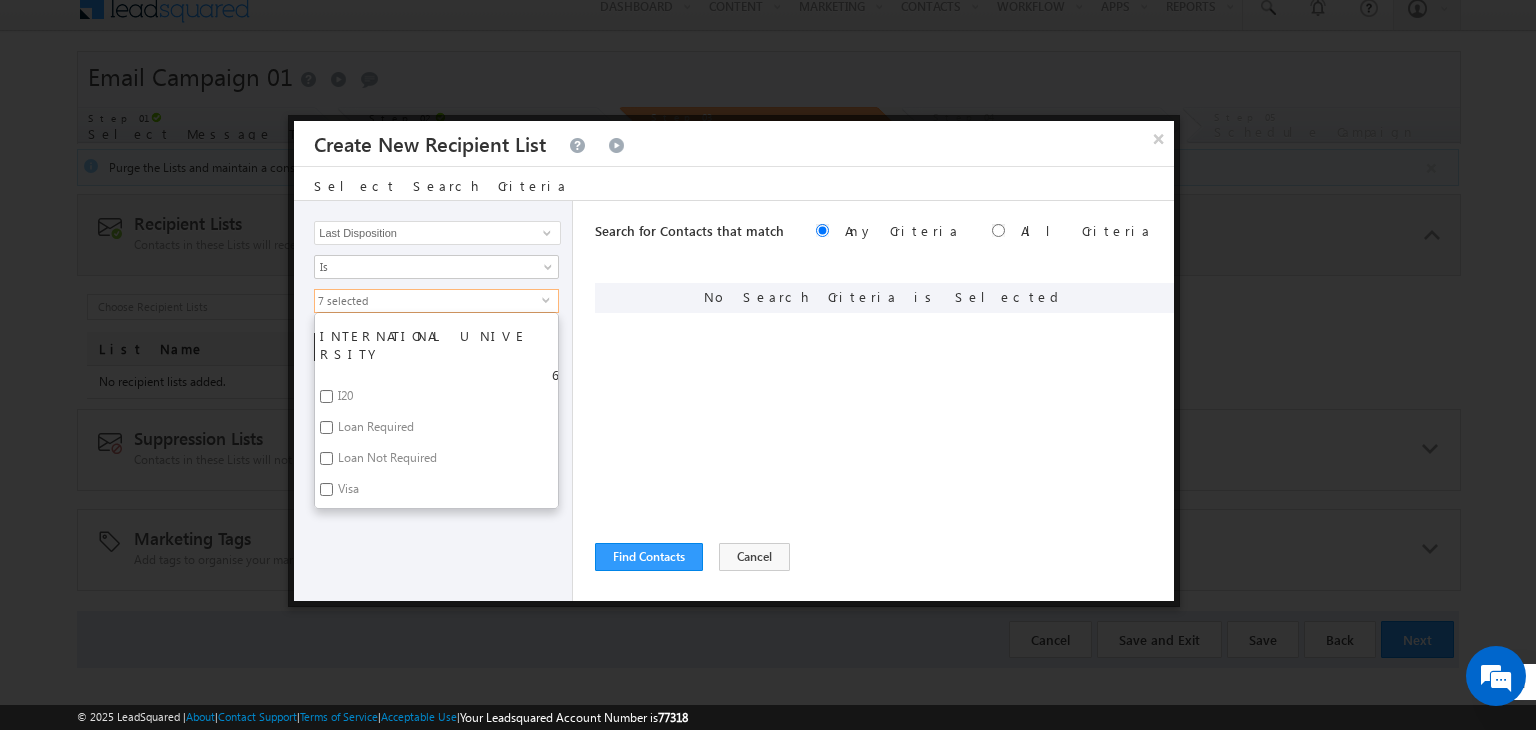 click on "Loan Required" at bounding box center [374, 430] 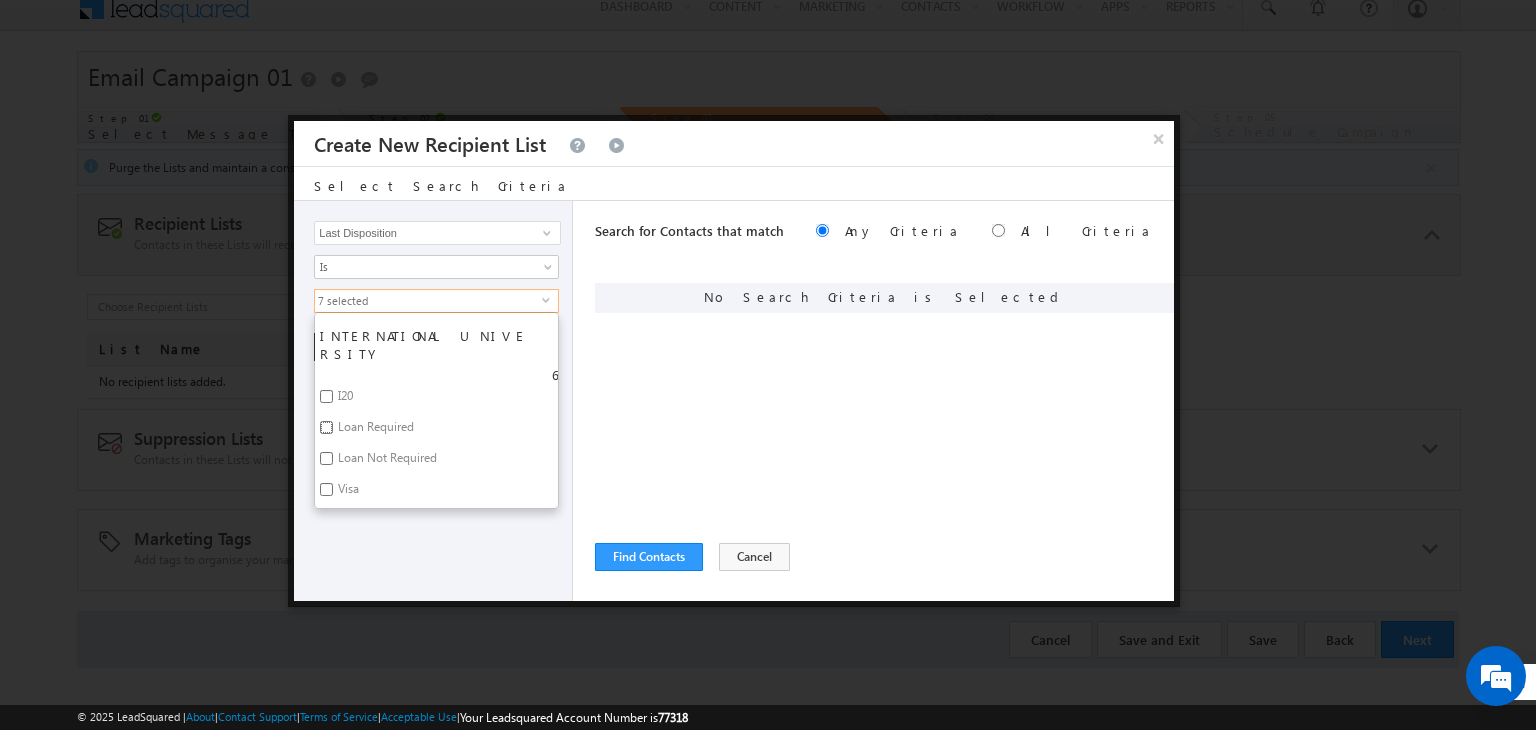 click on "Loan Required" at bounding box center (326, 427) 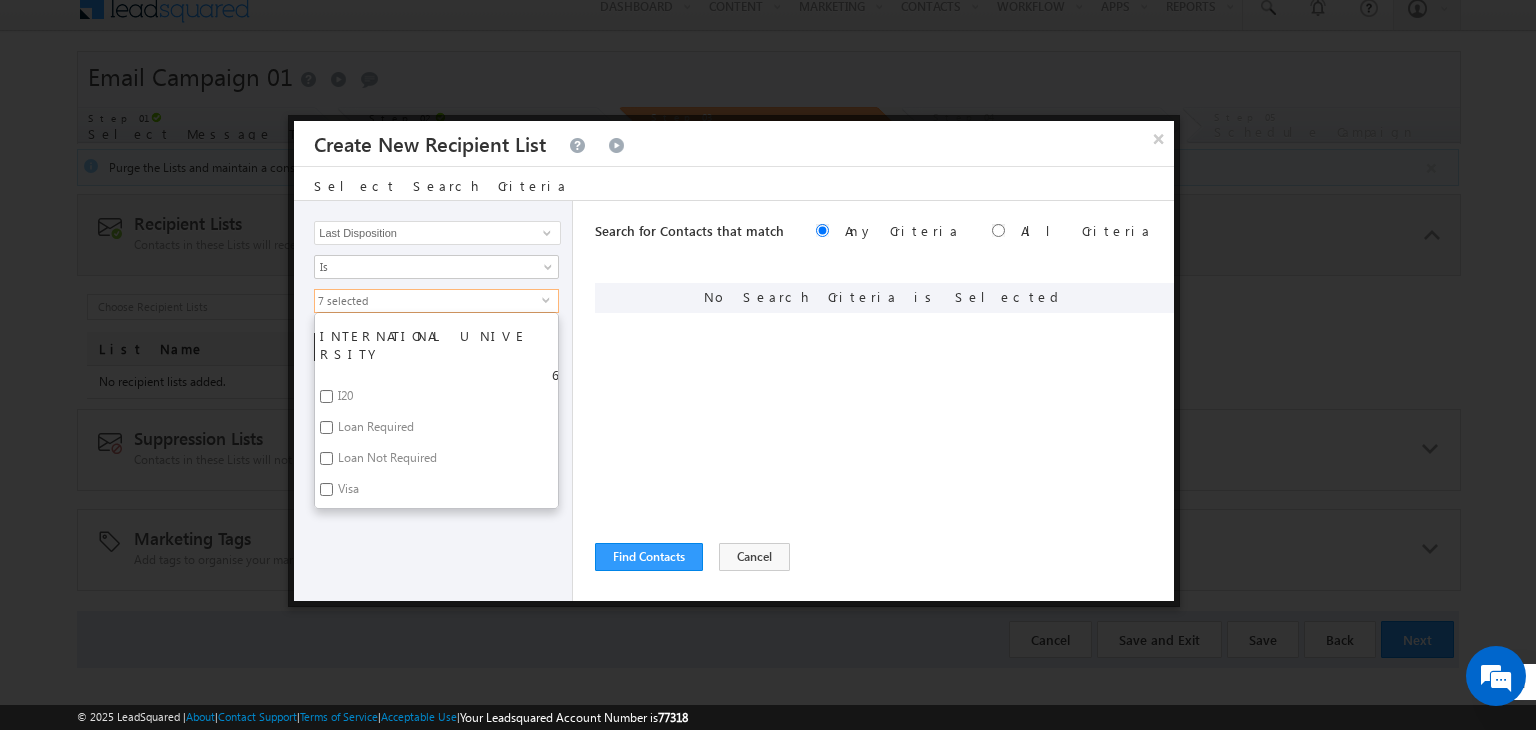 checkbox on "true" 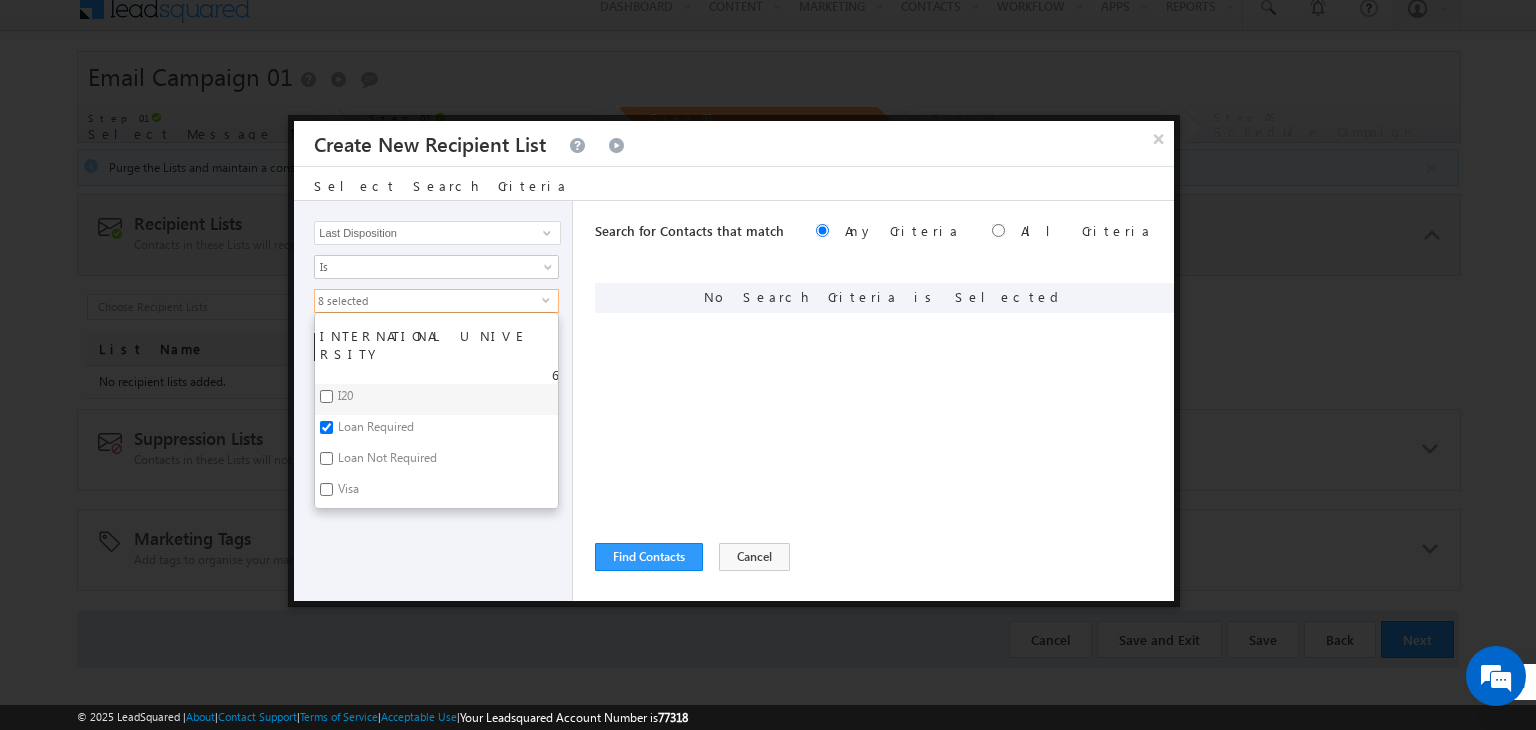 scroll, scrollTop: 688, scrollLeft: 0, axis: vertical 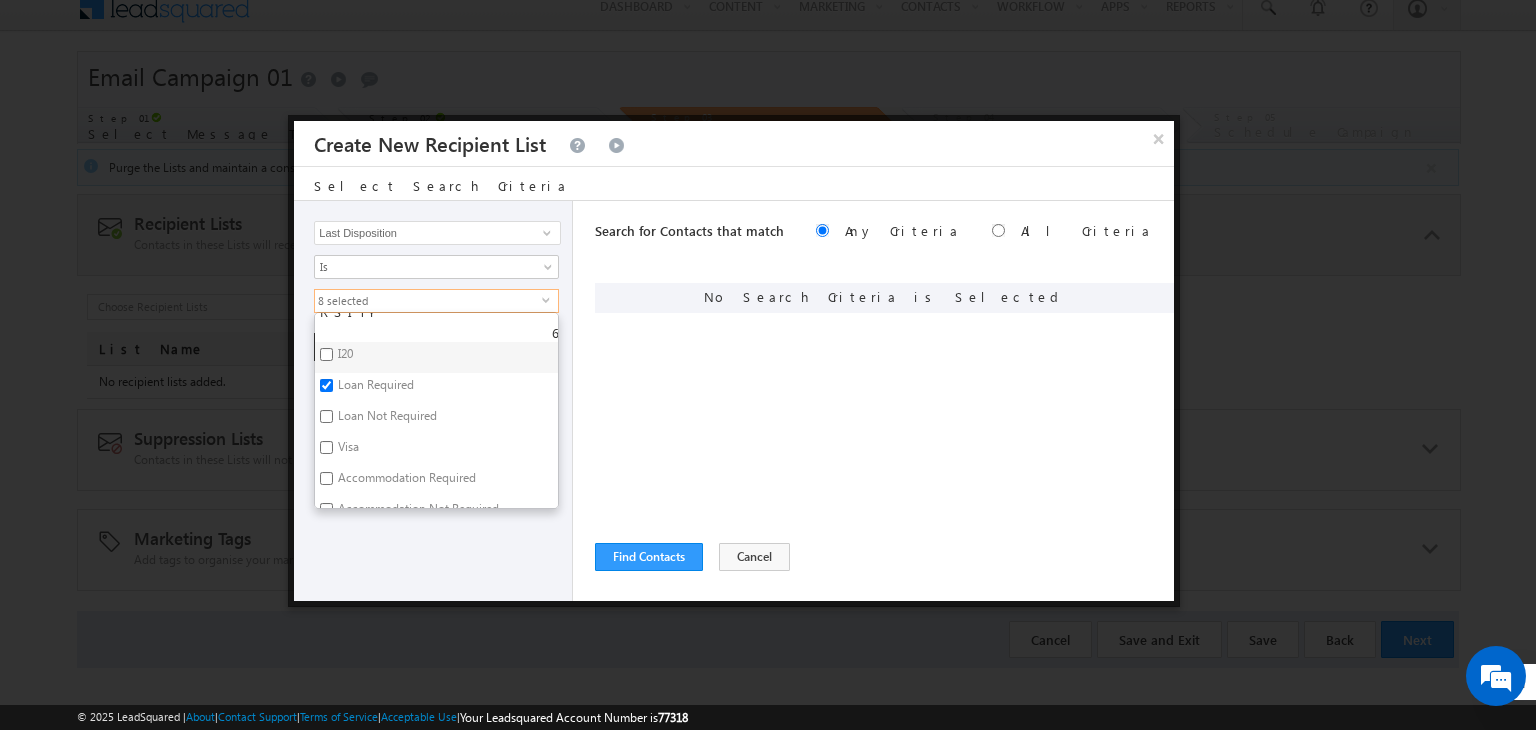 click on "Accommodation Required" at bounding box center (405, 481) 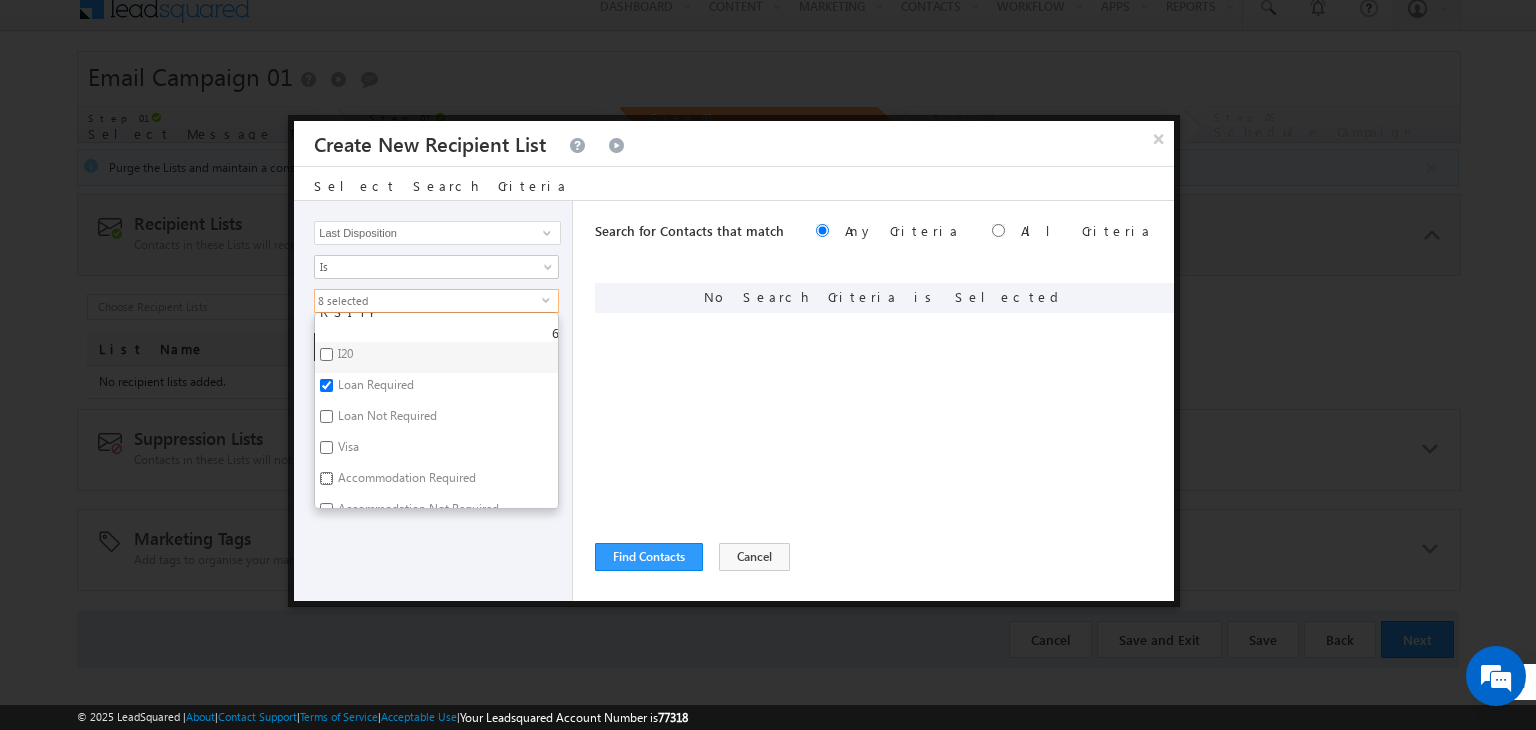 click on "Accommodation Required" at bounding box center [326, 478] 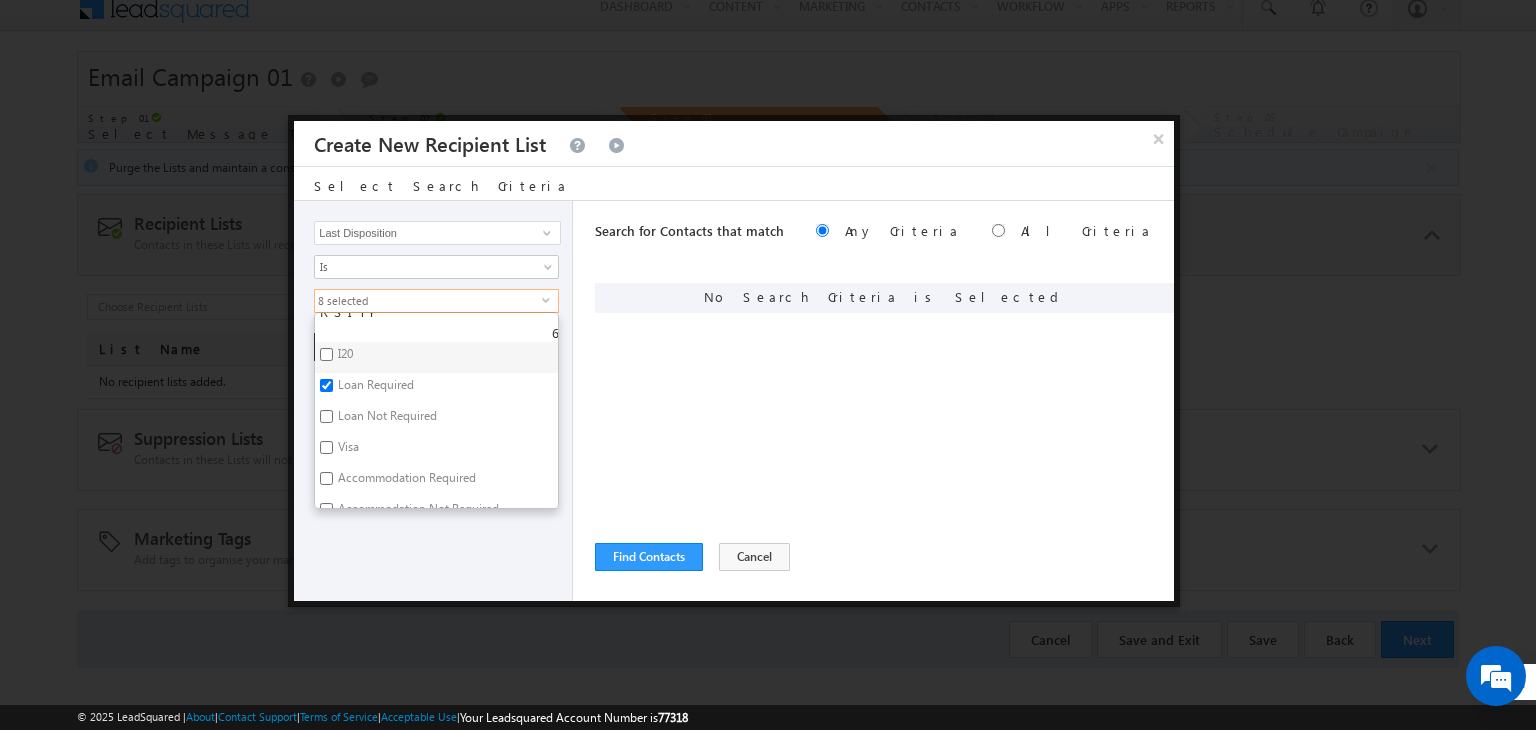 checkbox on "true" 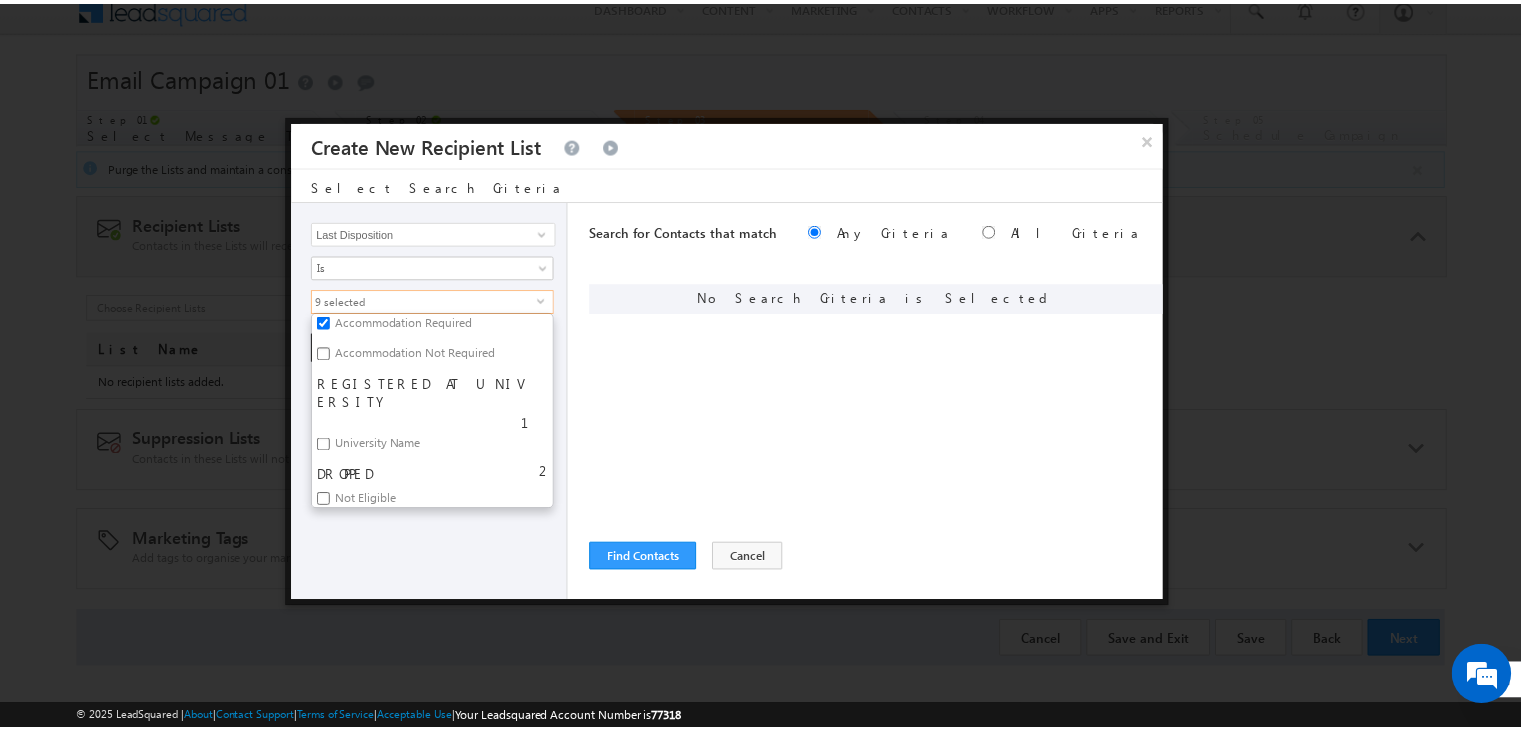 scroll, scrollTop: 867, scrollLeft: 0, axis: vertical 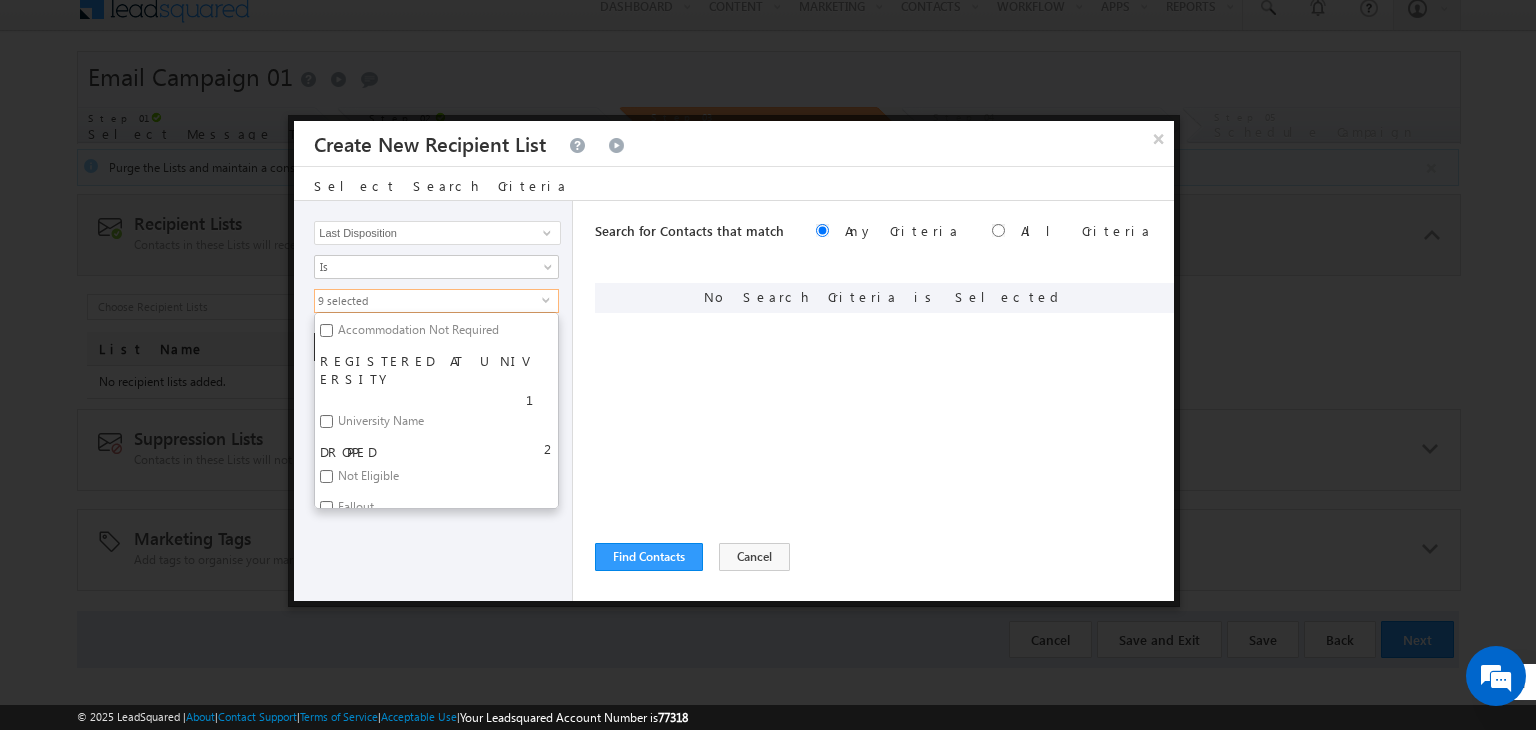 click on "Not Connected" at bounding box center (376, 565) 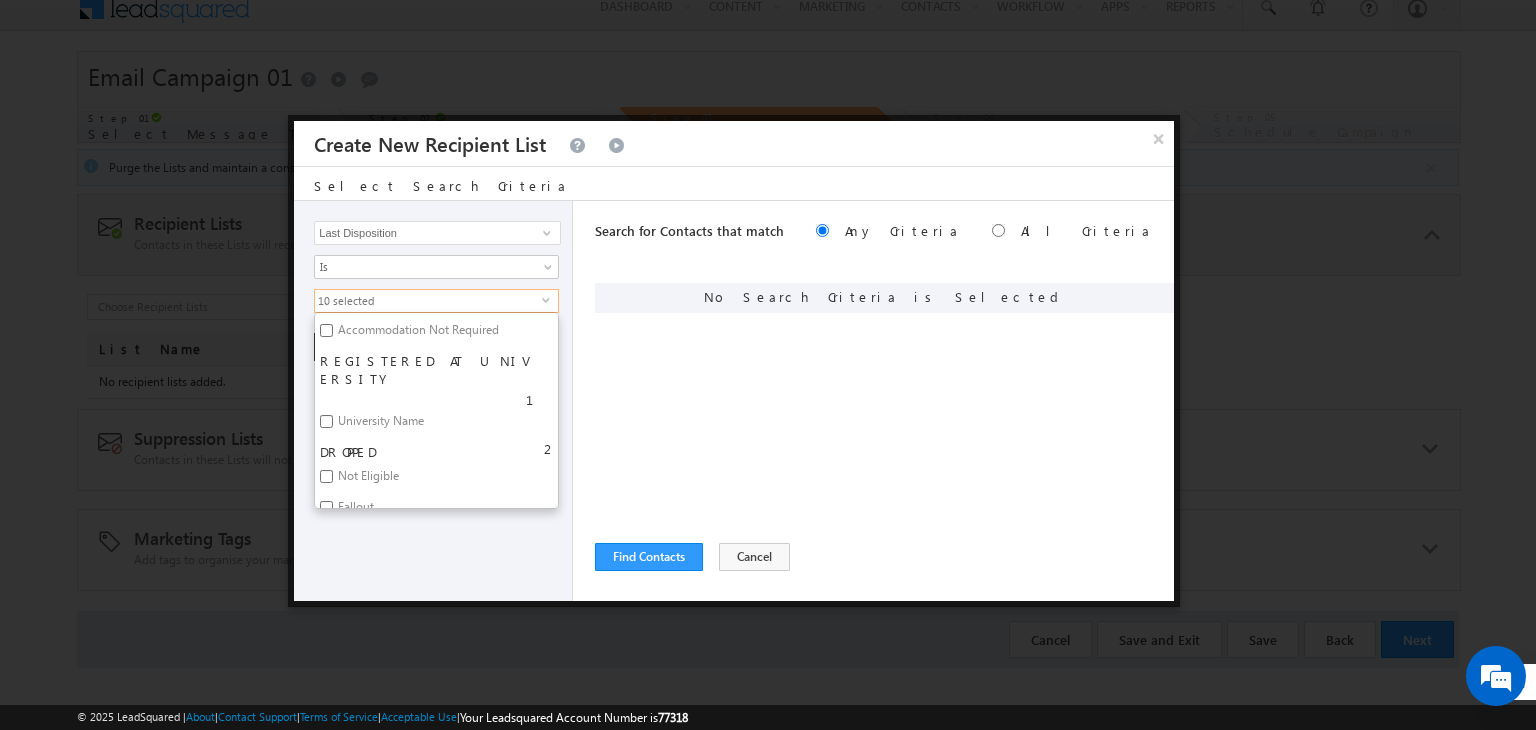 click on "Search for Contacts that match
Any Criteria
All Criteria
Note that the current triggering entity  is not considered  in the condition
If more than one opportunities are returned, the opportunity which is  most recently created  will be considered.
Descending
Ascending" at bounding box center (884, 401) 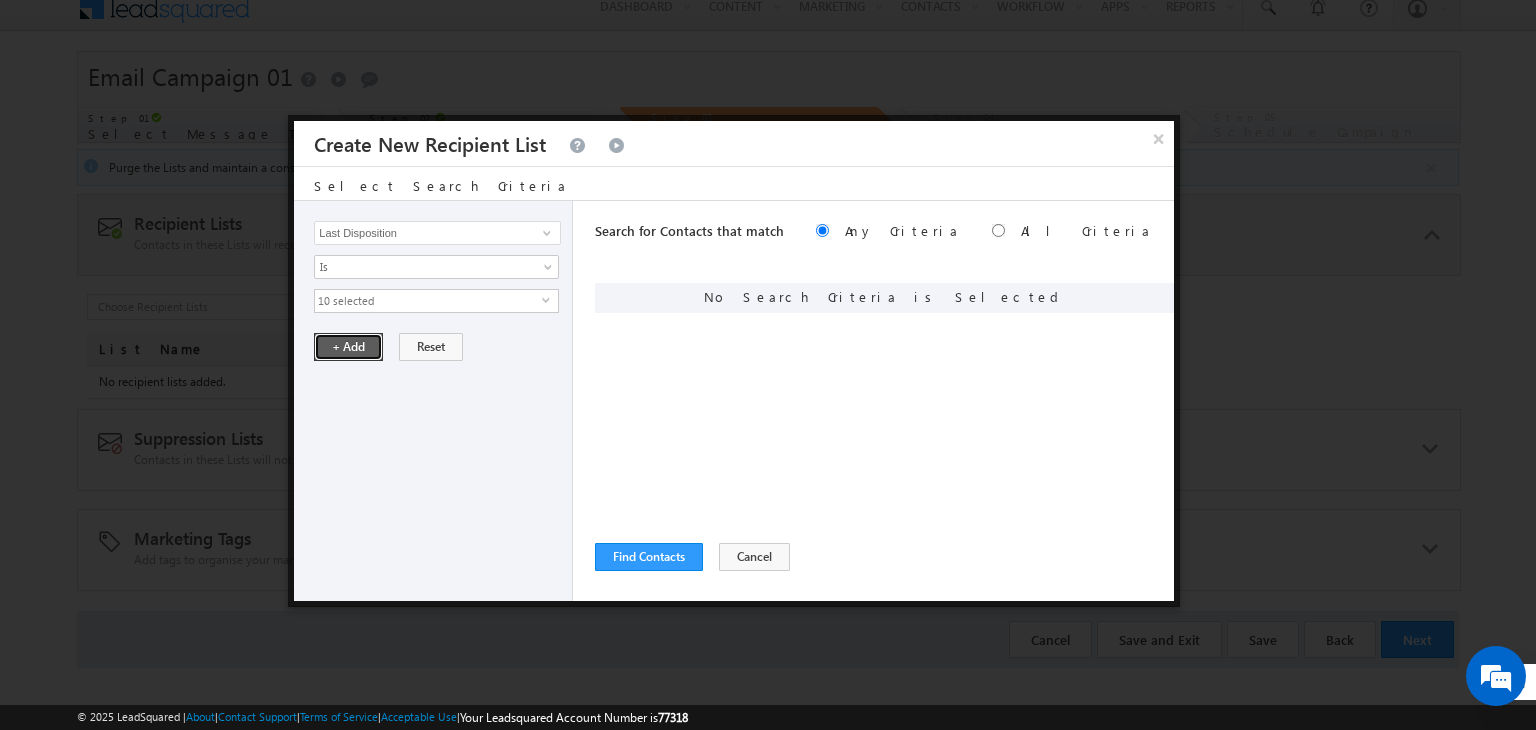click on "+ Add" at bounding box center (348, 347) 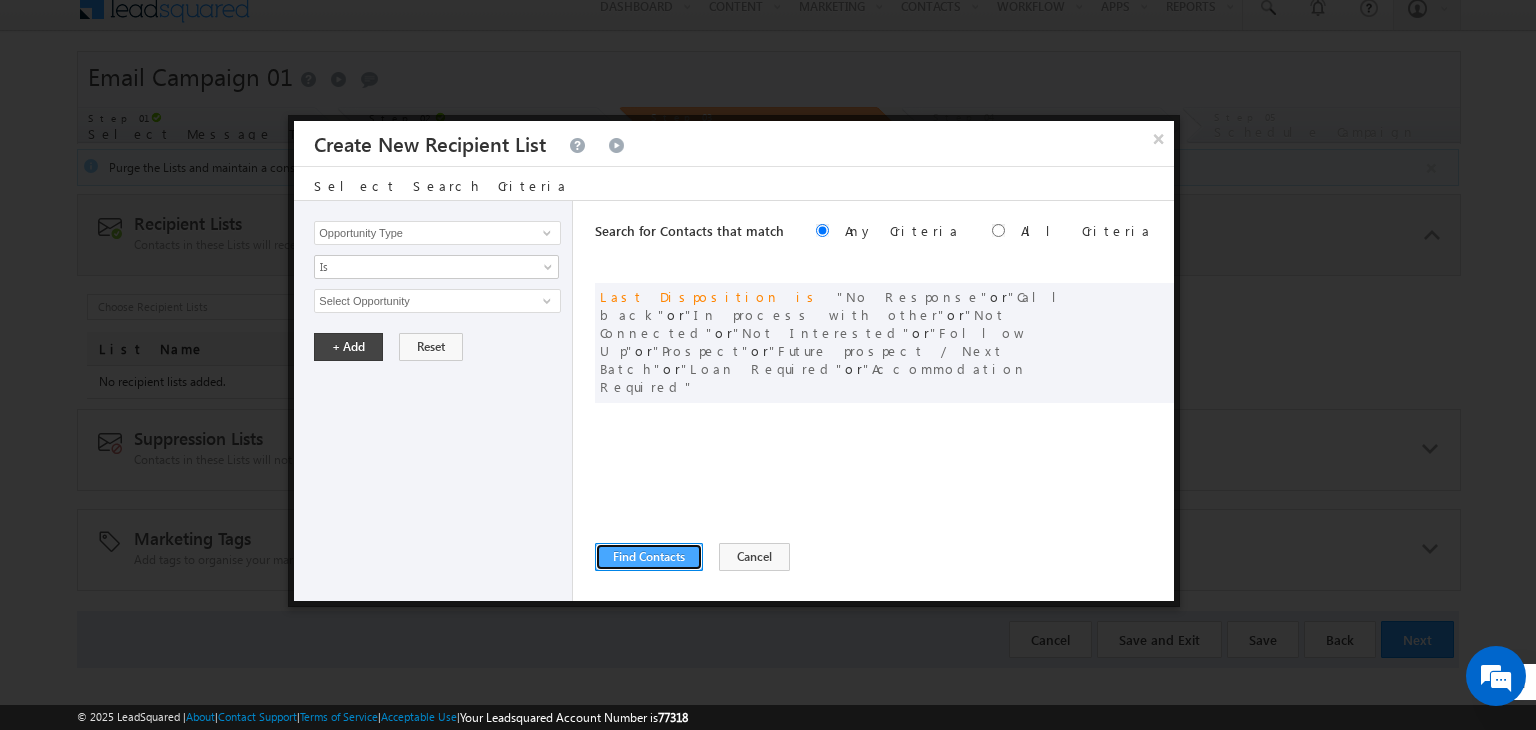 click on "Find Contacts" at bounding box center (649, 557) 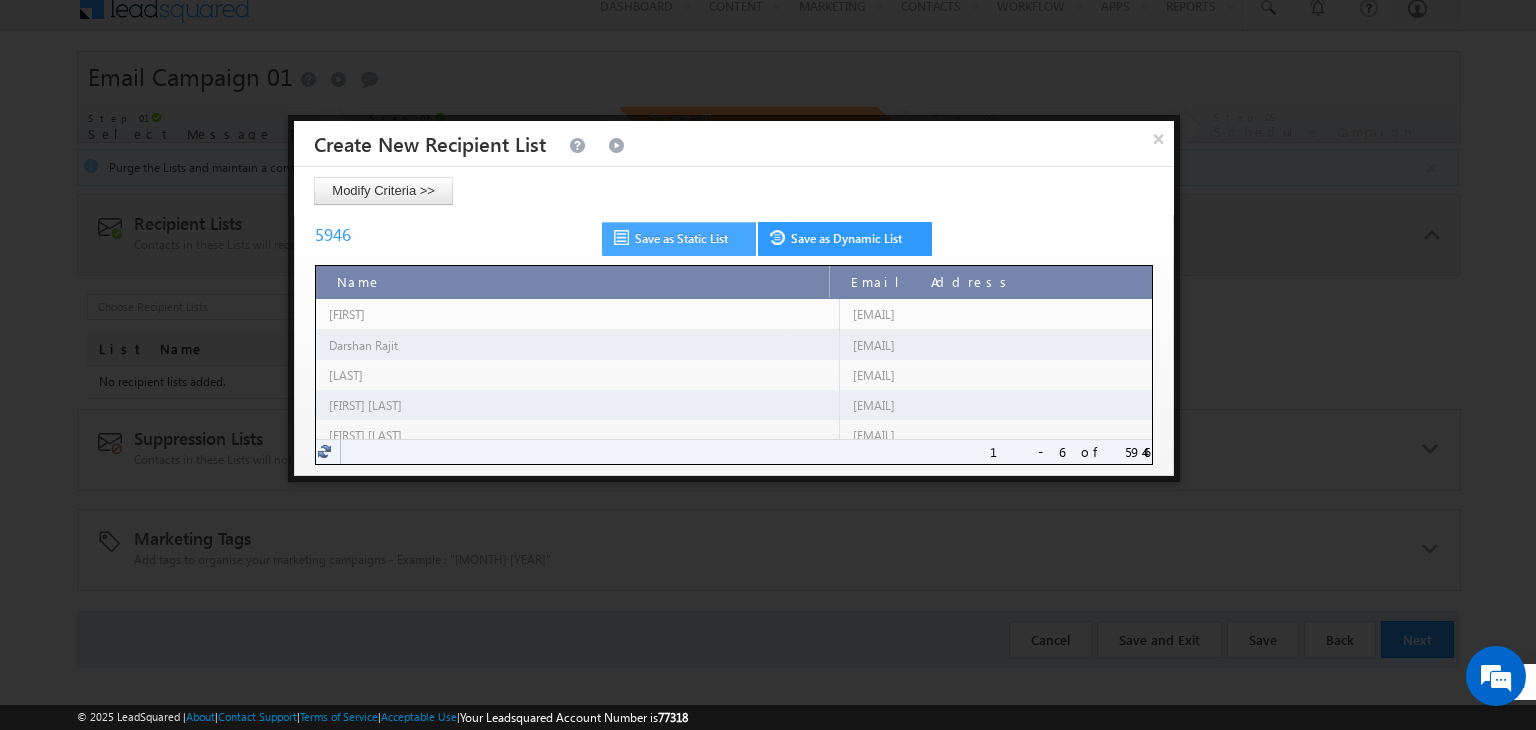 click on "Save as Static List" at bounding box center [679, 239] 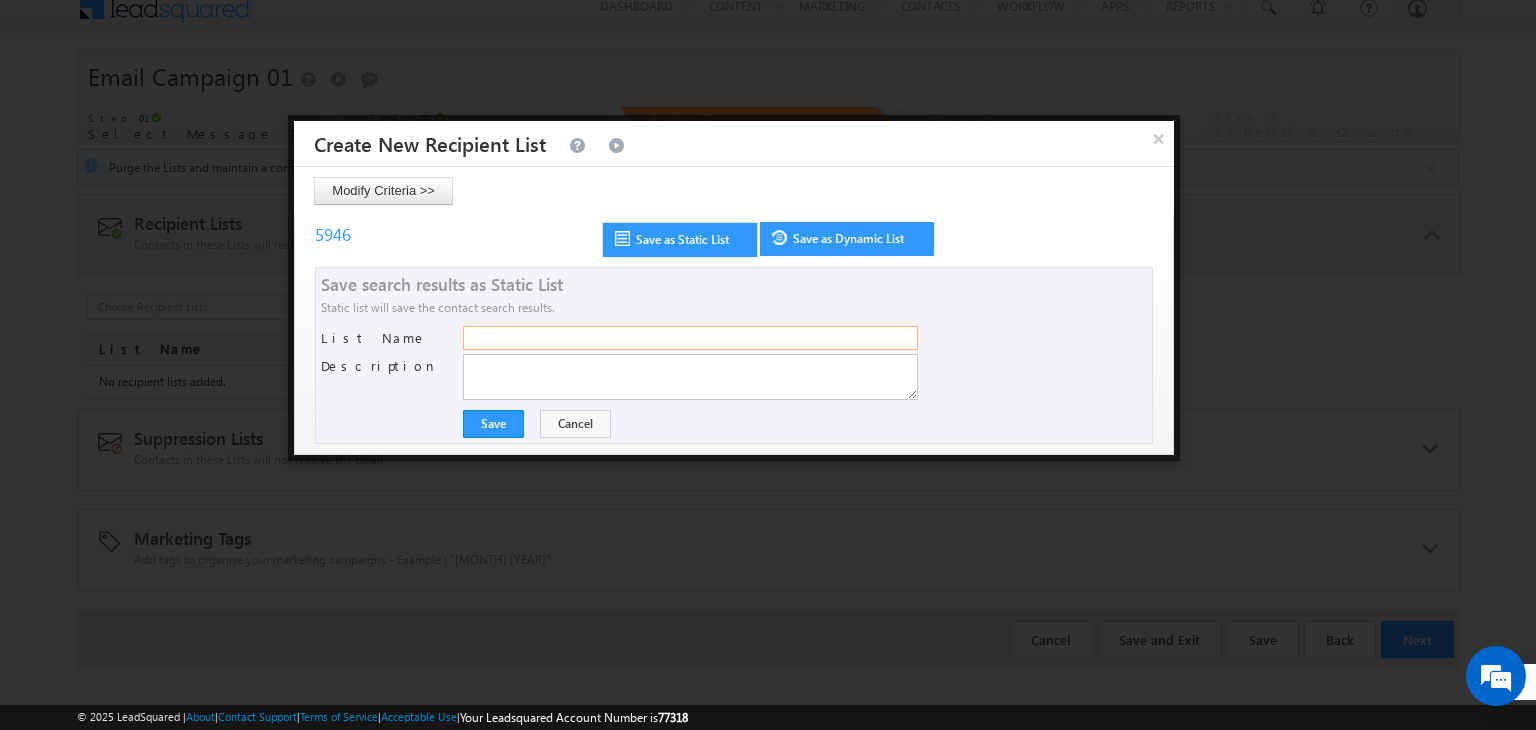 click on "List Name" at bounding box center (690, 338) 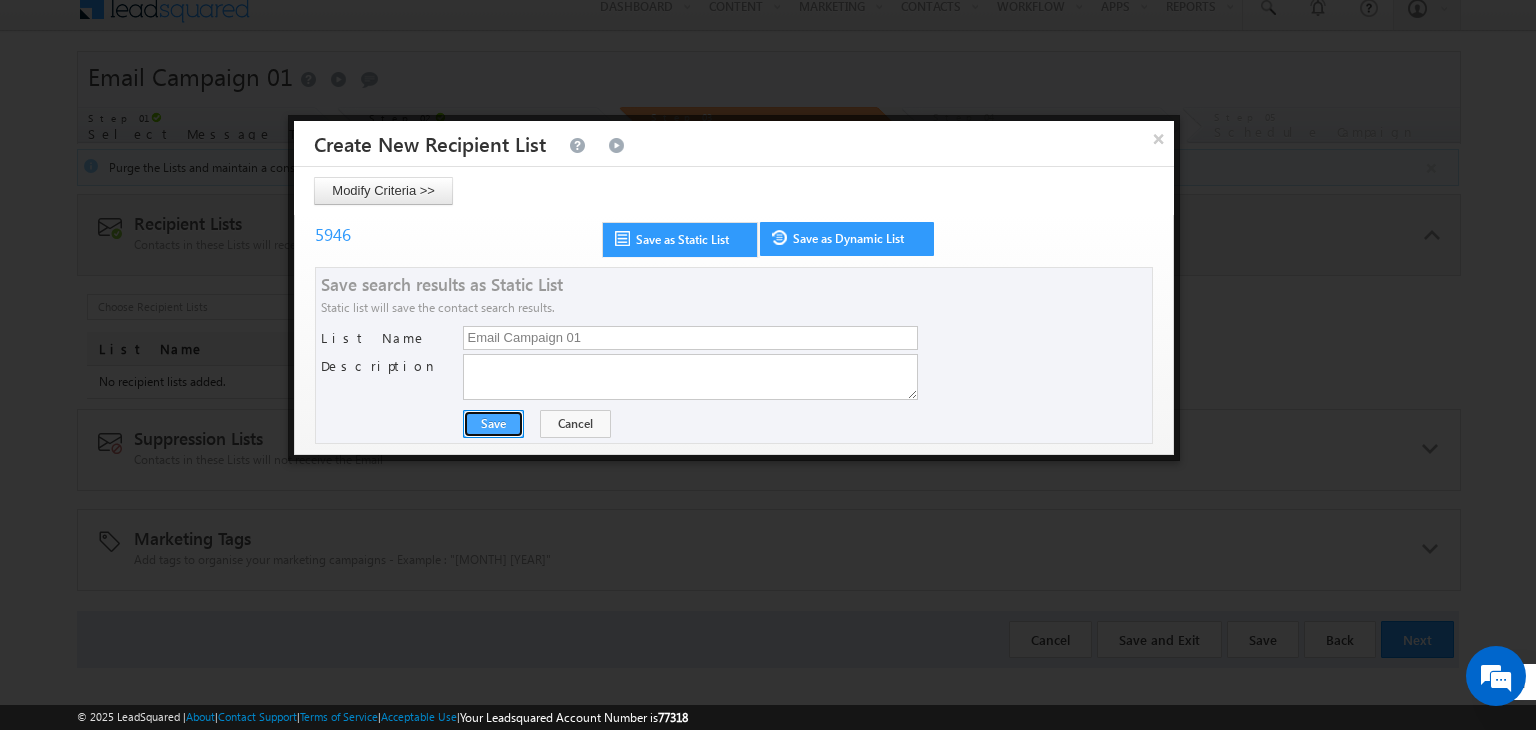 click on "Save" at bounding box center (493, 424) 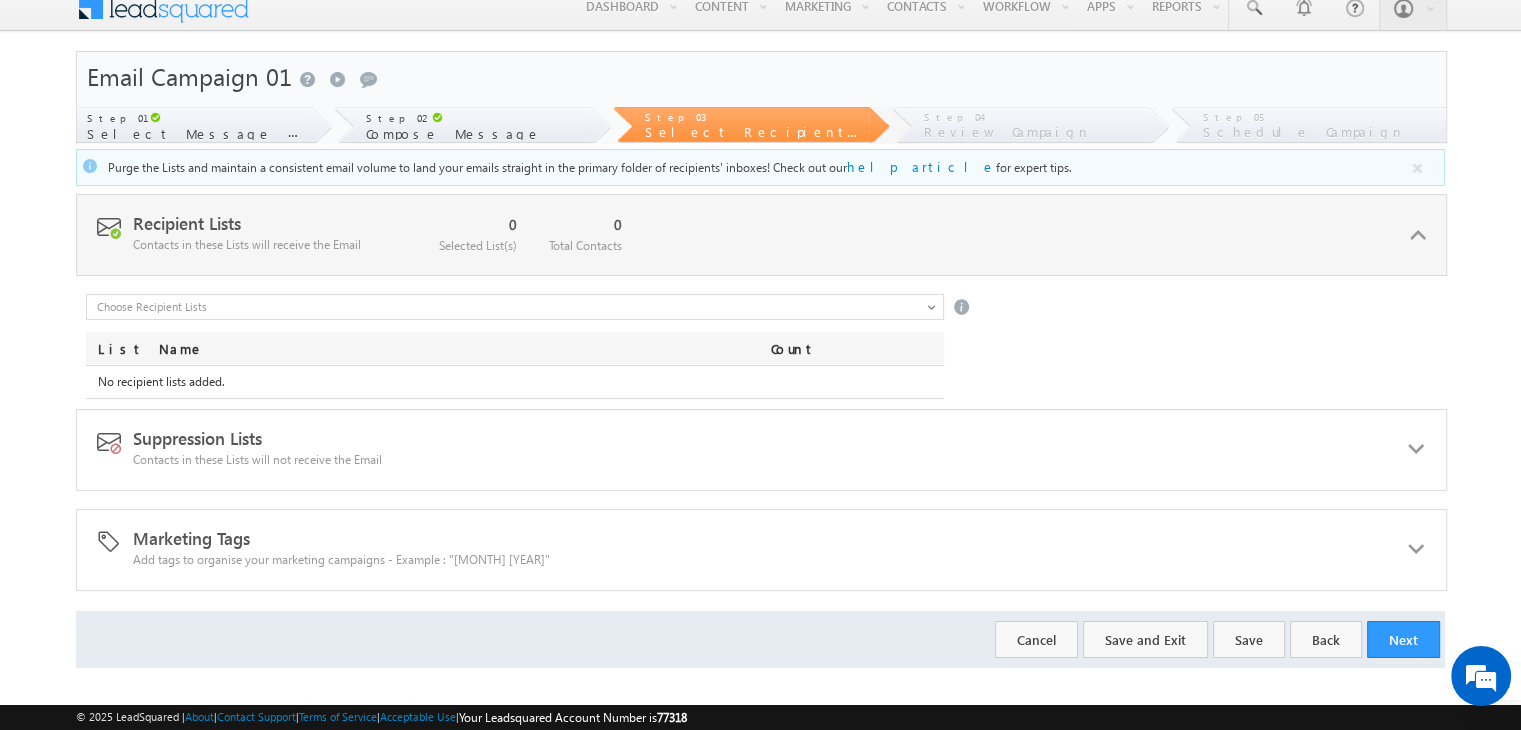 click at bounding box center [515, 307] 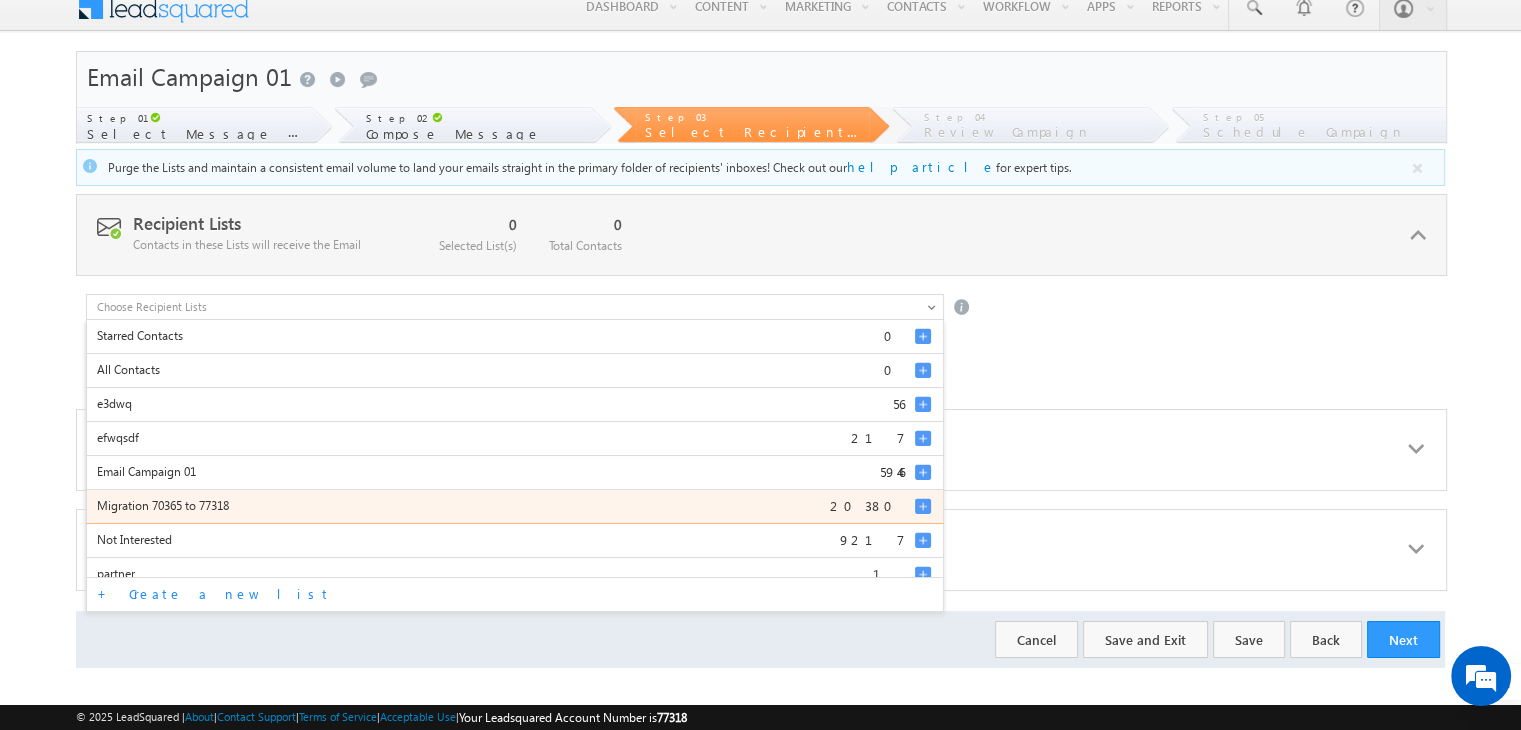 scroll, scrollTop: 13, scrollLeft: 0, axis: vertical 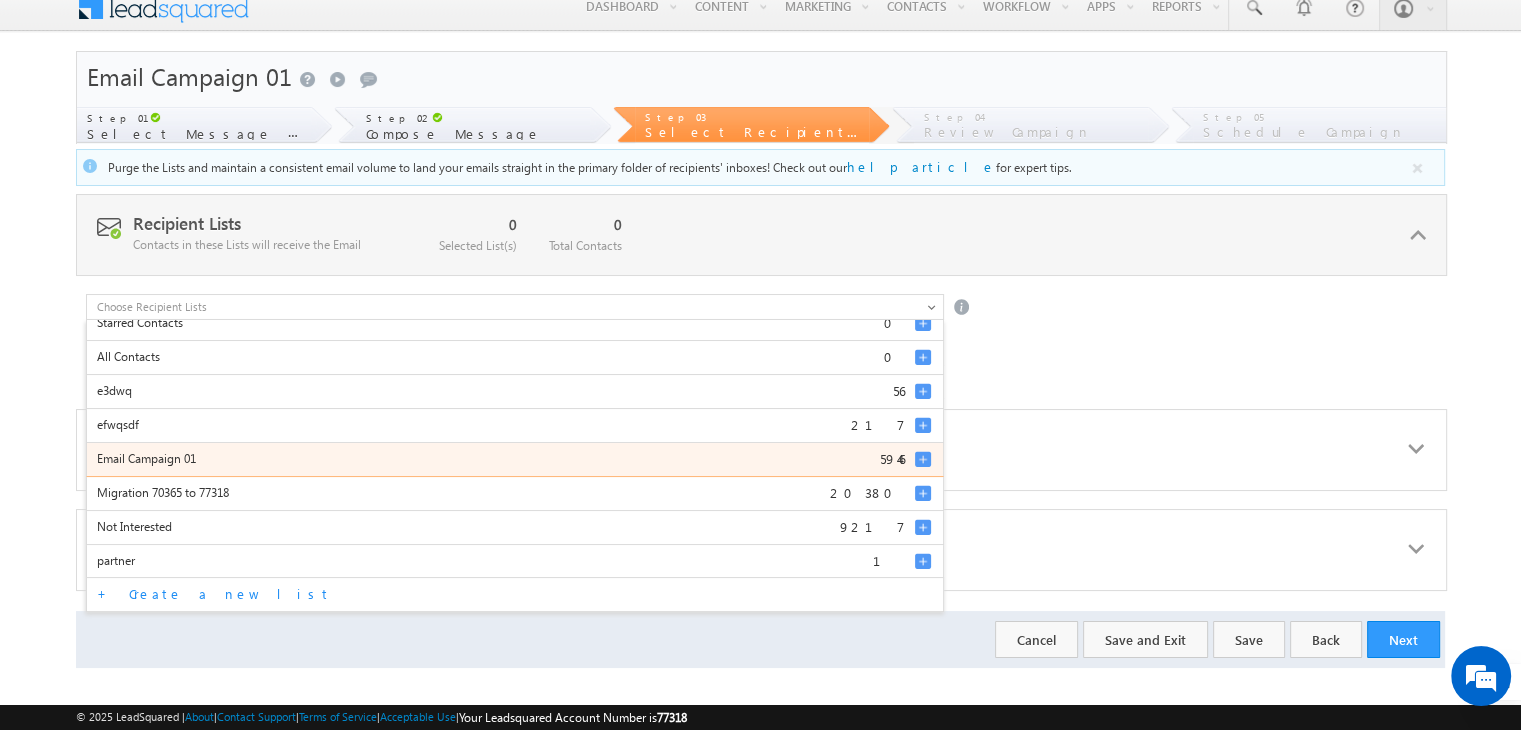 click at bounding box center [923, 459] 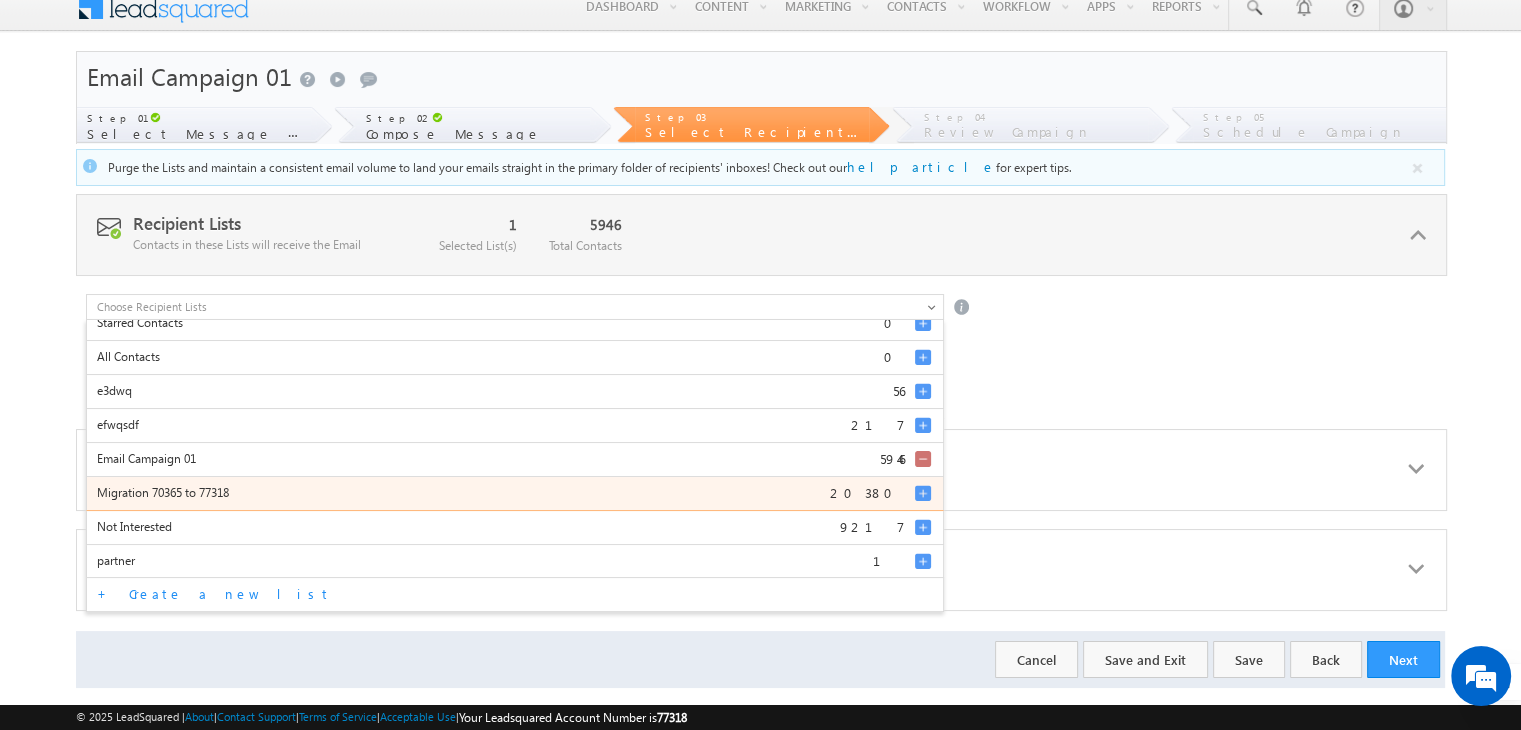 click at bounding box center [923, 493] 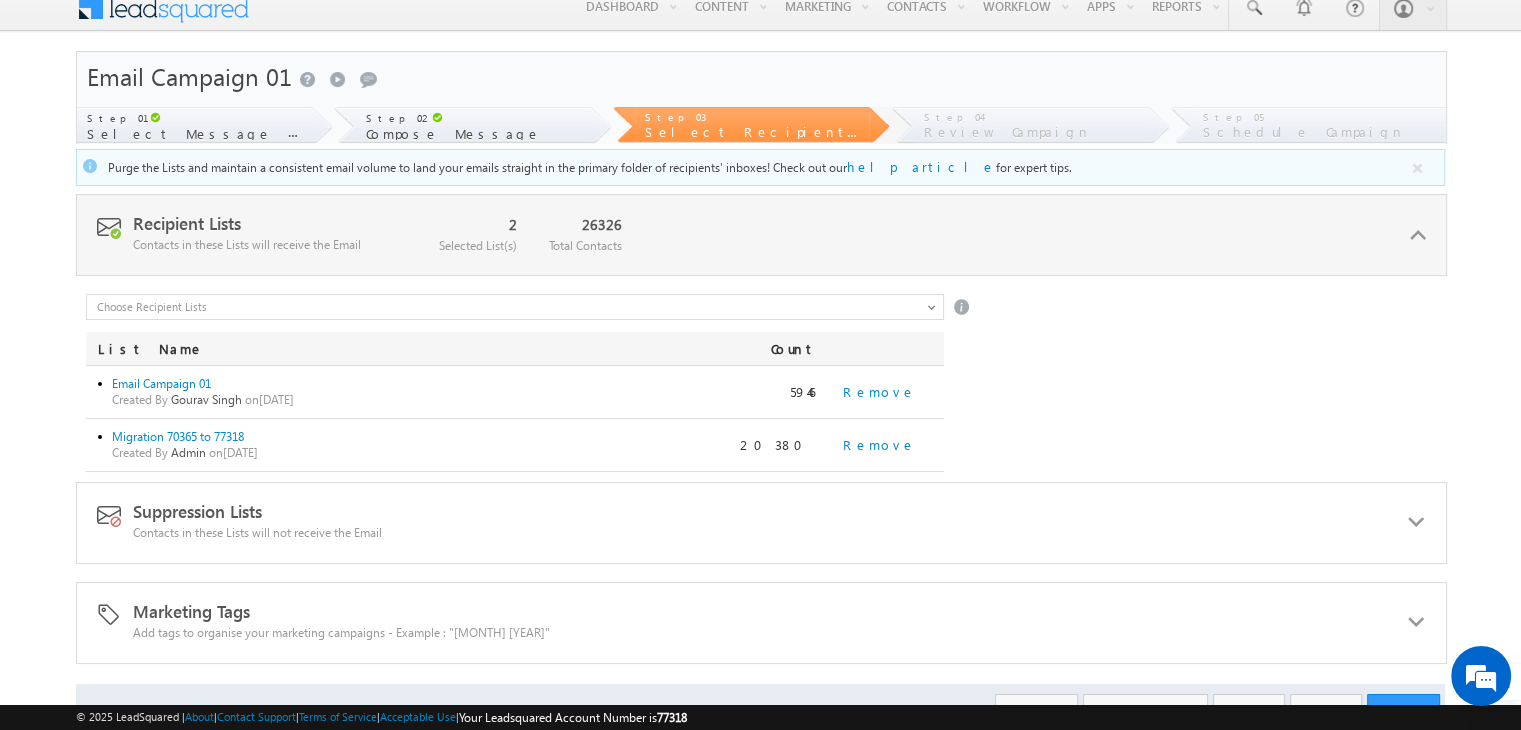 click on "Starred Contacts  0  All Contacts  0  e3dwq  56  efwqsdf  217  Email Campaign 01  5946  Migration 70365 to 77318  20380  Not Interested  9217  partner  1
+ Create a new list" at bounding box center (765, 383) 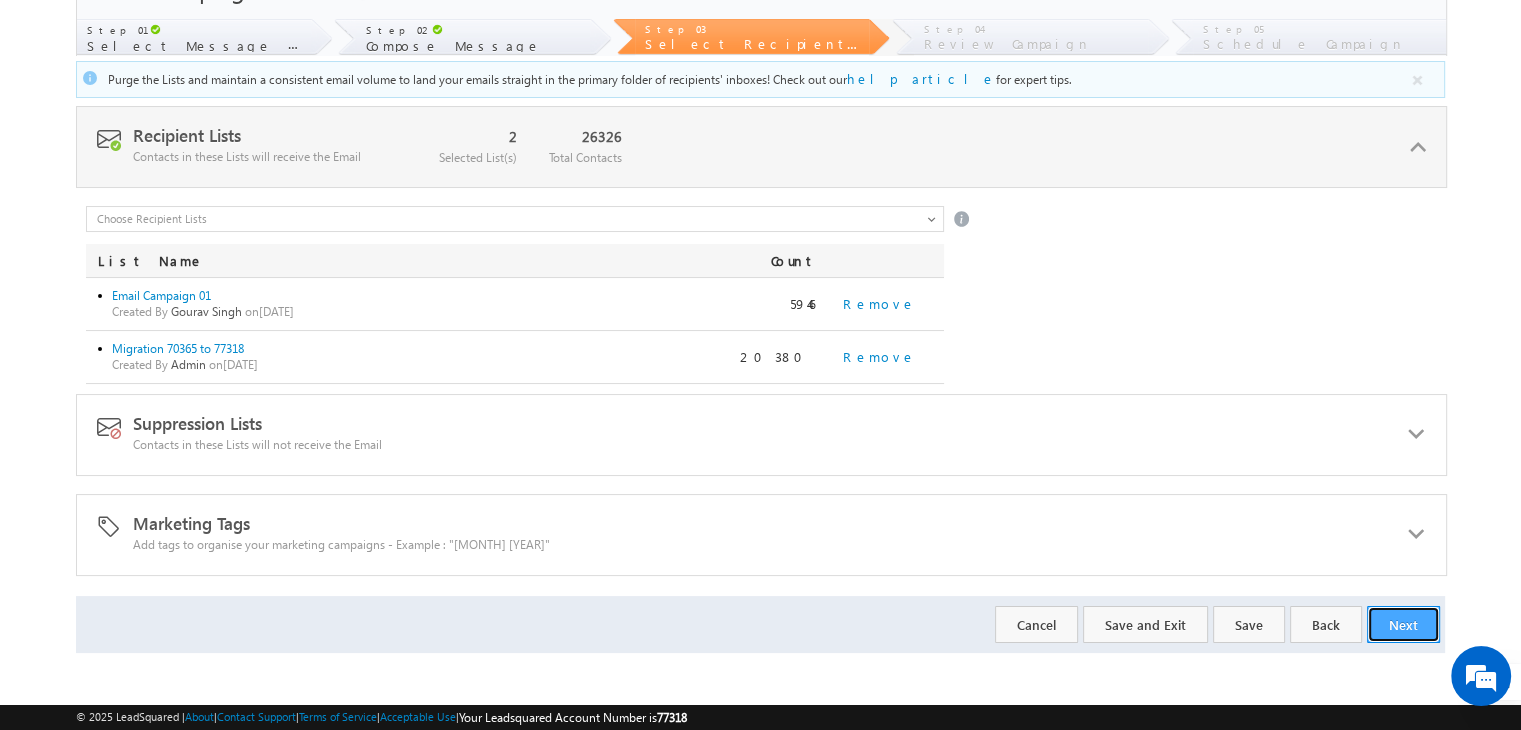 click on "Next" at bounding box center (1403, 624) 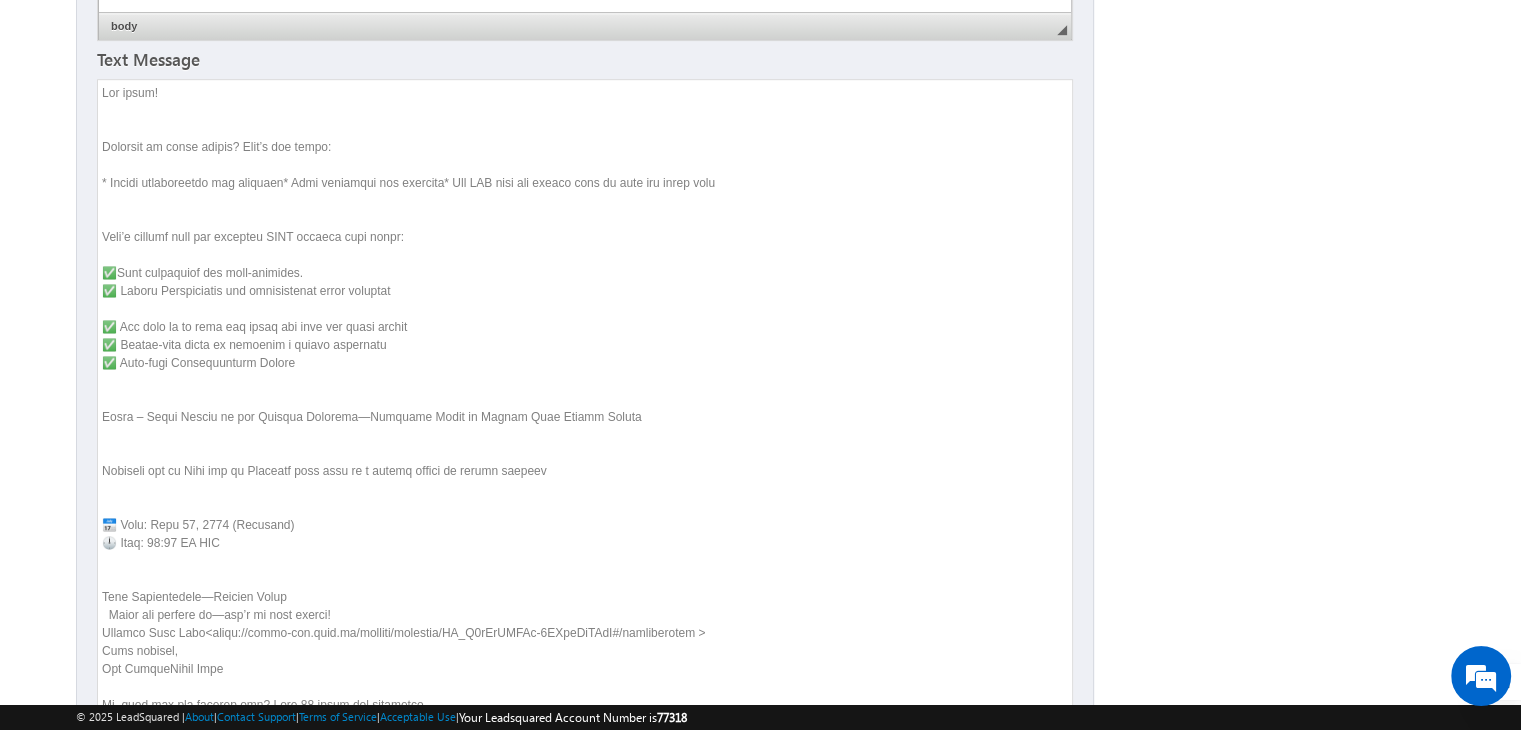 scroll, scrollTop: 1424, scrollLeft: 0, axis: vertical 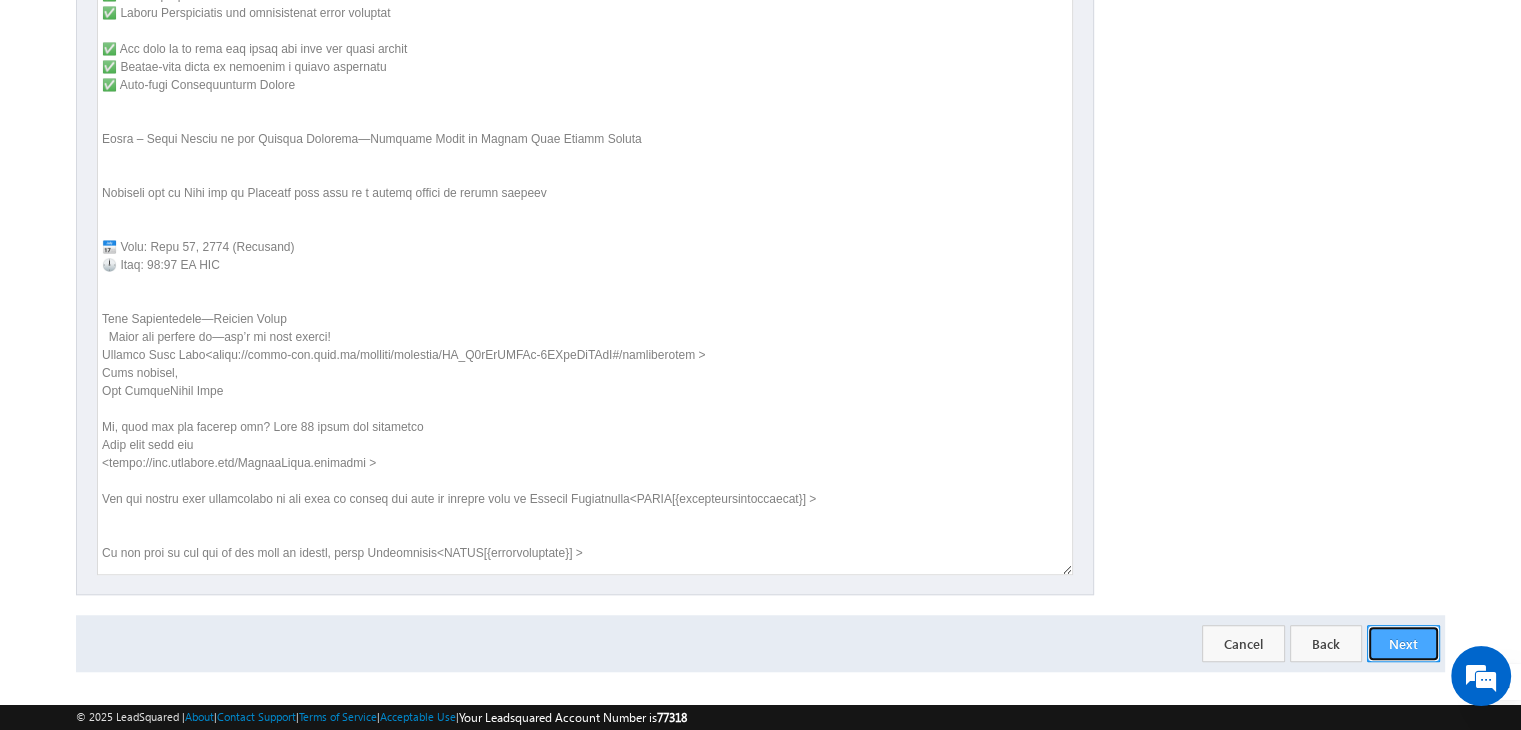 click on "Next" at bounding box center [1403, 643] 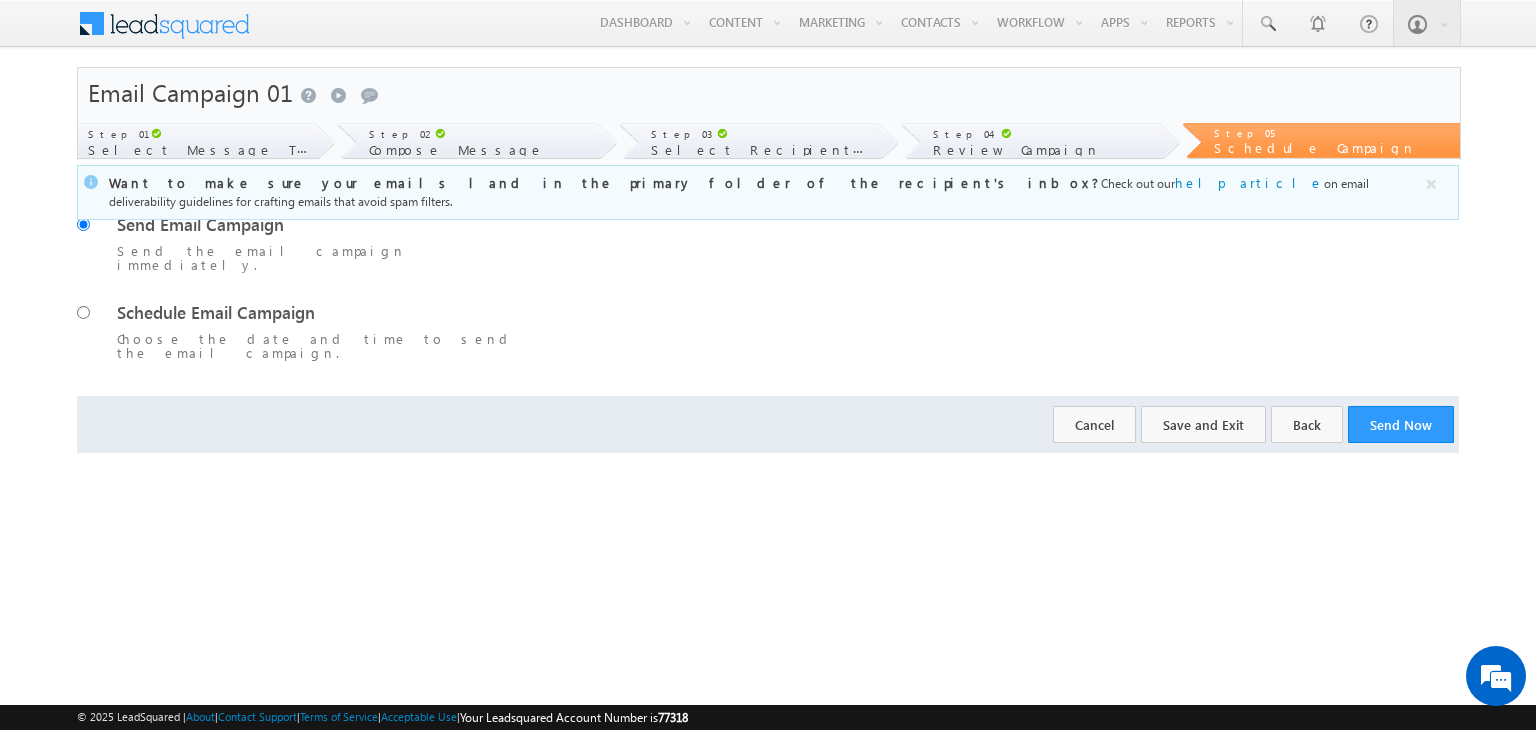 scroll, scrollTop: 0, scrollLeft: 0, axis: both 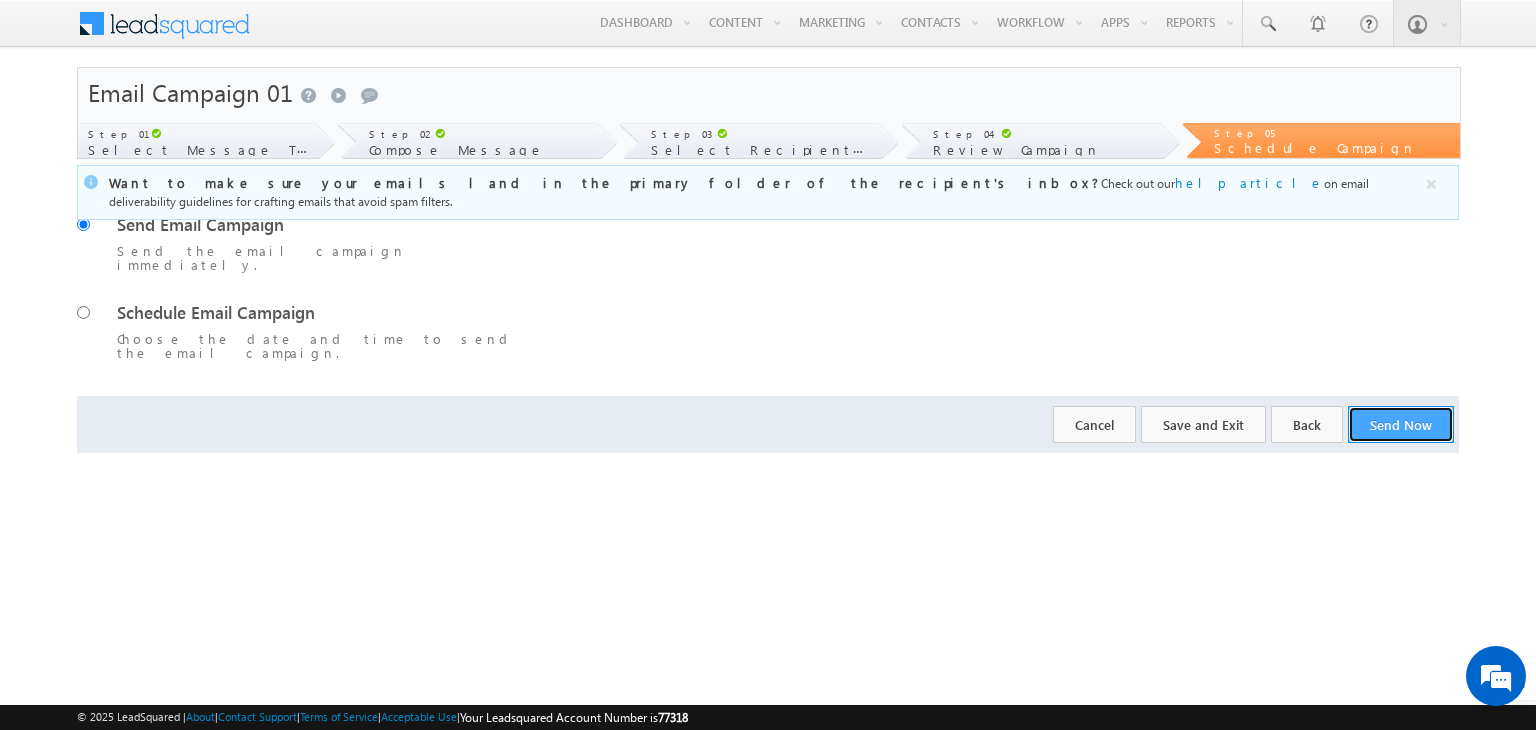click on "Send Now" at bounding box center [1401, 424] 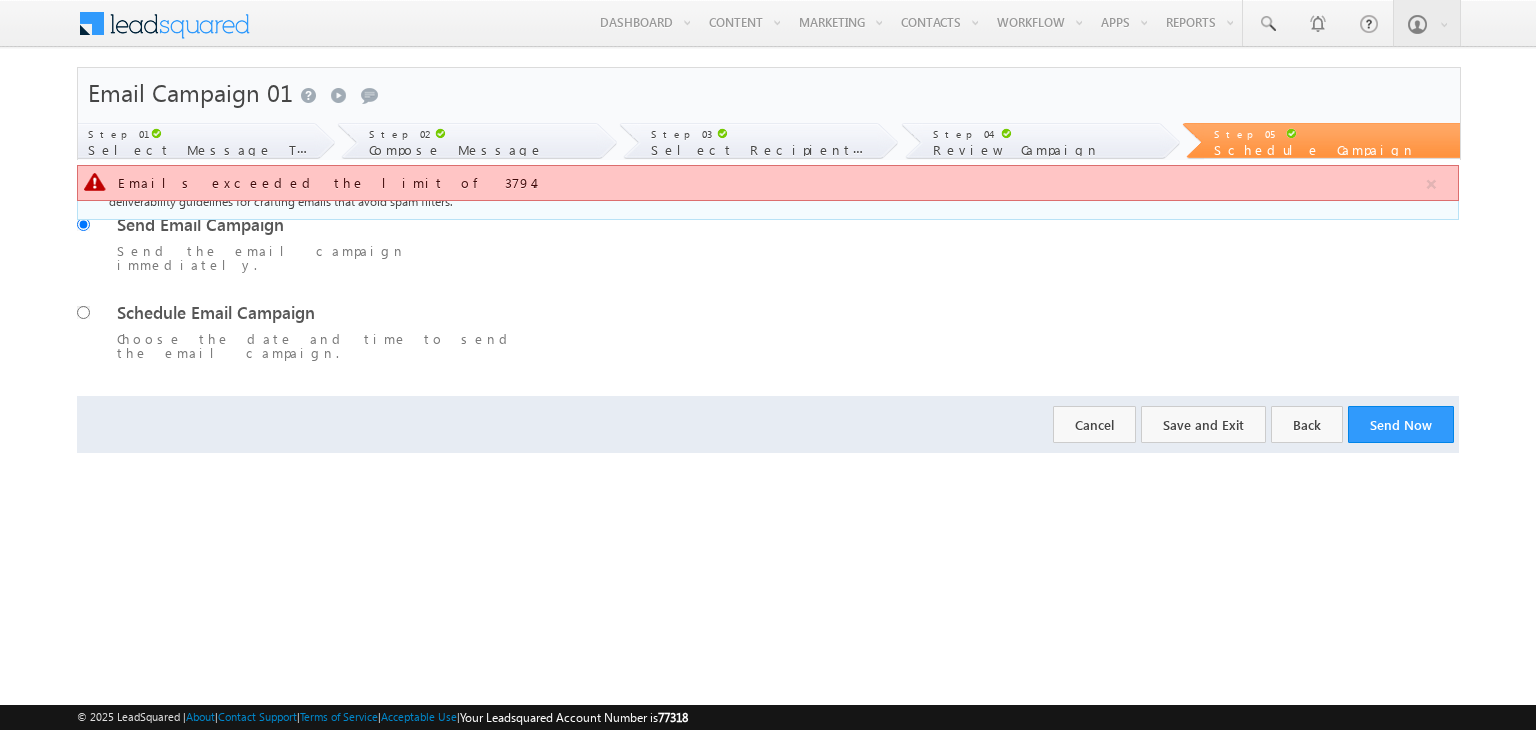 scroll, scrollTop: 0, scrollLeft: 0, axis: both 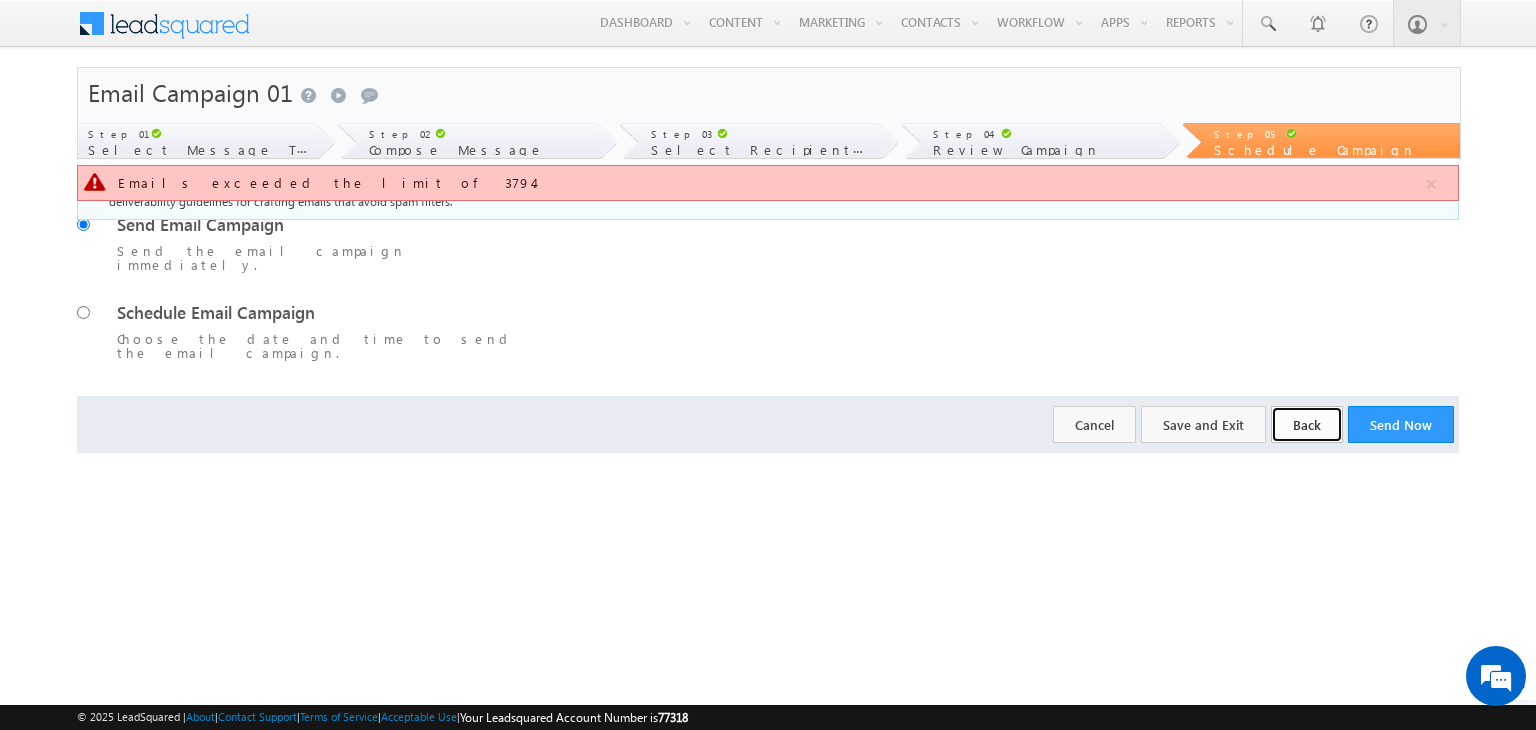 click on "Back" at bounding box center [1307, 424] 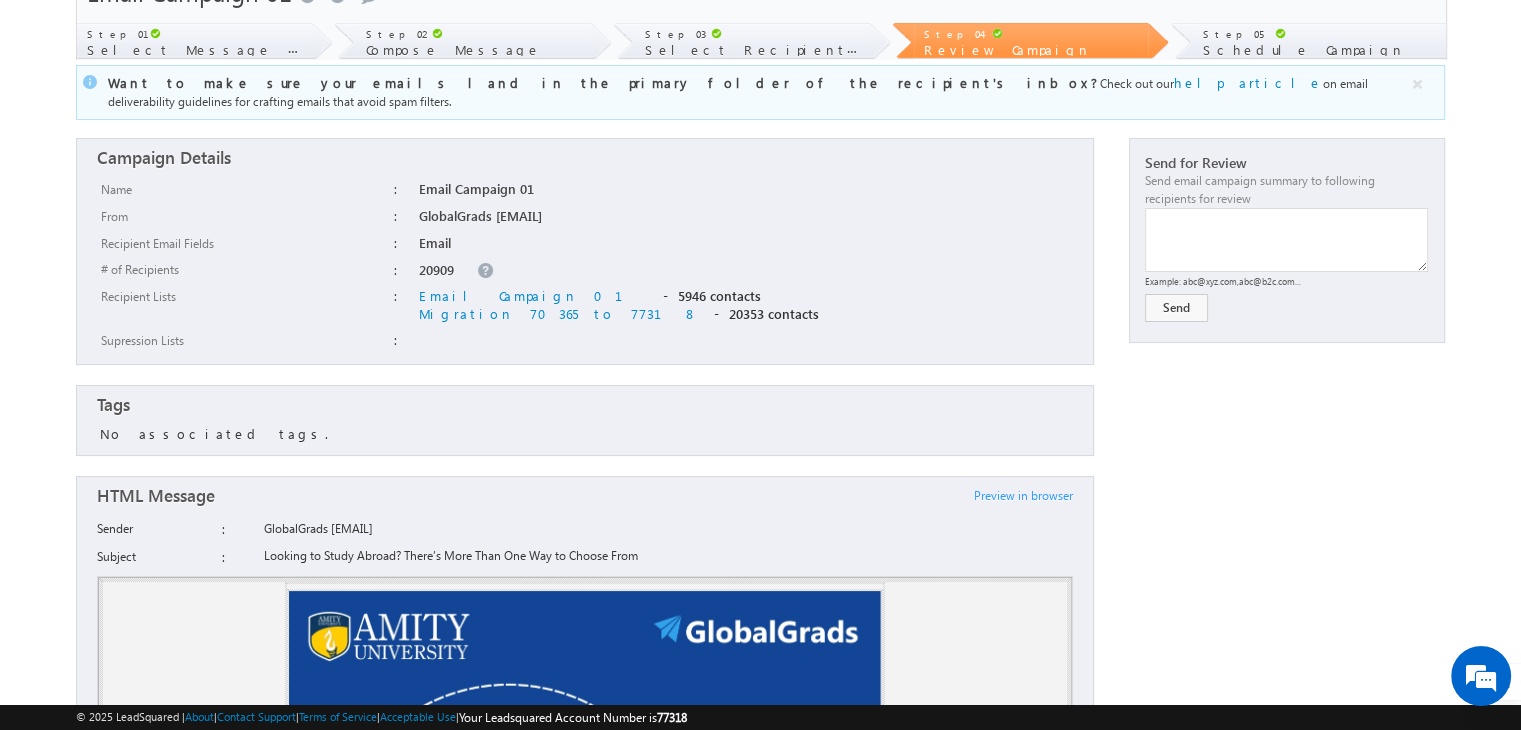 scroll, scrollTop: 0, scrollLeft: 0, axis: both 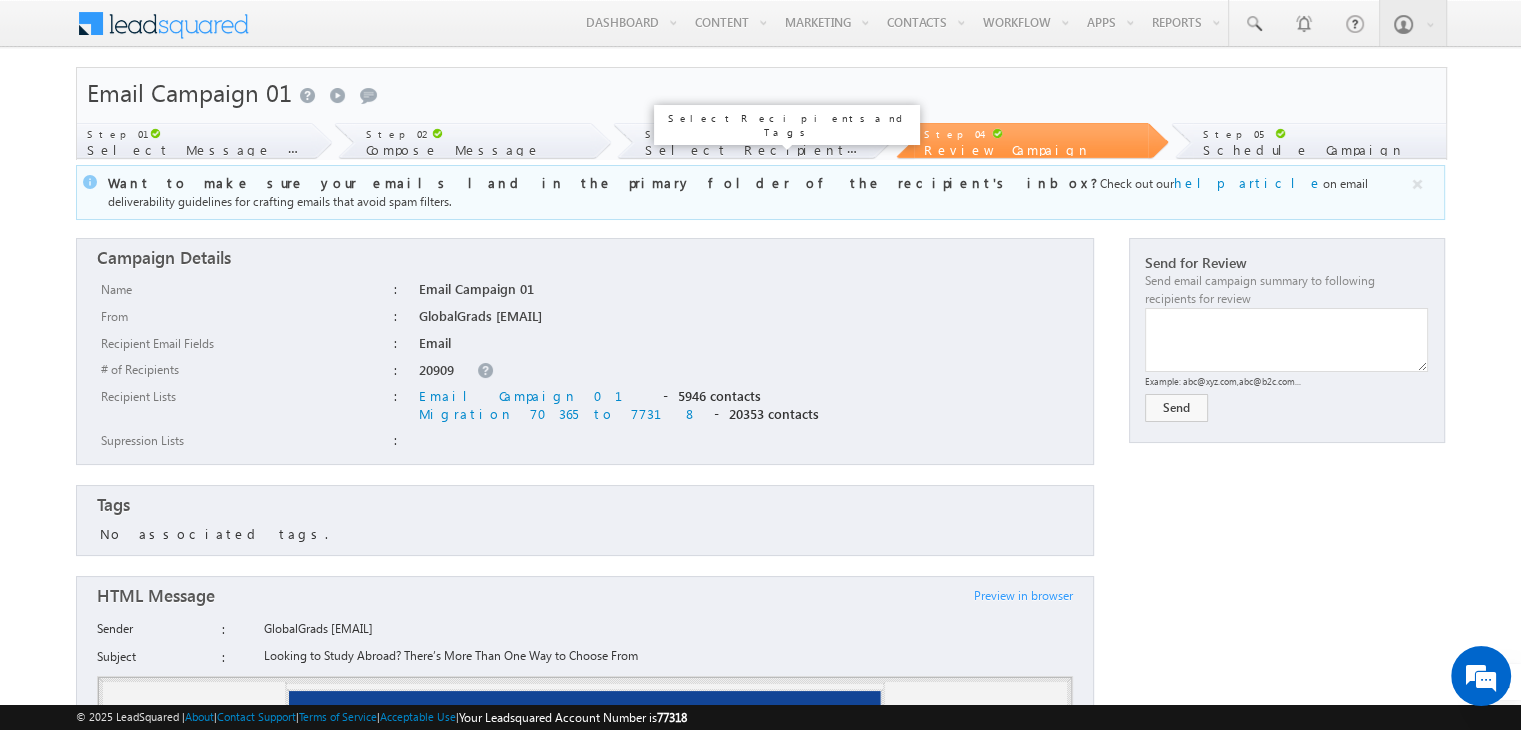 click on "Select Recipients and Tags" at bounding box center (810, 149) 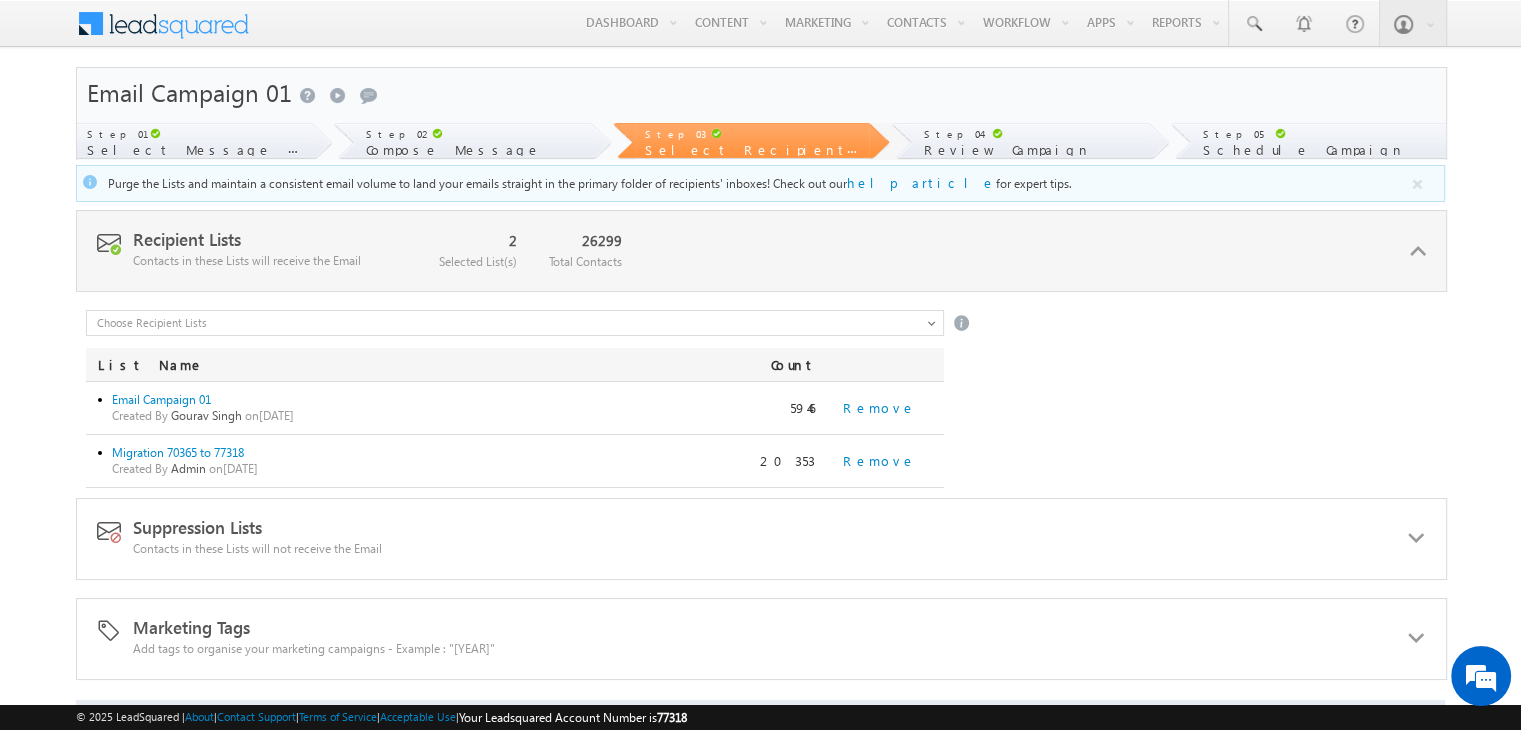 scroll, scrollTop: 76, scrollLeft: 0, axis: vertical 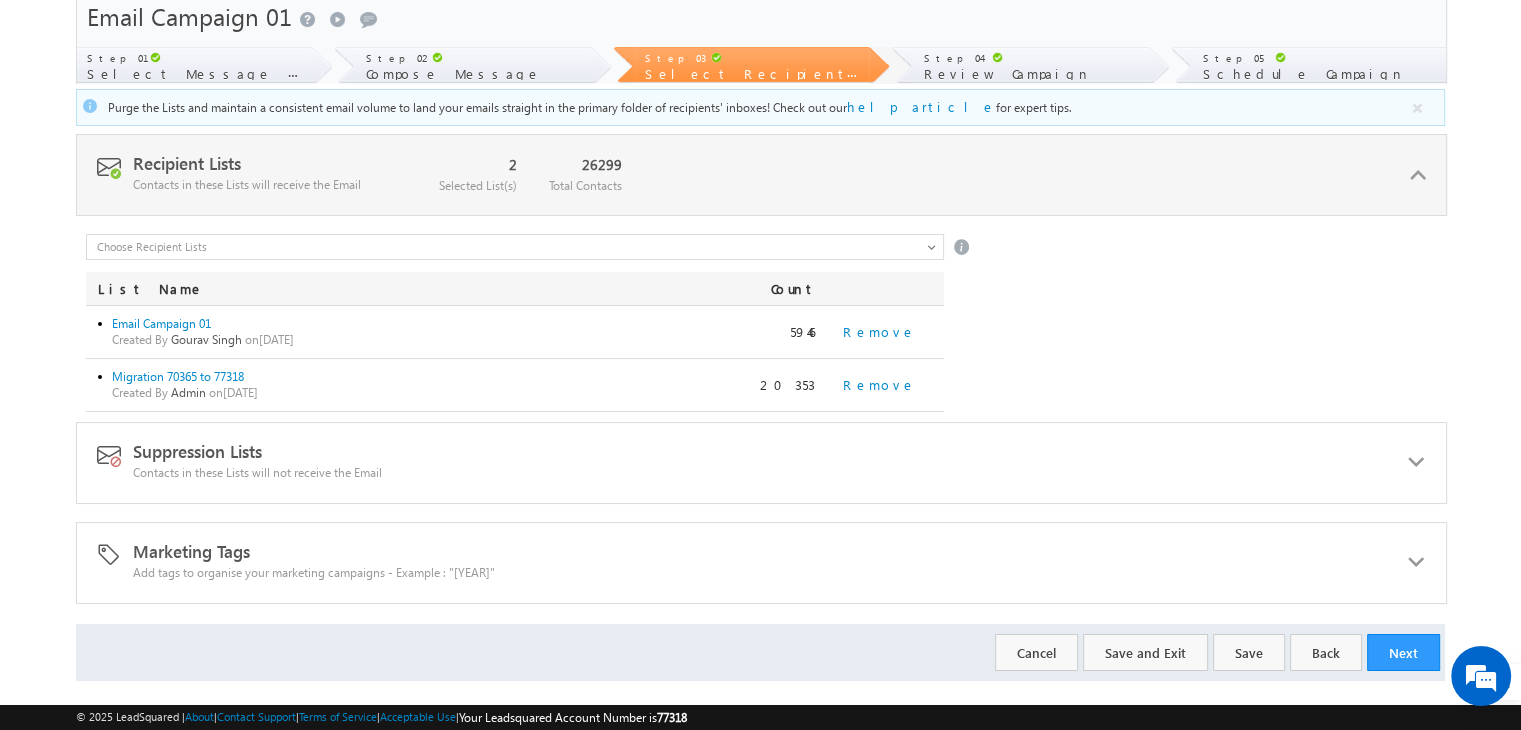 click on "Remove" at bounding box center [879, 385] 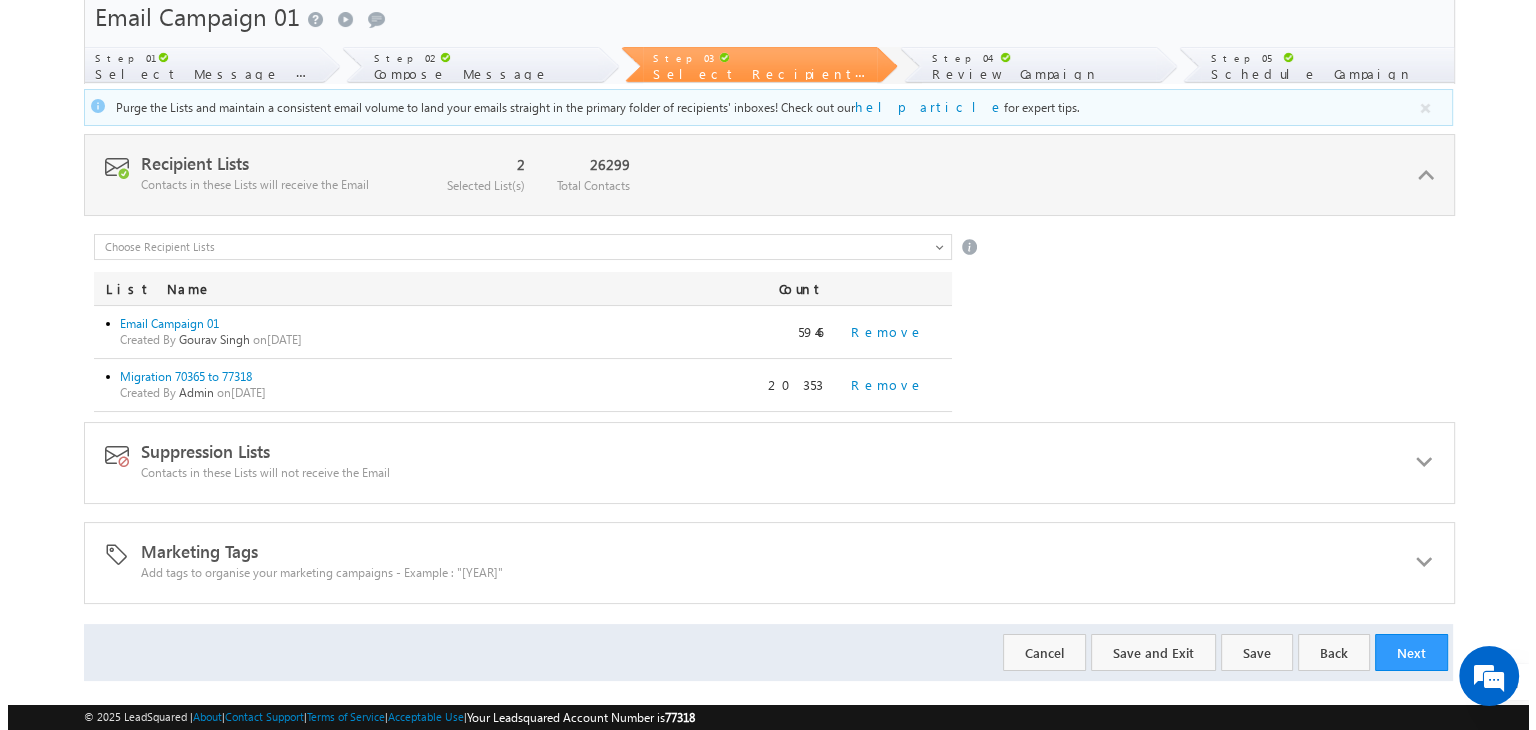 scroll, scrollTop: 52, scrollLeft: 0, axis: vertical 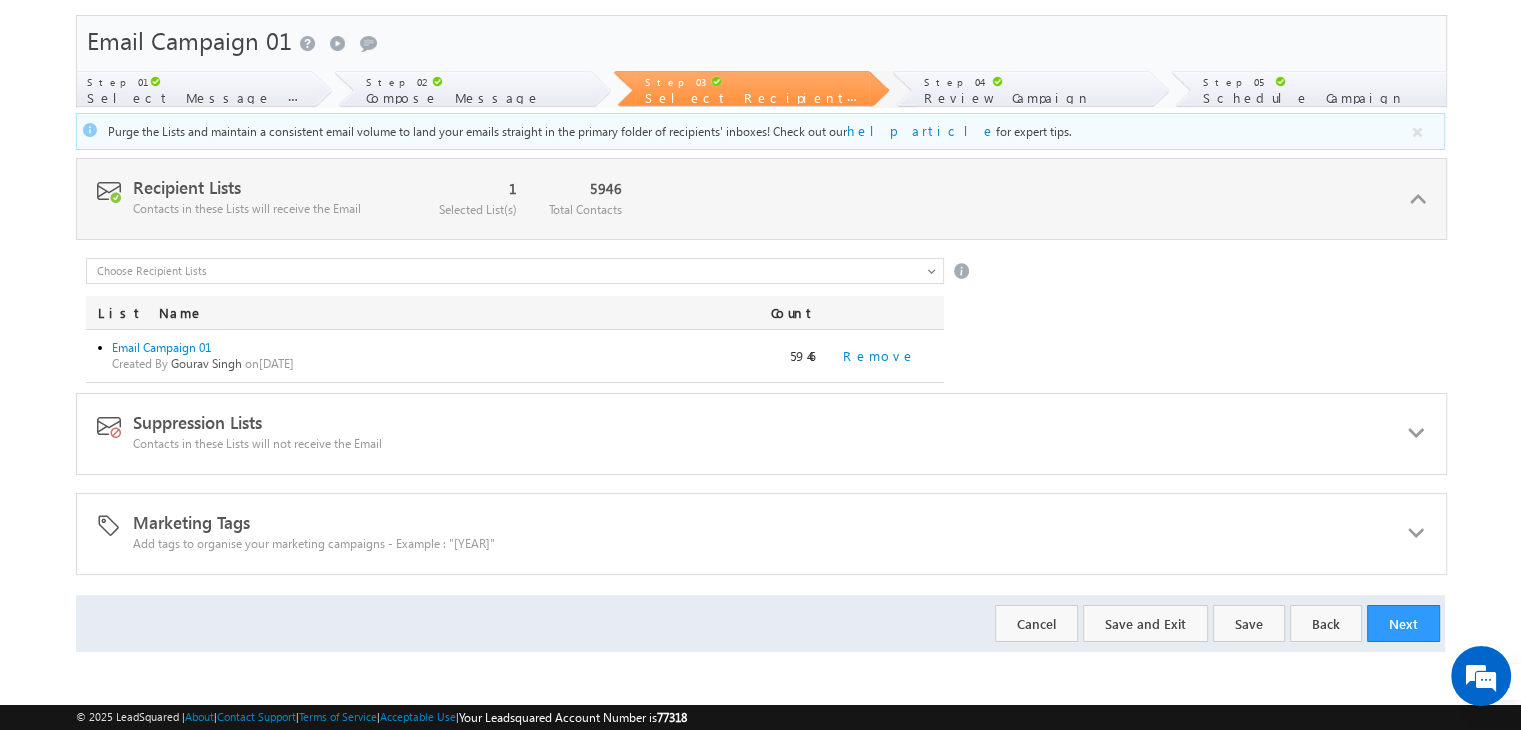 click at bounding box center (515, 271) 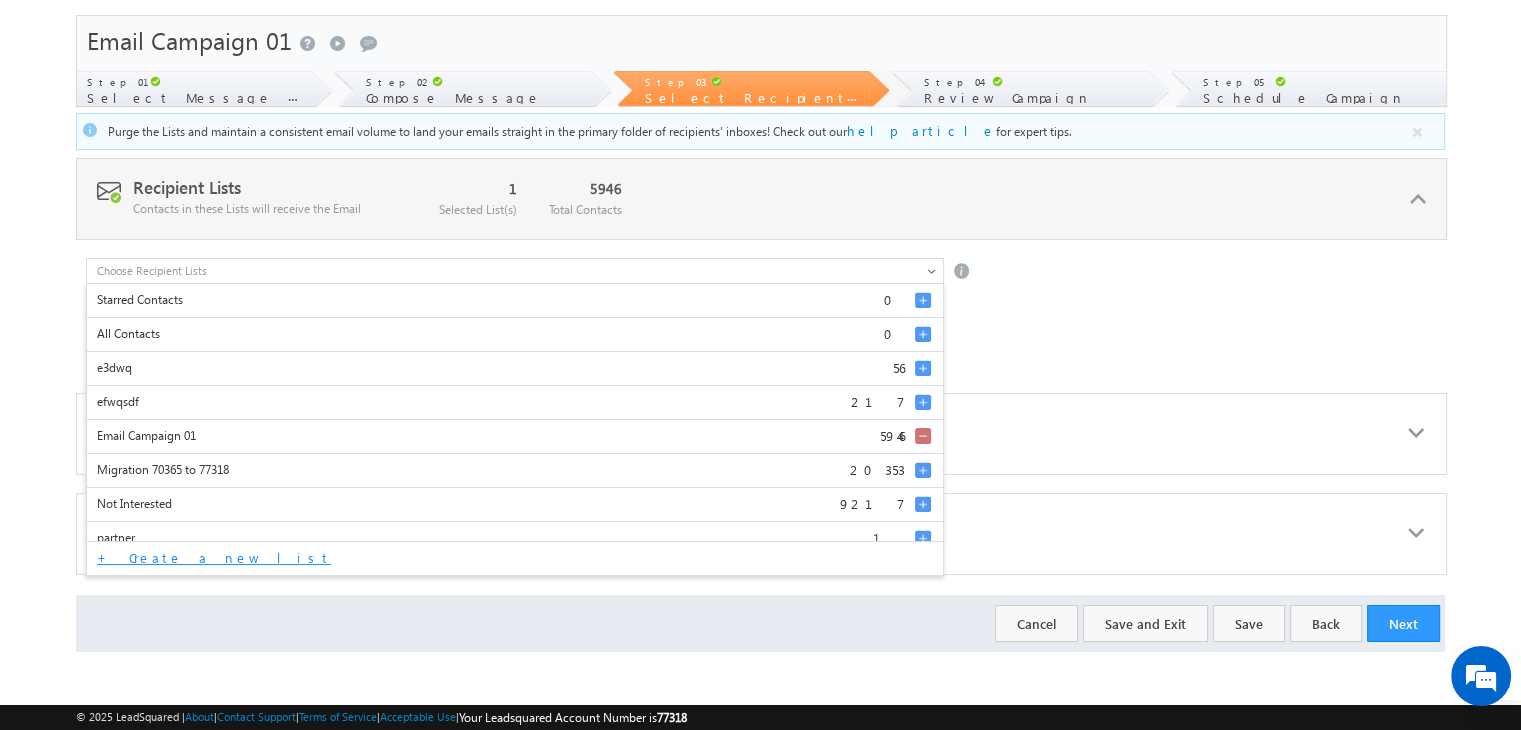 click on "+ Create a new list" at bounding box center [515, 558] 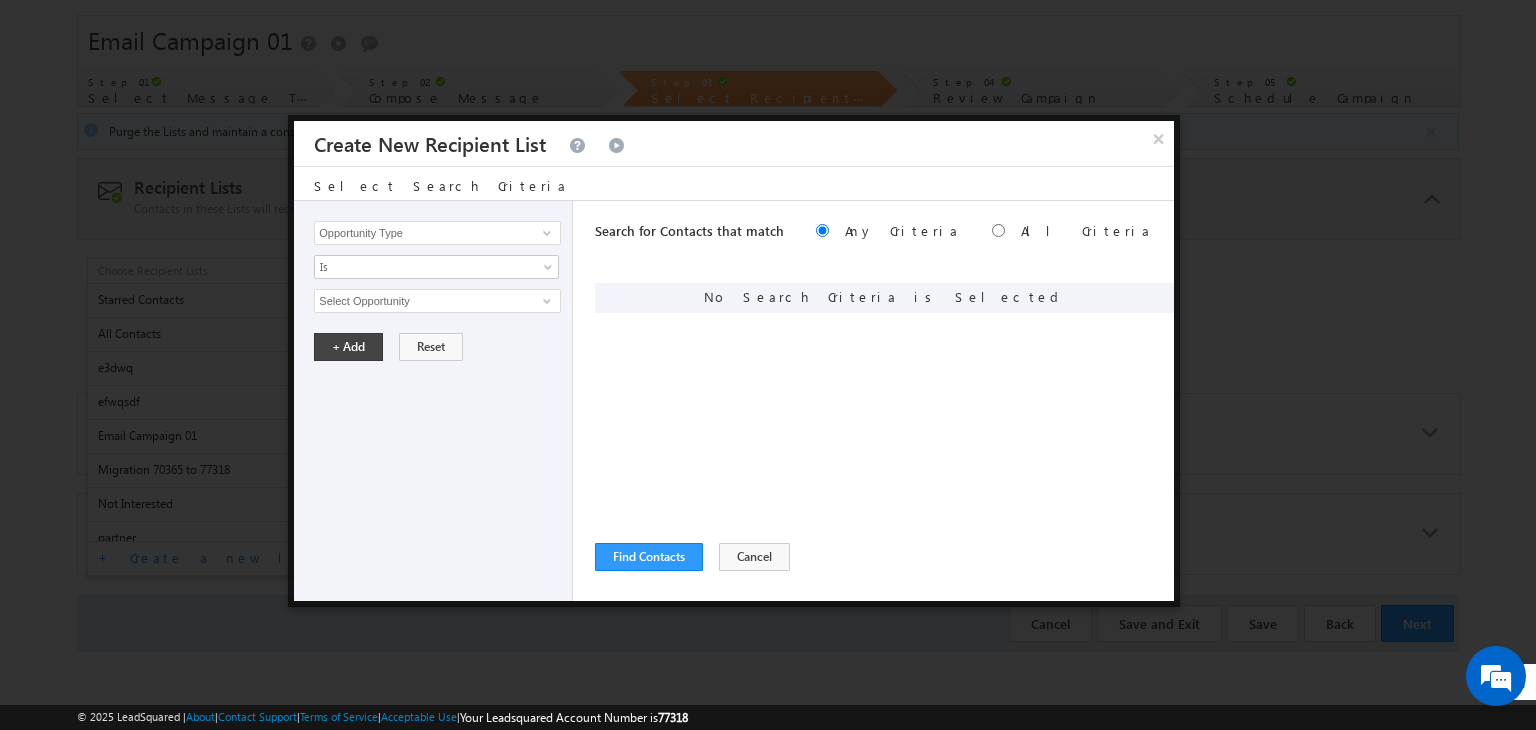 scroll, scrollTop: 0, scrollLeft: 0, axis: both 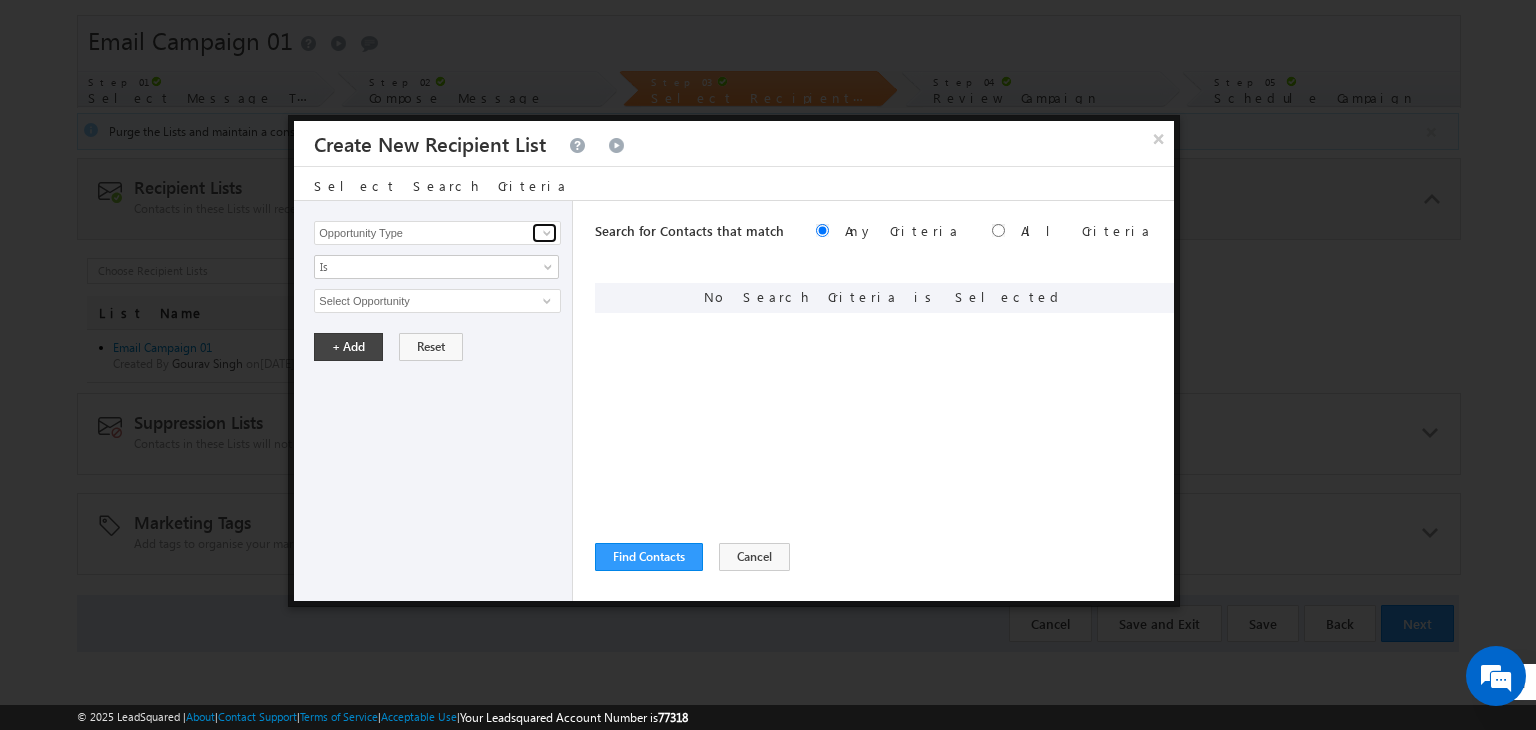 click at bounding box center [547, 233] 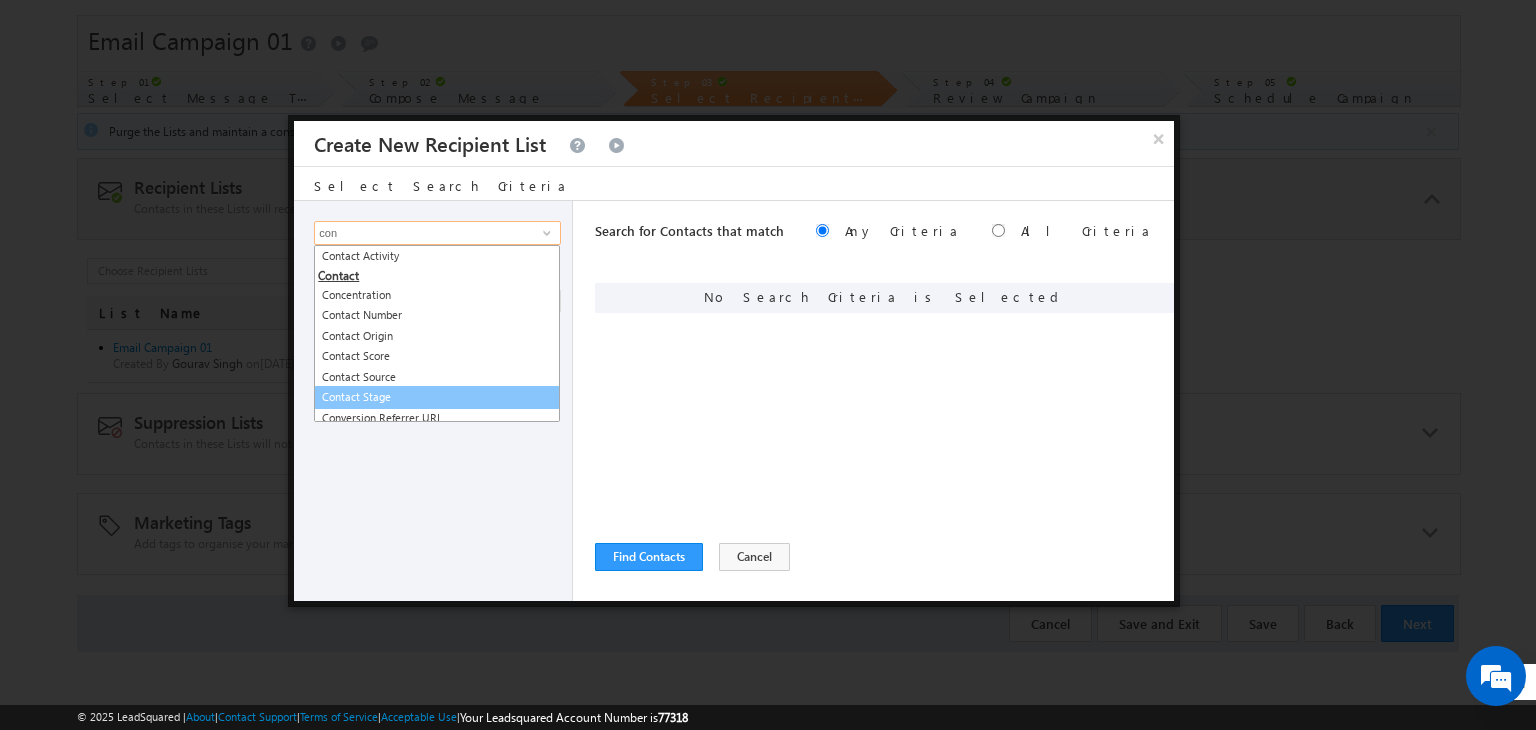 click on "Contact Stage" at bounding box center [437, 397] 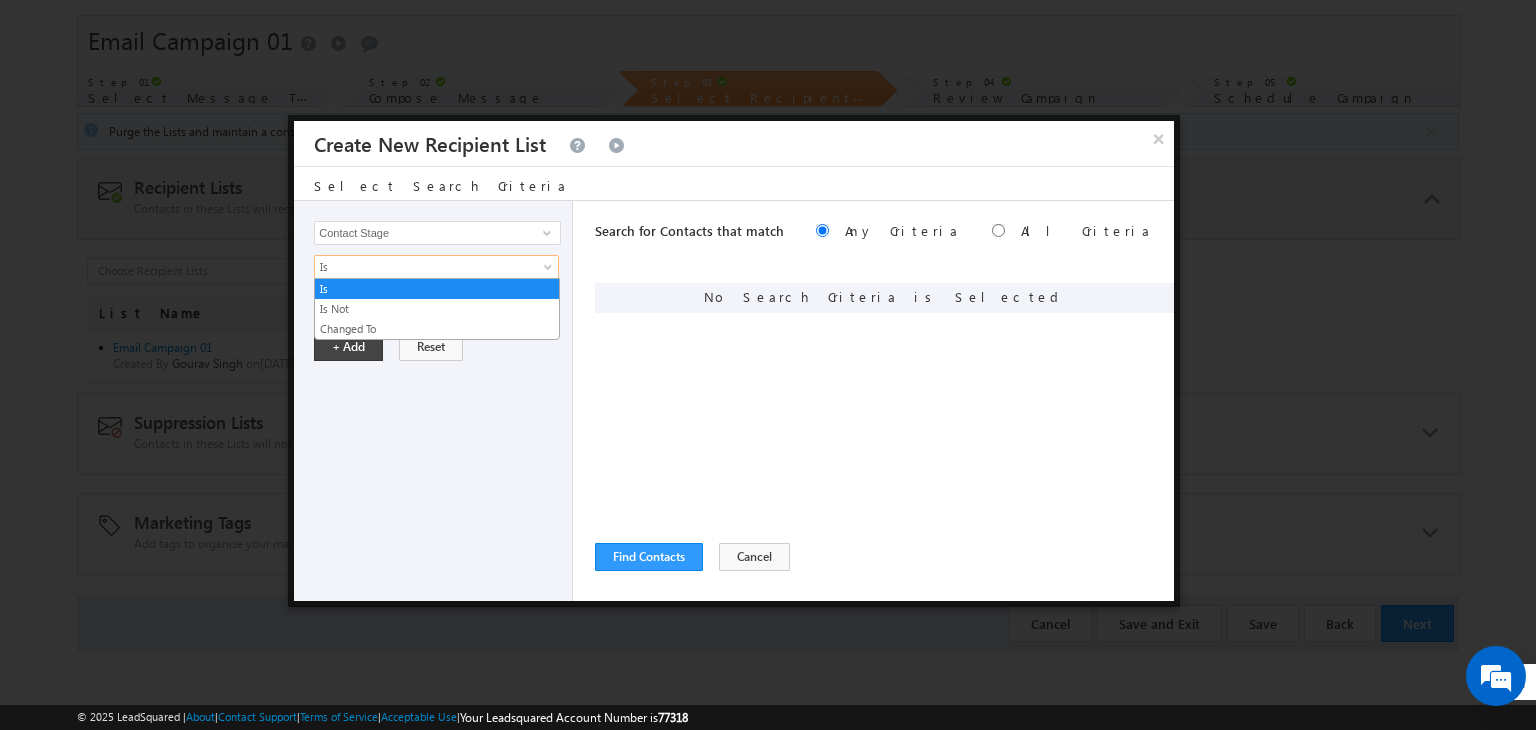 click on "Is" at bounding box center [423, 267] 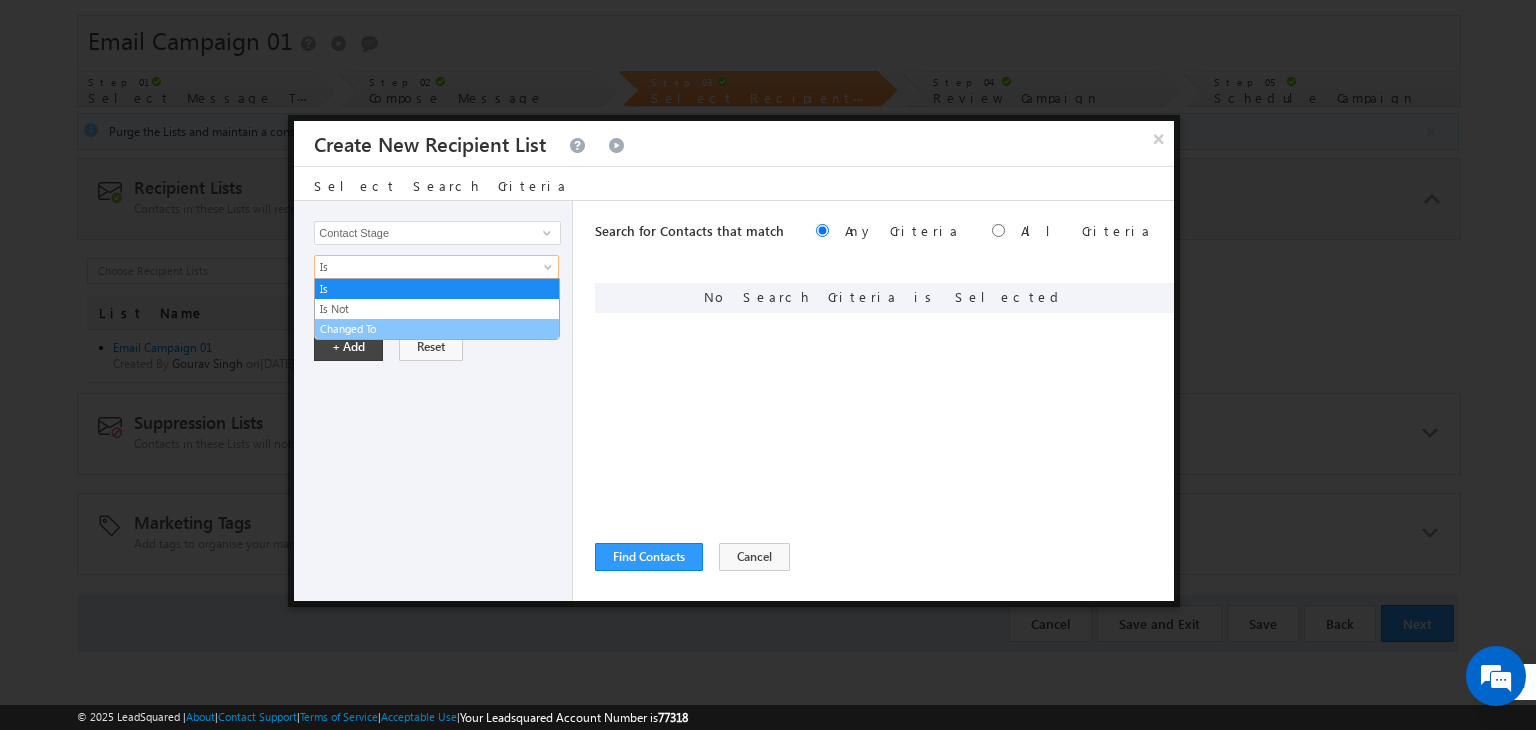 click on "Changed To" at bounding box center (437, 329) 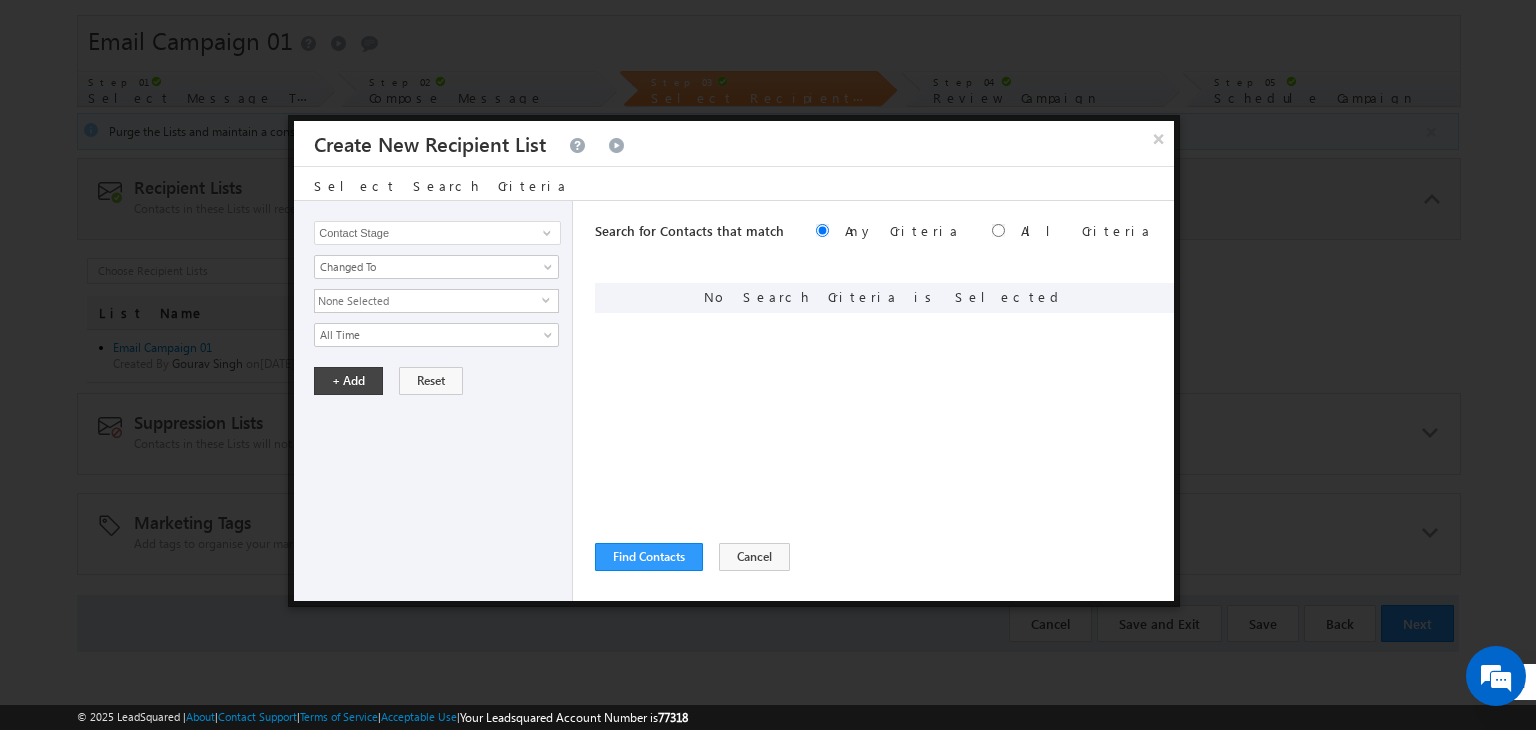 click on "Opportunity Type Contact Activity Task Sales Group  Prospect Id Address 1 Address 2 Any Specific University Or Program Application Status Auto Login URL City Class XII Marks Company Concentration Contact Number Contact Origin Contact Score Contact Source Contact Stage Conversion Referrer URL Country Country Interested In New Country Interested In Old Course Course Priority Created By Id Created On Created On Old Current Opt In Status Do Not Call Do Not Email Do Not SMS Do Not Track Do You Have Scholarships Do You Have Valid Passport Documents - Status Documents - University Proof Doc Documents - 10th Marksheet Documents - 12th Marksheet Documents - UG Degree Documents - UG Marksheets Documents - PG Degree Documents - PG Marksheets Documents - Resume/CV Documents - LOR Documents - SOP Documents - Passport Documents - ELT Documents - Amity Pathway Certificate Documents - COL Documents - Deposit fee Documents - UCOL Documents - I20 Documents - SEVIS Fee doc Documents - Loan Docs" at bounding box center (433, 401) 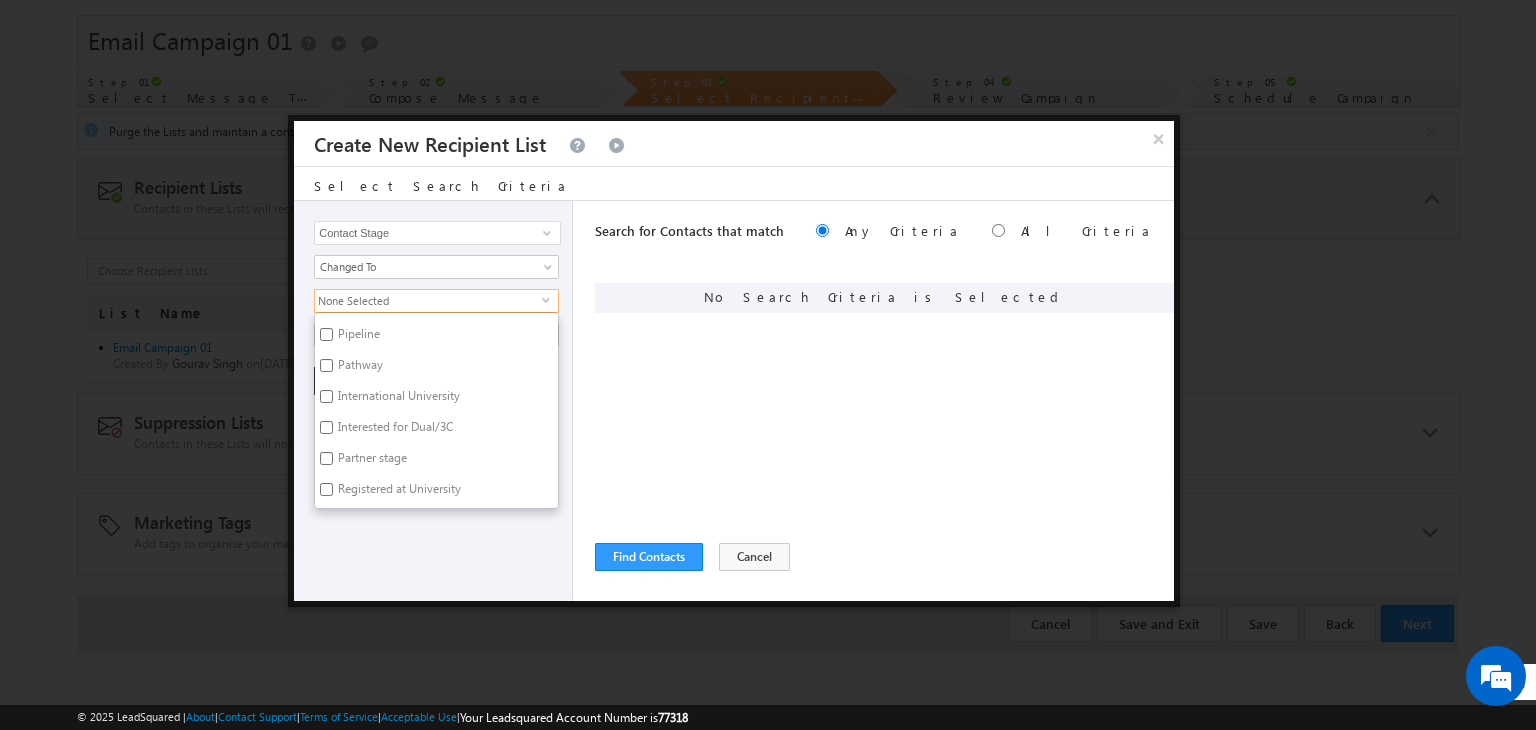 scroll, scrollTop: 84, scrollLeft: 0, axis: vertical 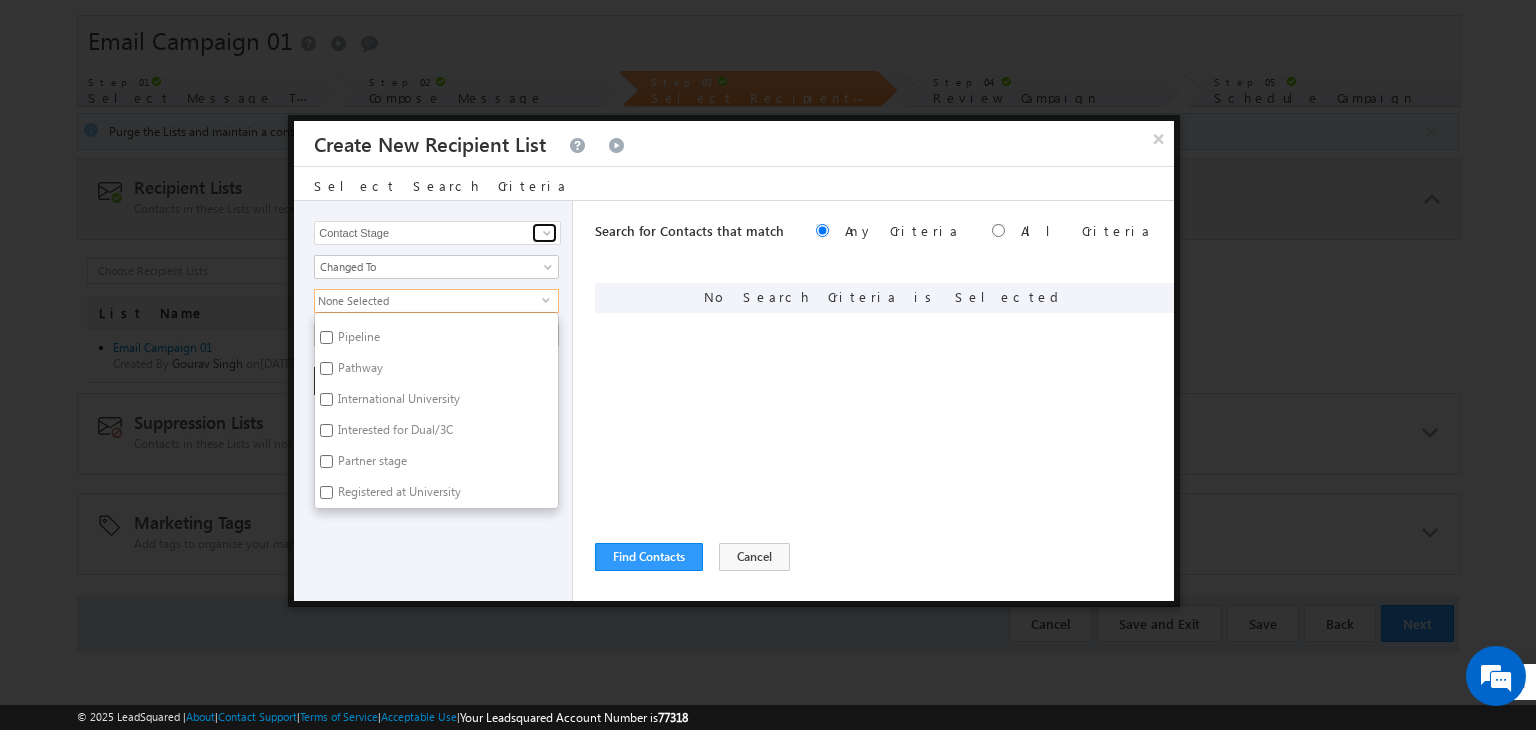 click at bounding box center [544, 233] 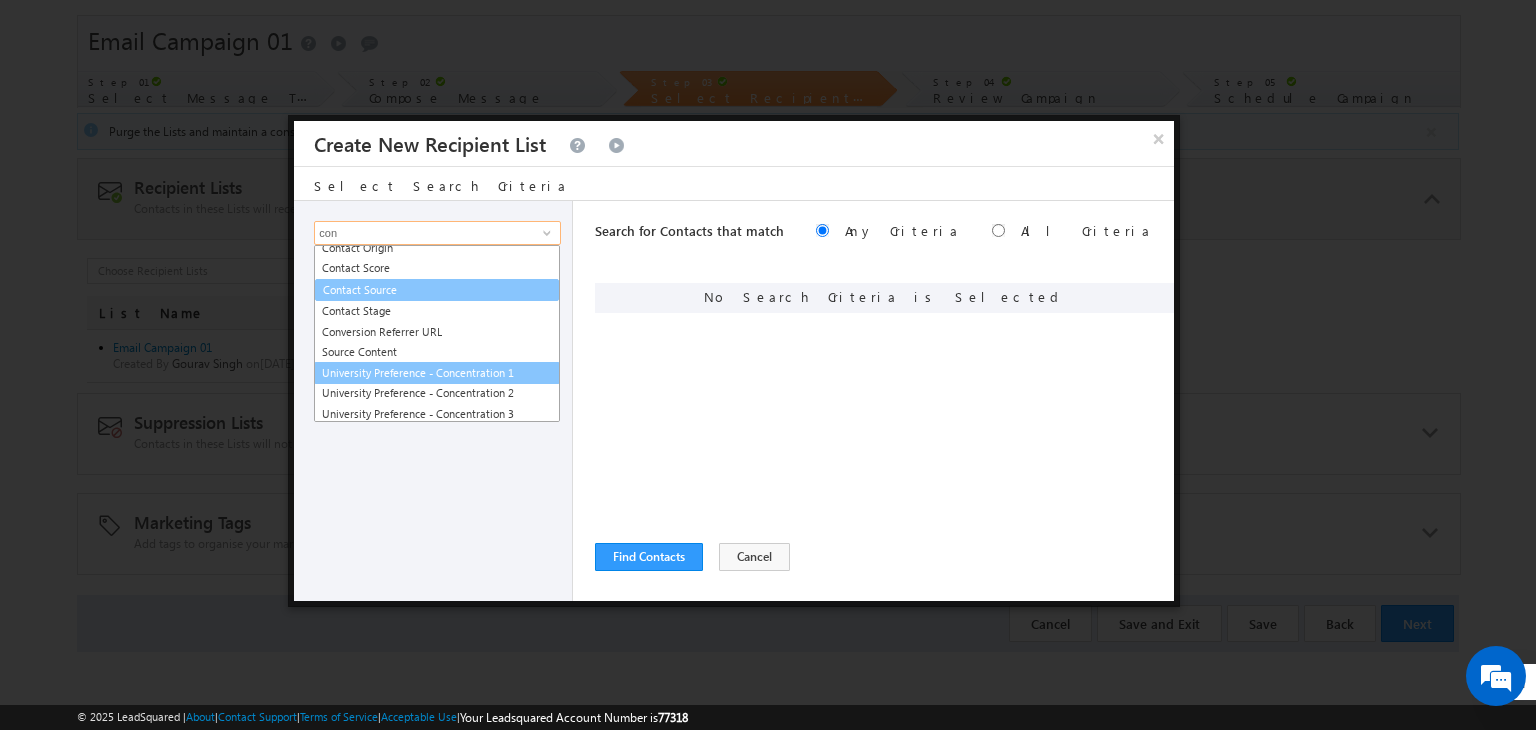scroll, scrollTop: 0, scrollLeft: 0, axis: both 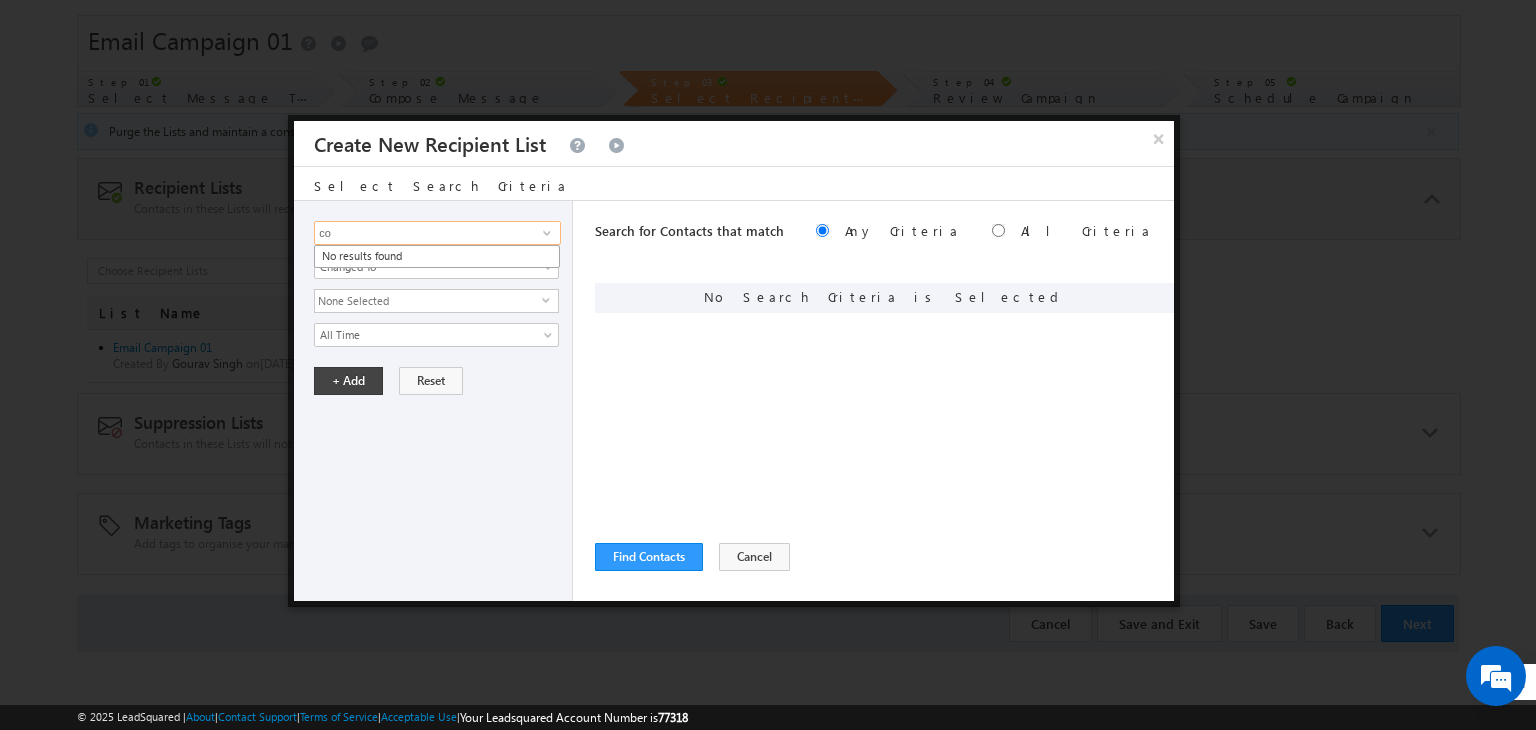 type on "c" 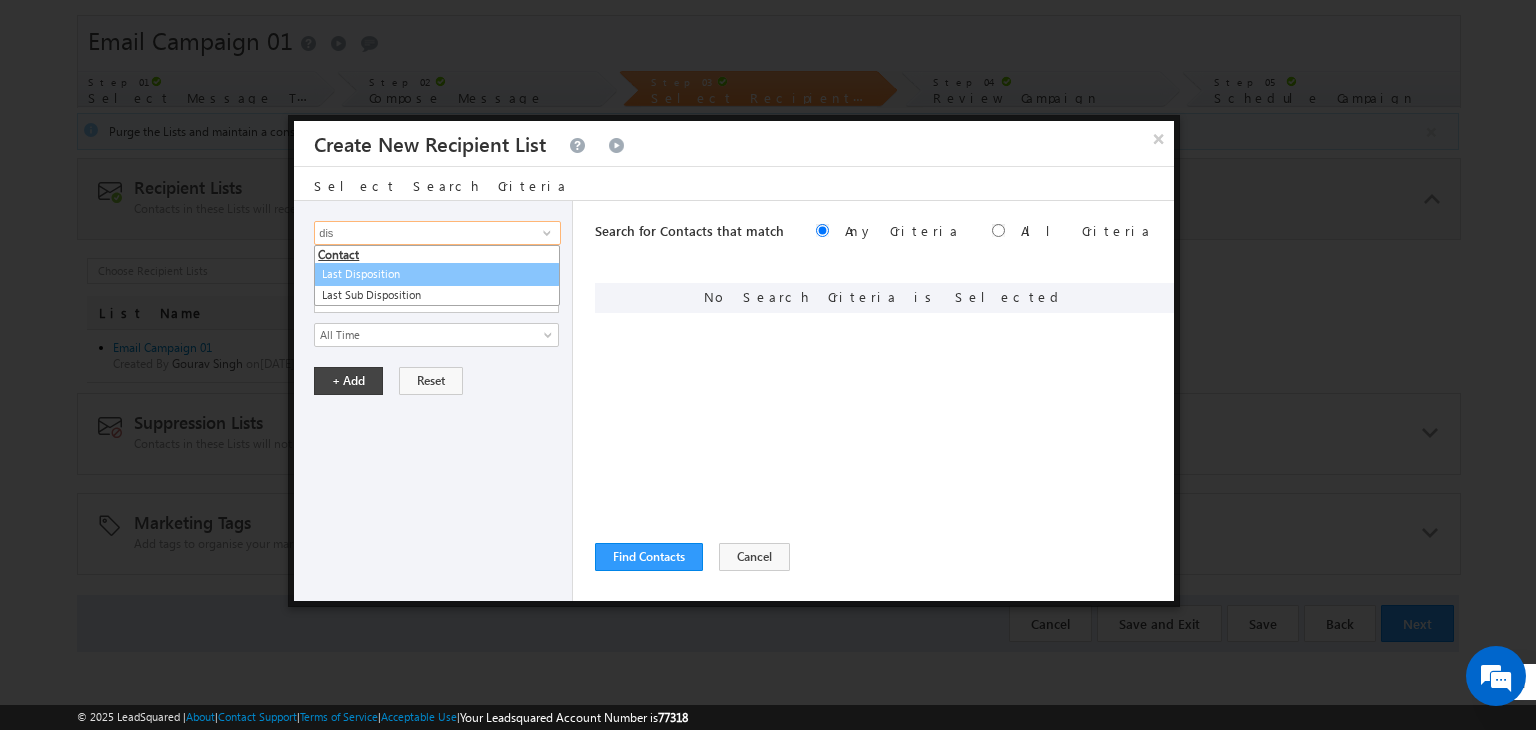 click on "Last Disposition" at bounding box center (437, 274) 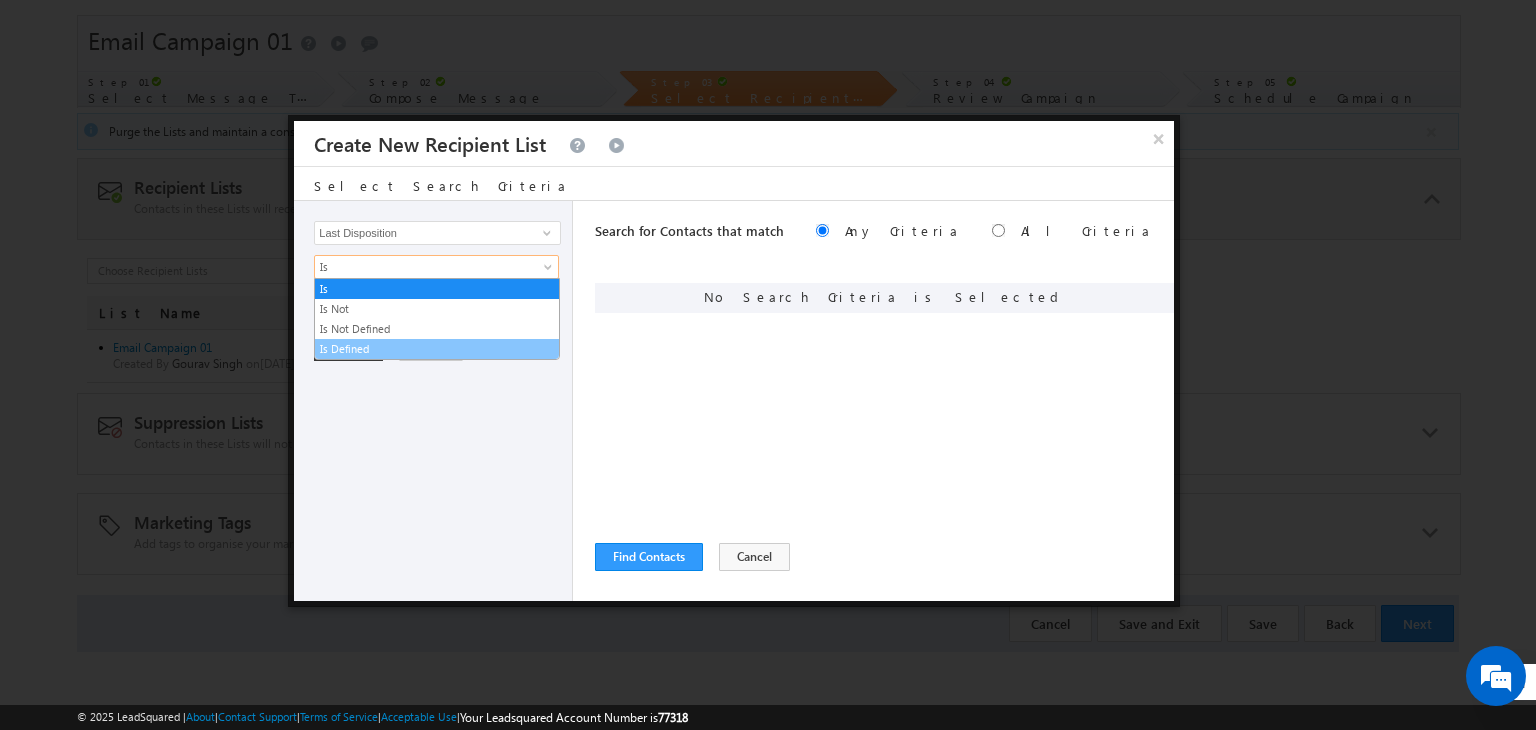 drag, startPoint x: 427, startPoint y: 262, endPoint x: 491, endPoint y: 425, distance: 175.11424 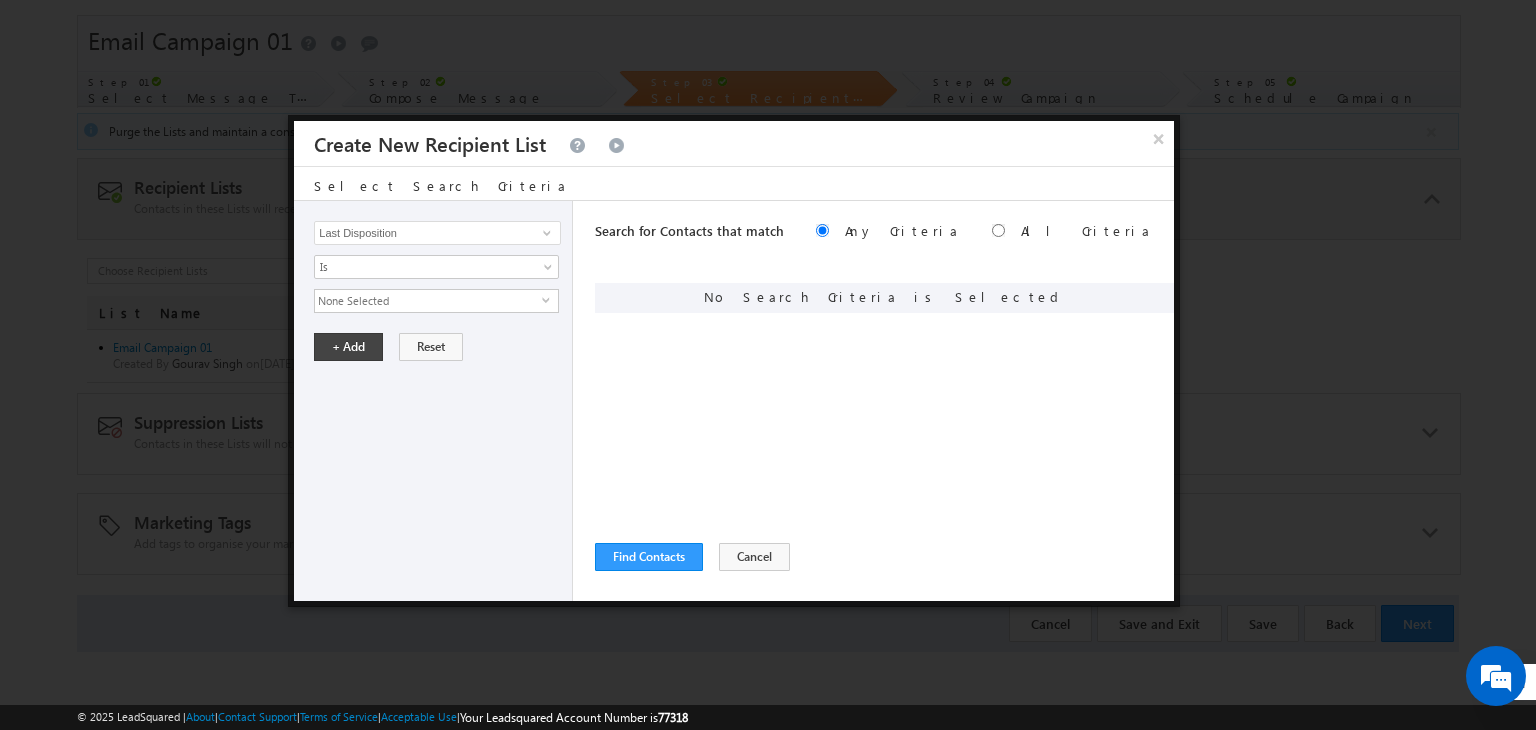 click on "Opportunity Type Contact Activity Task Sales Group  Prospect Id Address 1 Address 2 Any Specific University Or Program Application Status Auto Login URL City Class XII Marks Company Concentration Contact Number Contact Origin Contact Score Contact Source Contact Stage Conversion Referrer URL Country Country Interested In New Country Interested In Old Course Course Priority Created By Id Created On Created On Old Current Opt In Status Do Not Call Do Not Email Do Not SMS Do Not Track Do You Have Scholarships Do You Have Valid Passport Documents - Status Documents - University Proof Doc Documents - 10th Marksheet Documents - 12th Marksheet Documents - UG Degree Documents - UG Marksheets Documents - PG Degree Documents - PG Marksheets Documents - Resume/CV Documents - LOR Documents - SOP Documents - Passport Documents - ELT Documents - Amity Pathway Certificate Documents - COL Documents - Deposit fee Documents - UCOL Documents - I20 Documents - SEVIS Fee doc Documents - Loan Docs" at bounding box center (433, 401) 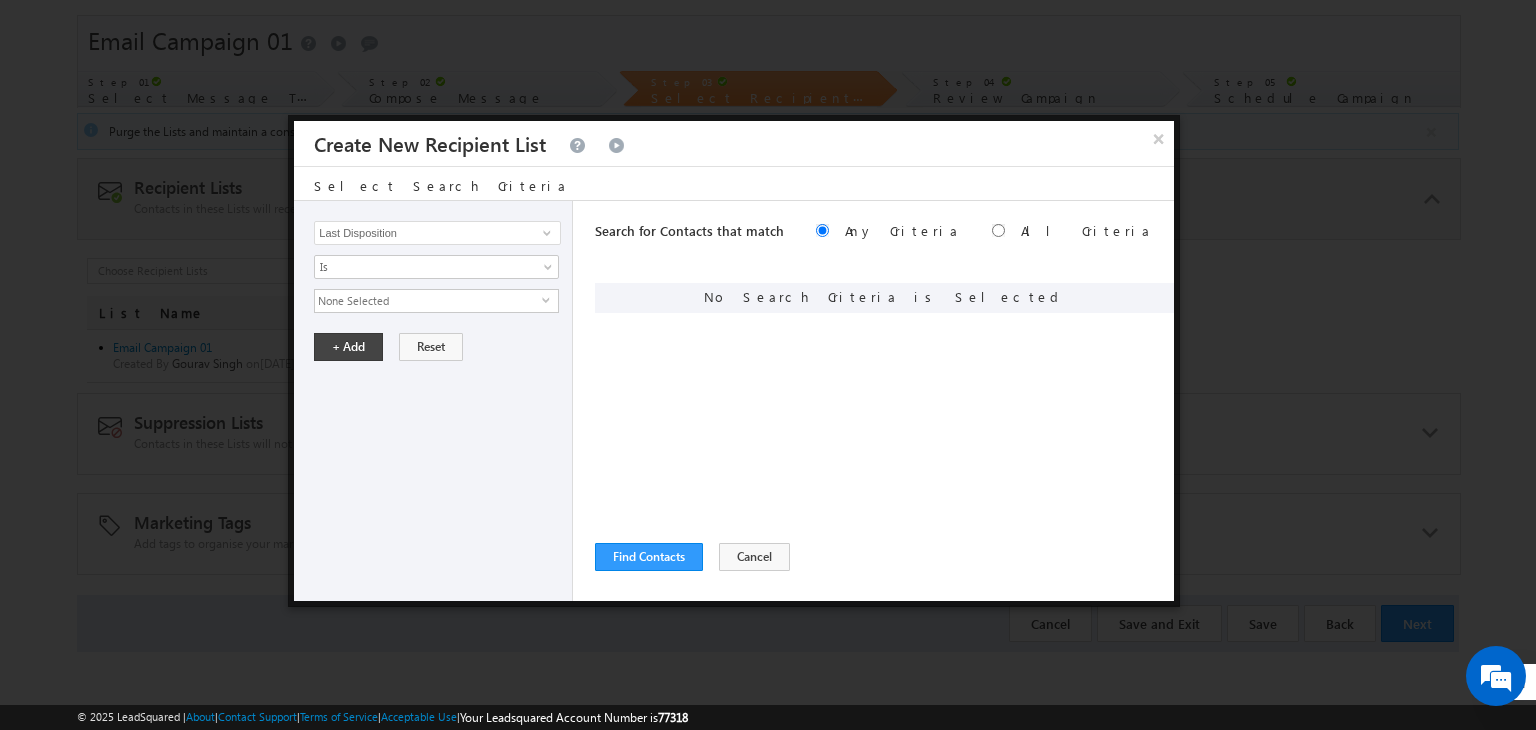 click on "Opportunity Type Contact Activity Task Sales Group  Prospect Id Address 1 Address 2 Any Specific University Or Program Application Status Auto Login URL City Class XII Marks Company Concentration Contact Number Contact Origin Contact Score Contact Source Contact Stage Conversion Referrer URL Country Country Interested In New Country Interested In Old Course Course Priority Created By Id Created On Created On Old Current Opt In Status Do Not Call Do Not Email Do Not SMS Do Not Track Do You Have Scholarships Do You Have Valid Passport Documents - Status Documents - University Proof Doc Documents - 10th Marksheet Documents - 12th Marksheet Documents - UG Degree Documents - UG Marksheets Documents - PG Degree Documents - PG Marksheets Documents - Resume/CV Documents - LOR Documents - SOP Documents - Passport Documents - ELT Documents - Amity Pathway Certificate Documents - COL Documents - Deposit fee Documents - UCOL Documents - I20 Documents - SEVIS Fee doc Documents - Loan Docs" at bounding box center (433, 401) 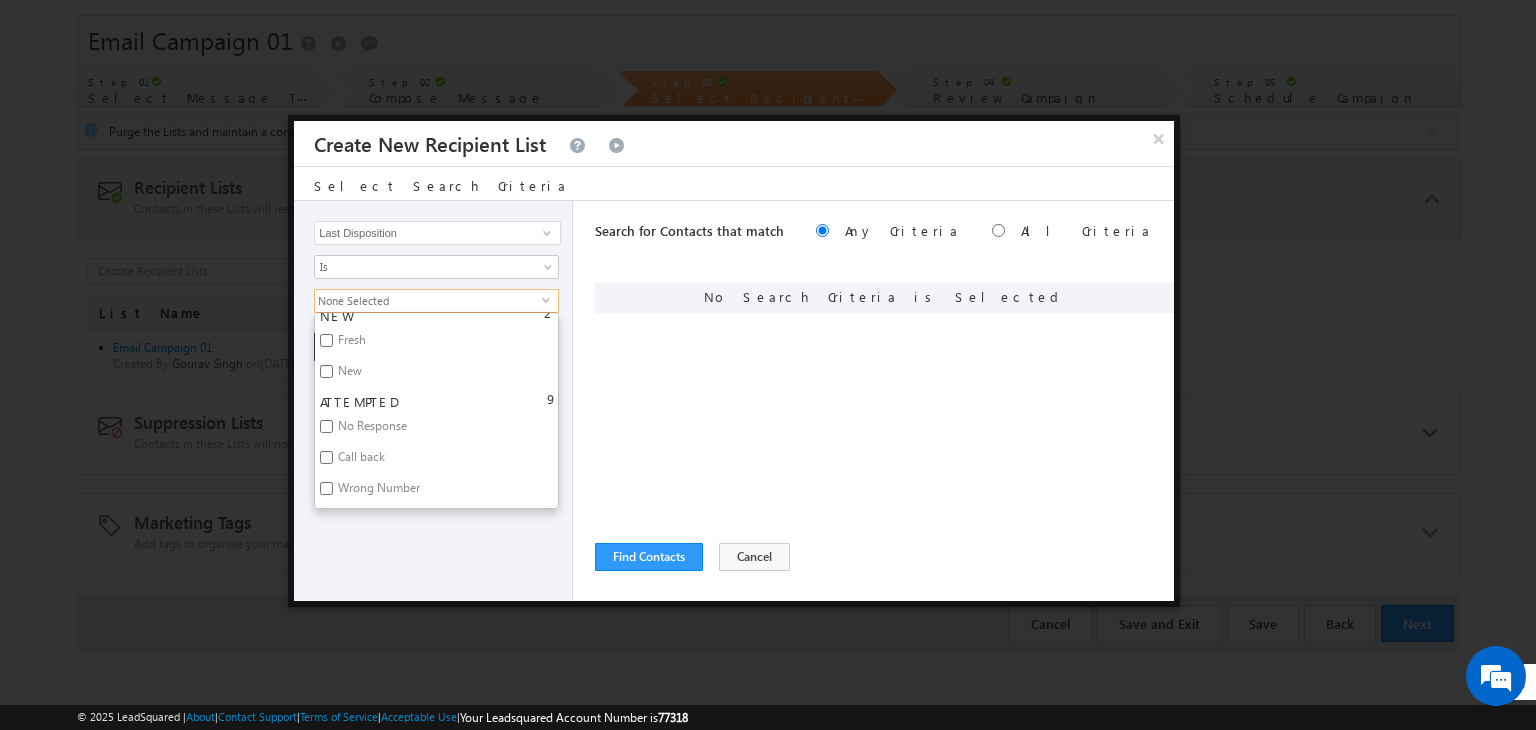 scroll, scrollTop: 0, scrollLeft: 0, axis: both 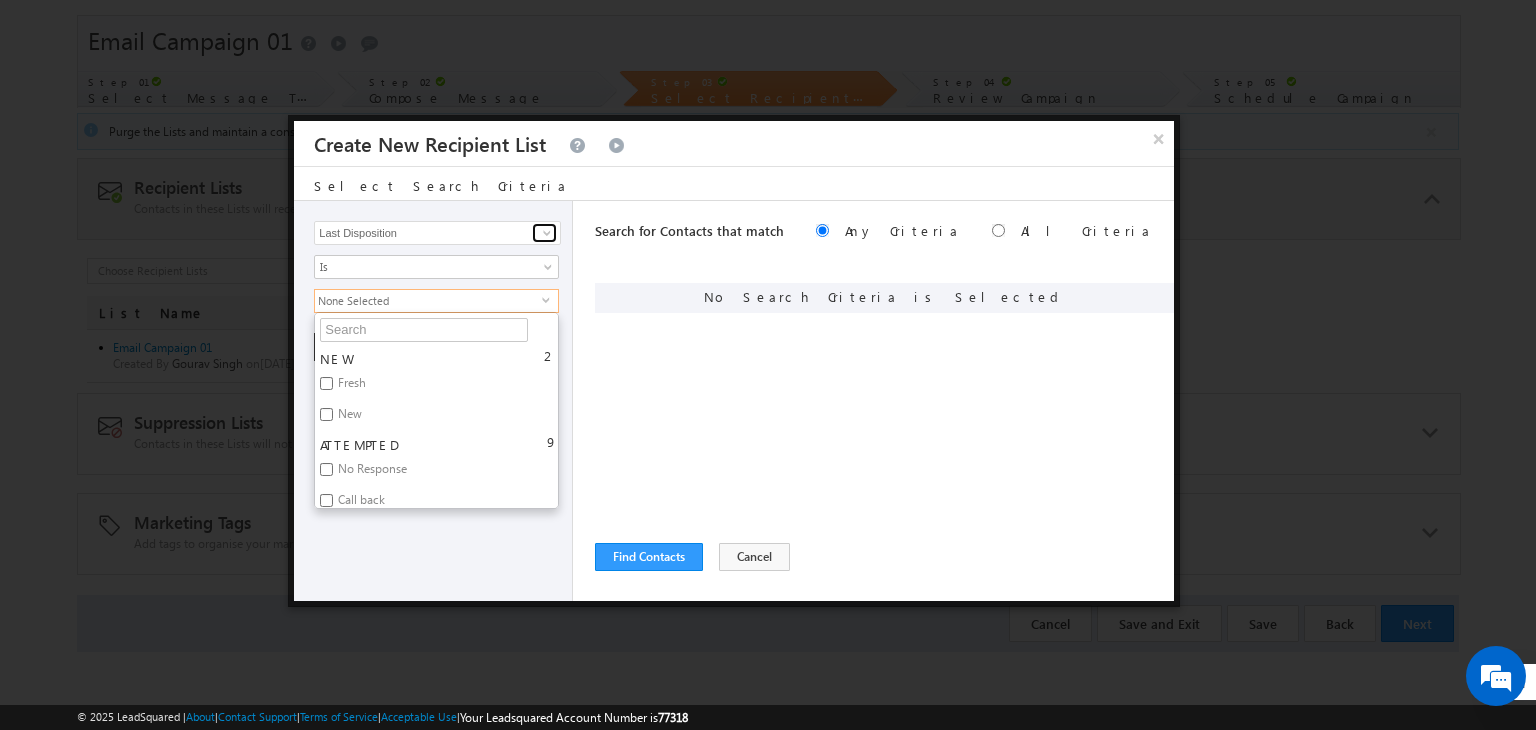click at bounding box center (544, 233) 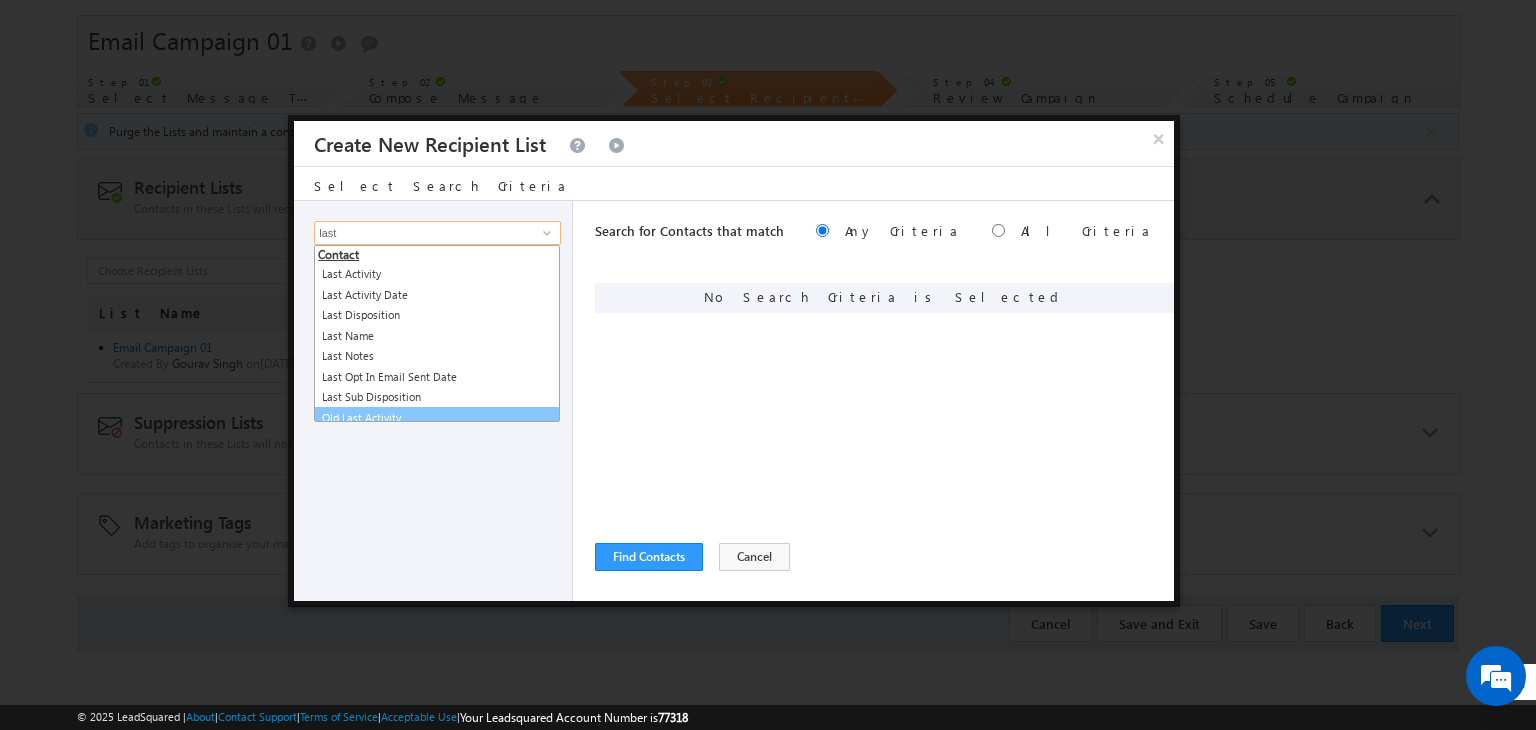 scroll, scrollTop: 8, scrollLeft: 0, axis: vertical 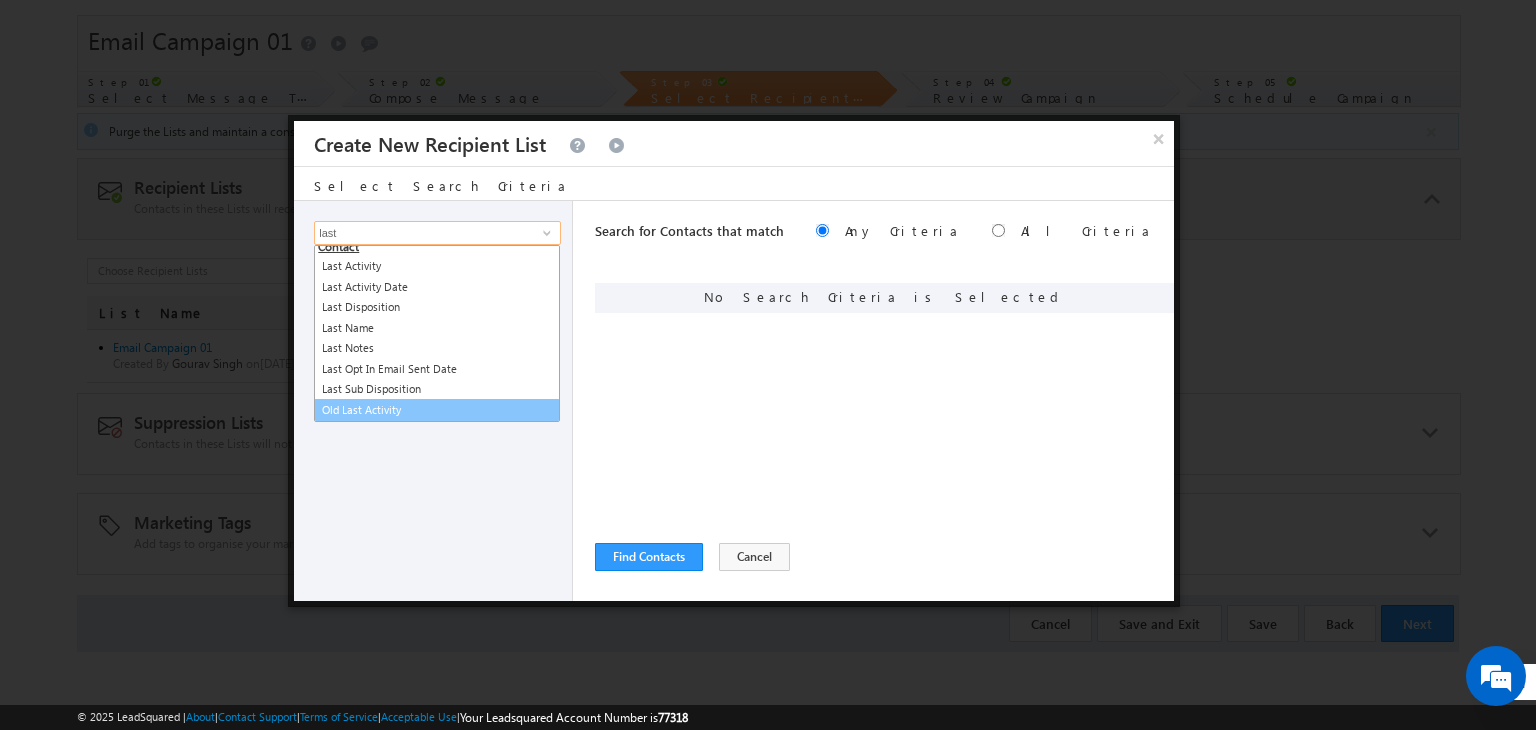 click on "Old Last Activity" at bounding box center [437, 410] 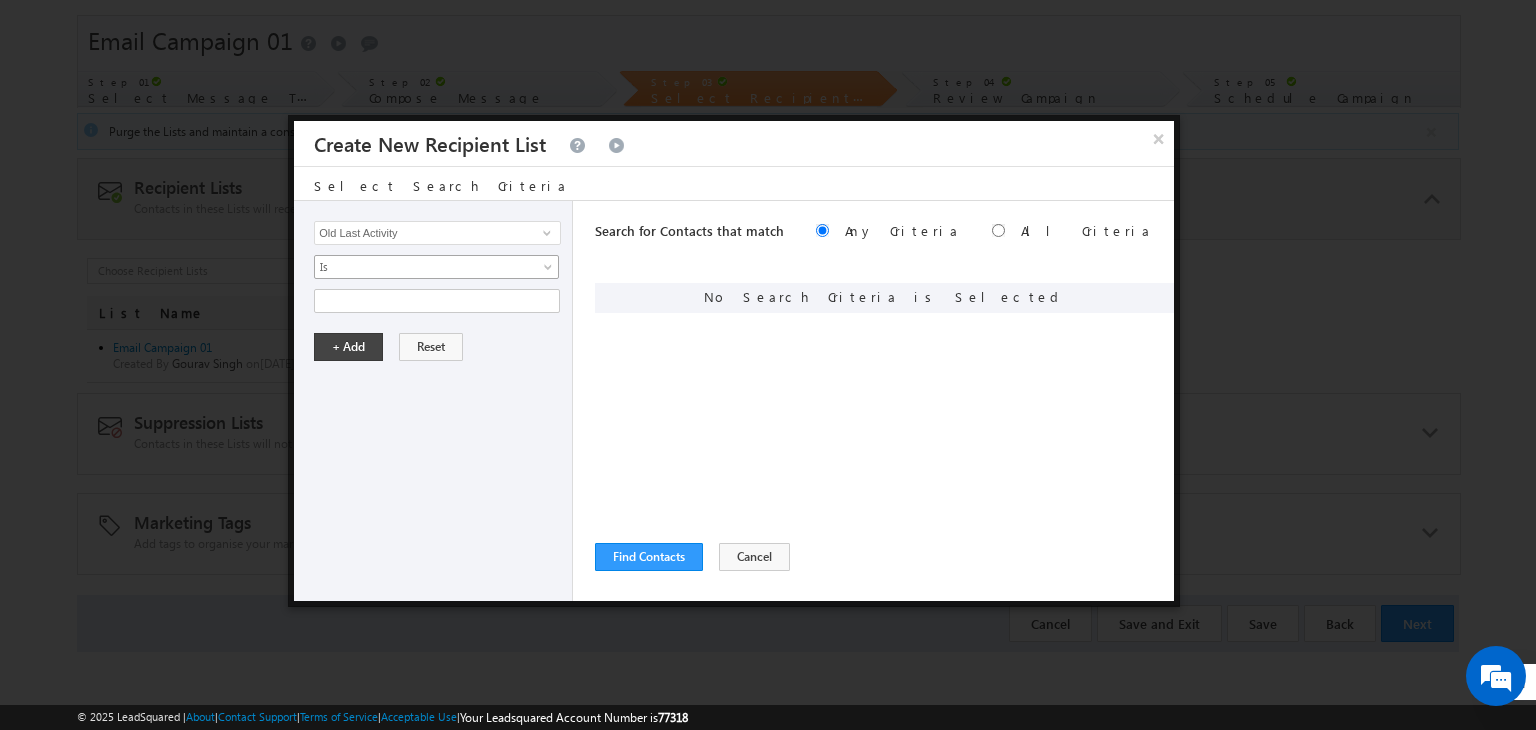 click at bounding box center [550, 271] 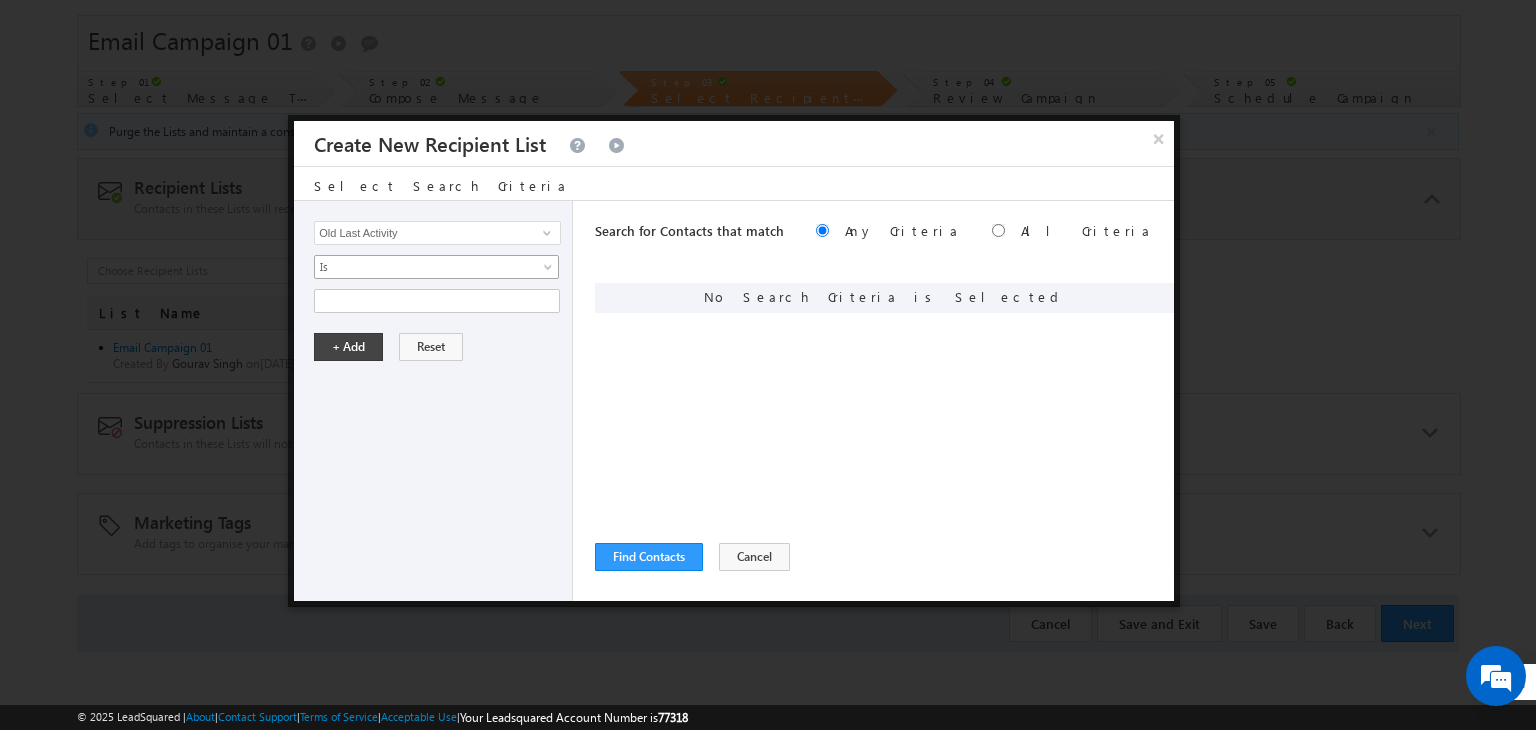 click at bounding box center (550, 271) 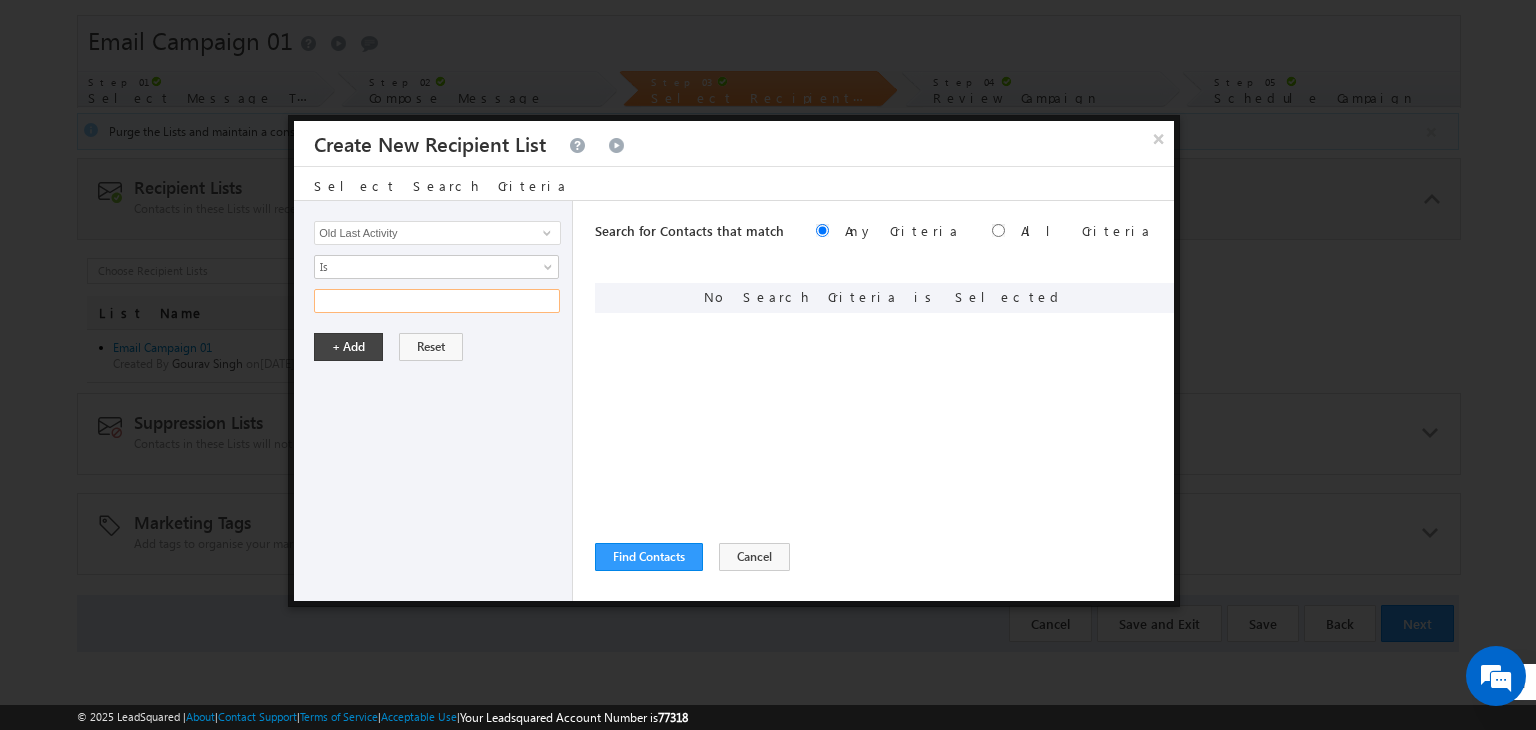 click at bounding box center (437, 301) 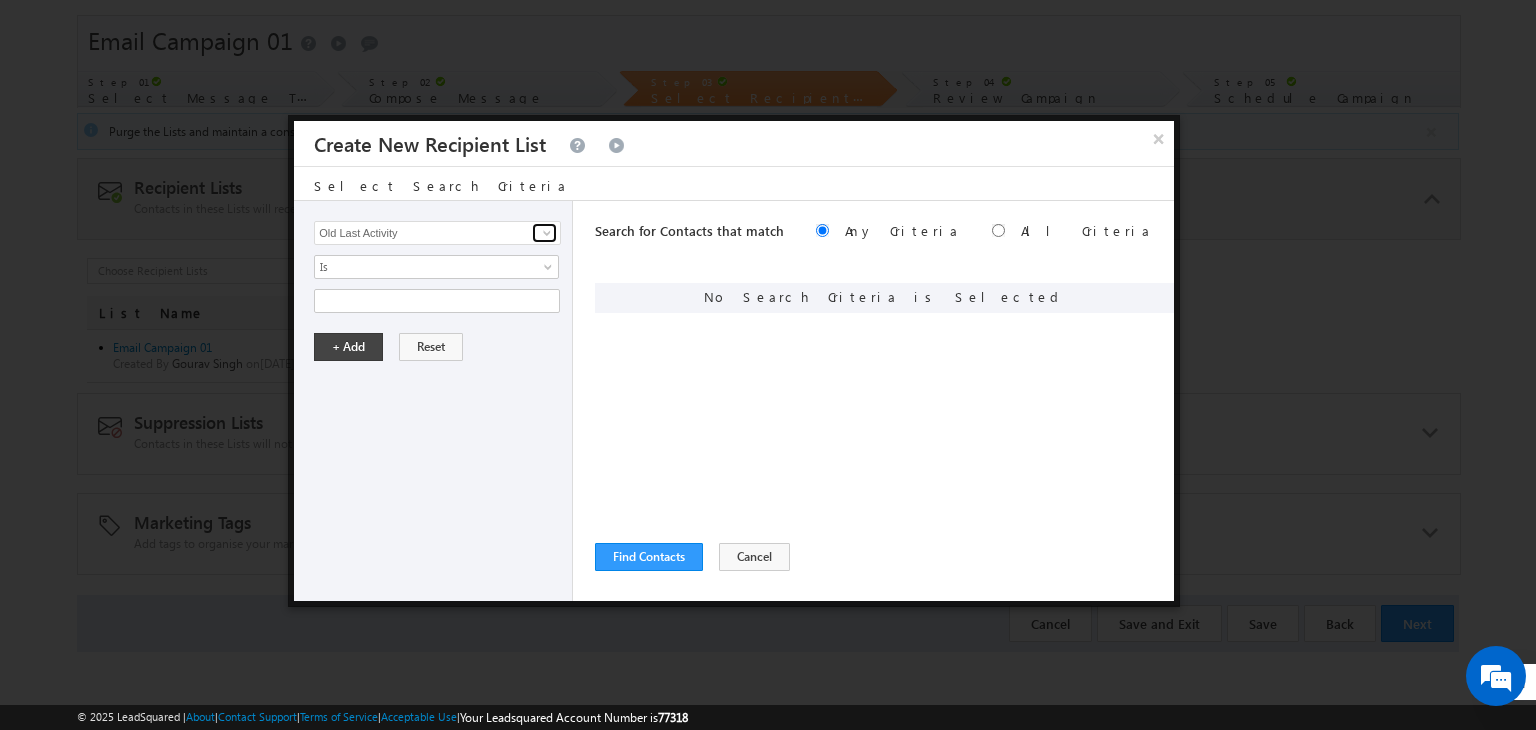 click at bounding box center (547, 233) 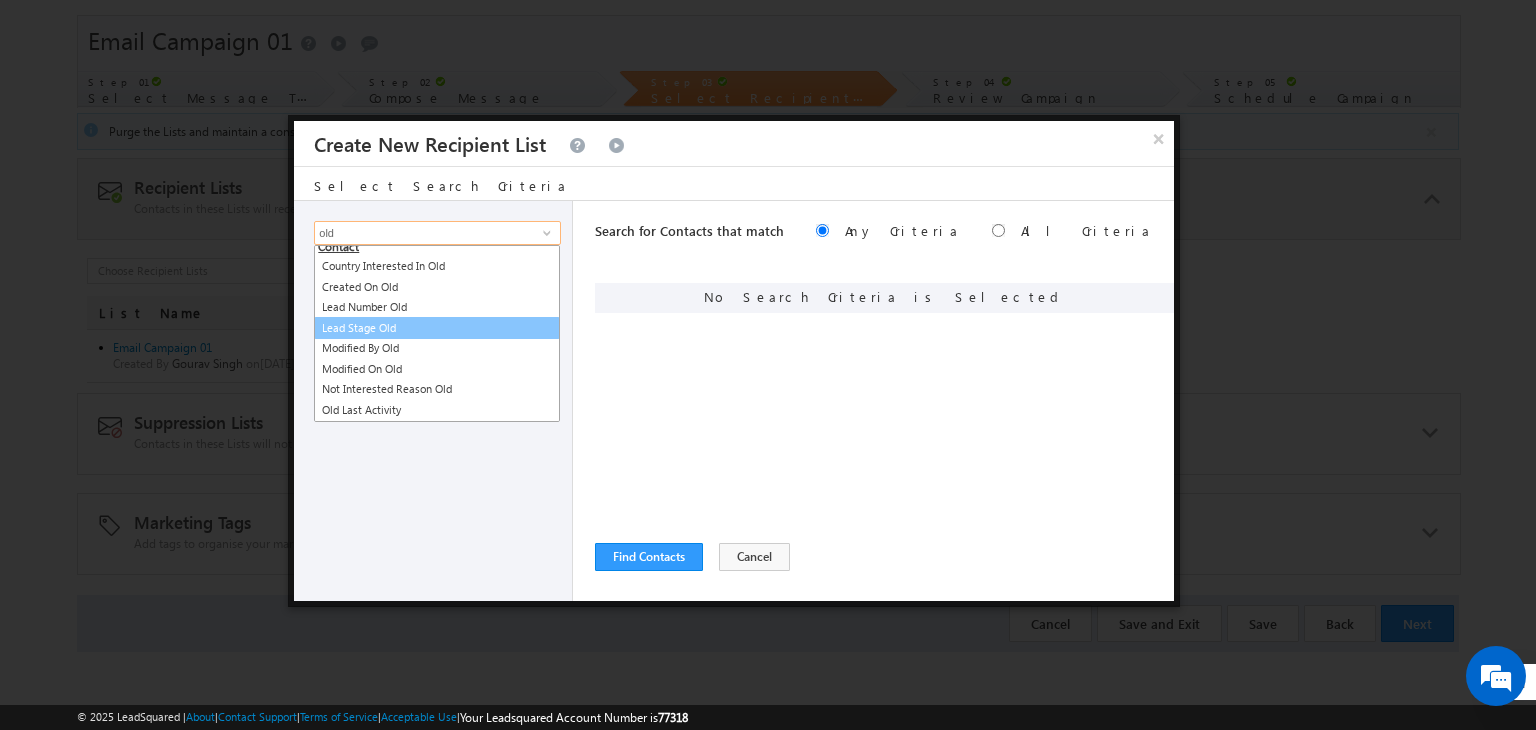 click on "Lead Stage Old" at bounding box center (437, 328) 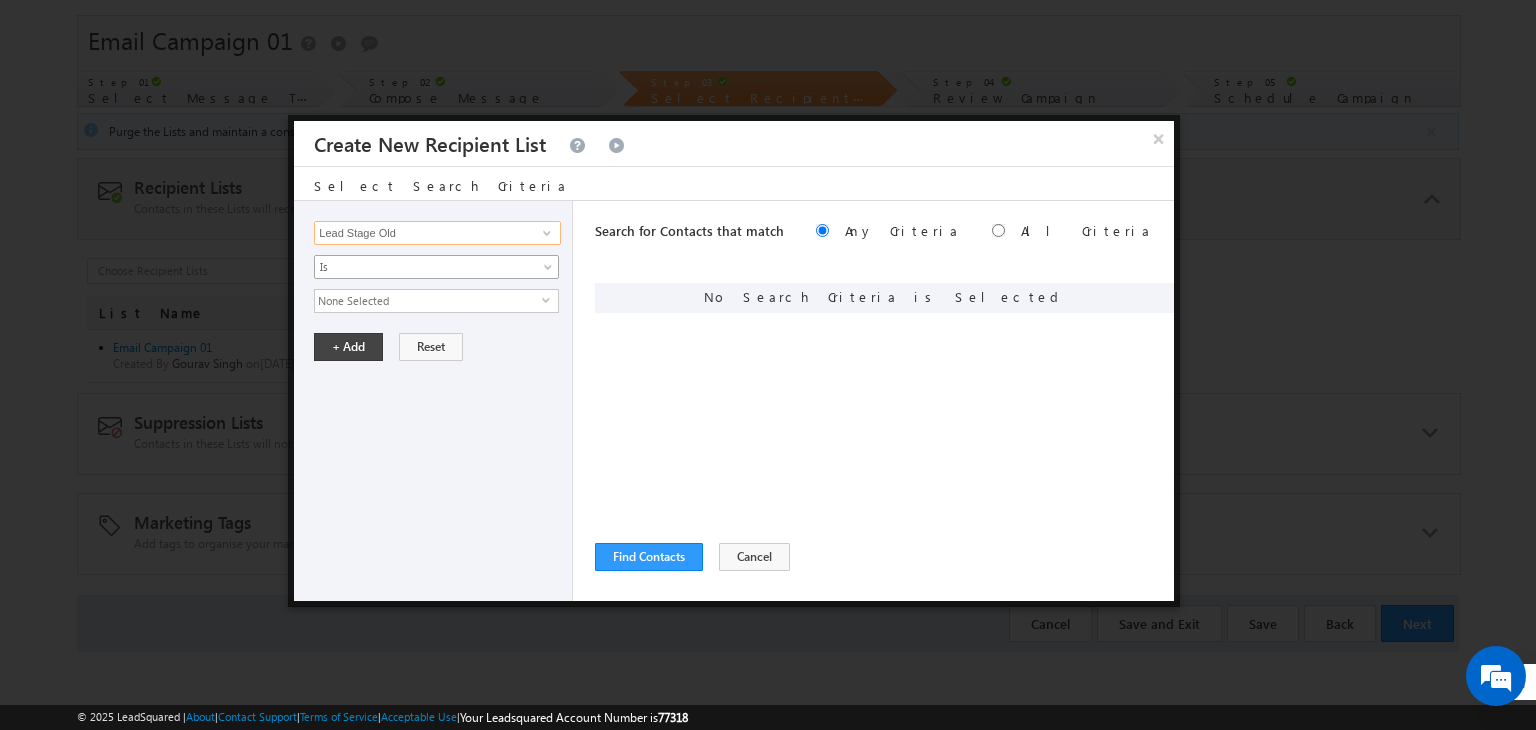 type on "Lead Stage Old" 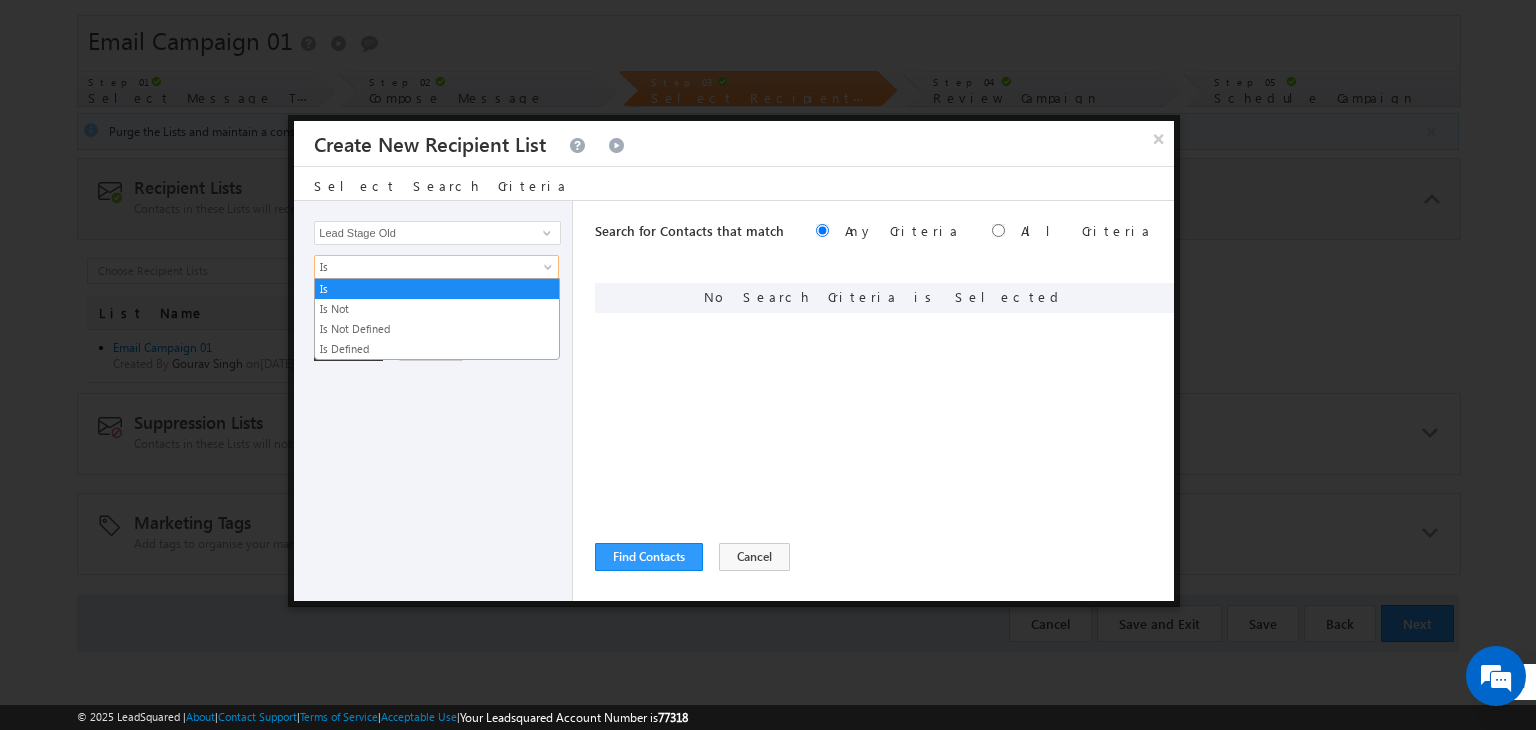 click on "Is" at bounding box center (423, 267) 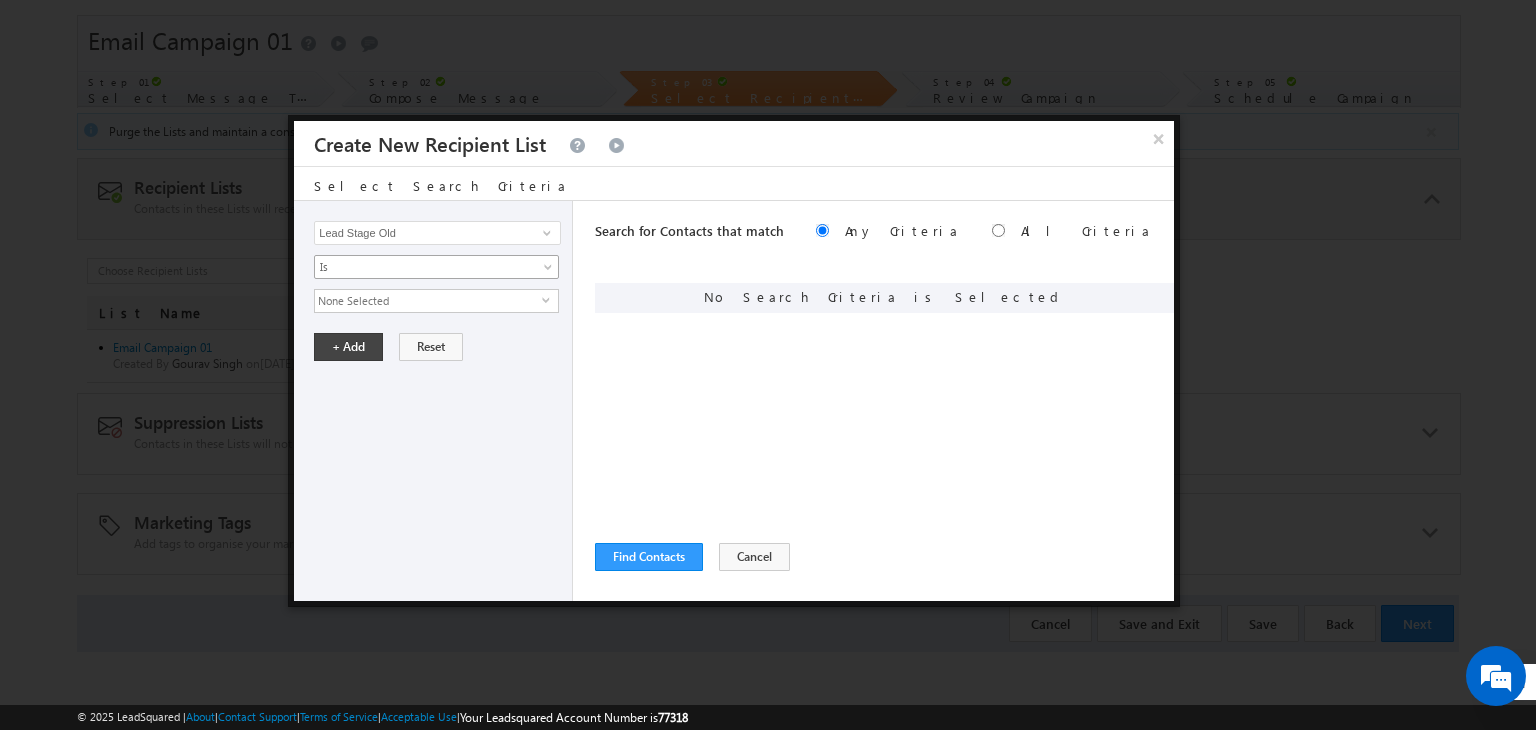 click on "Is" at bounding box center [423, 267] 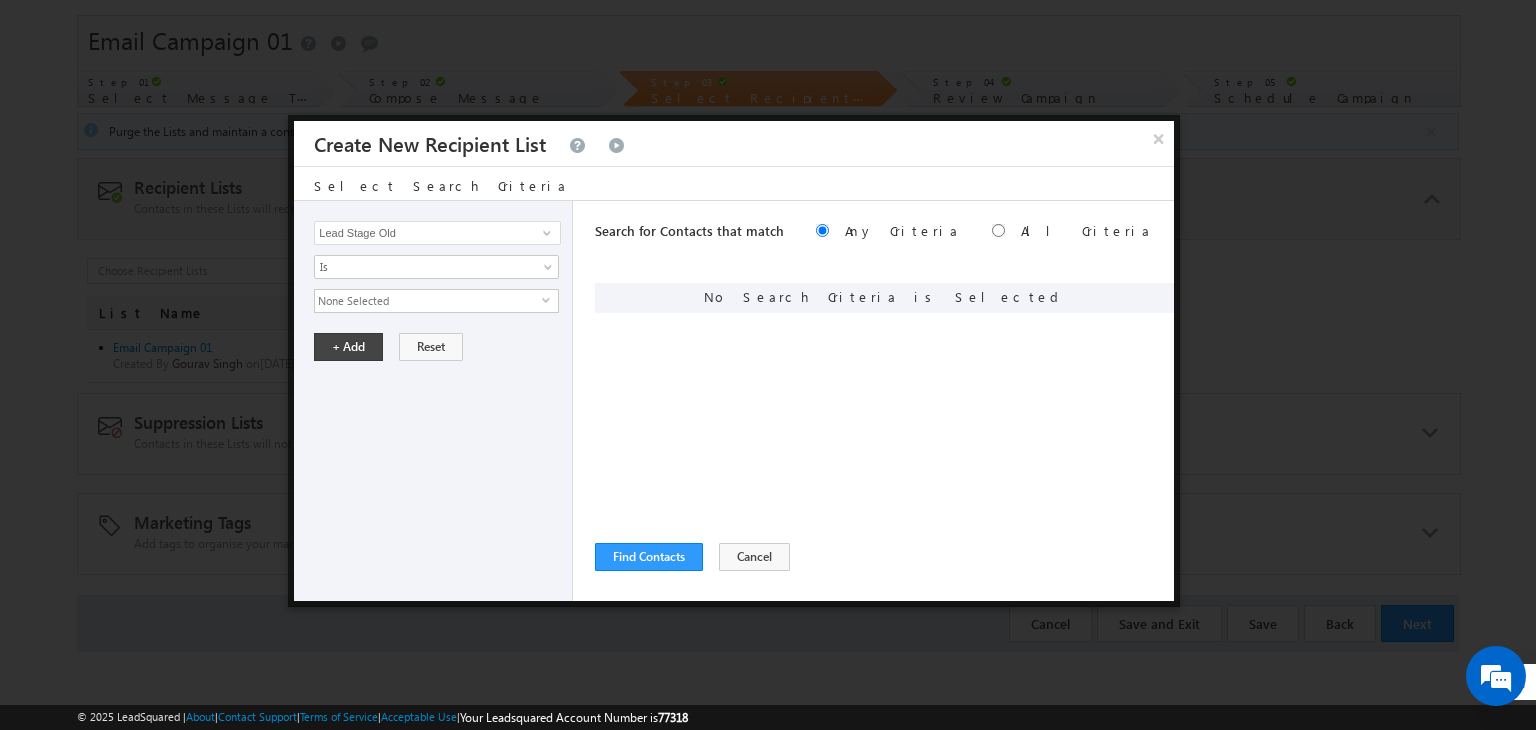click on "None Selected" at bounding box center [428, 301] 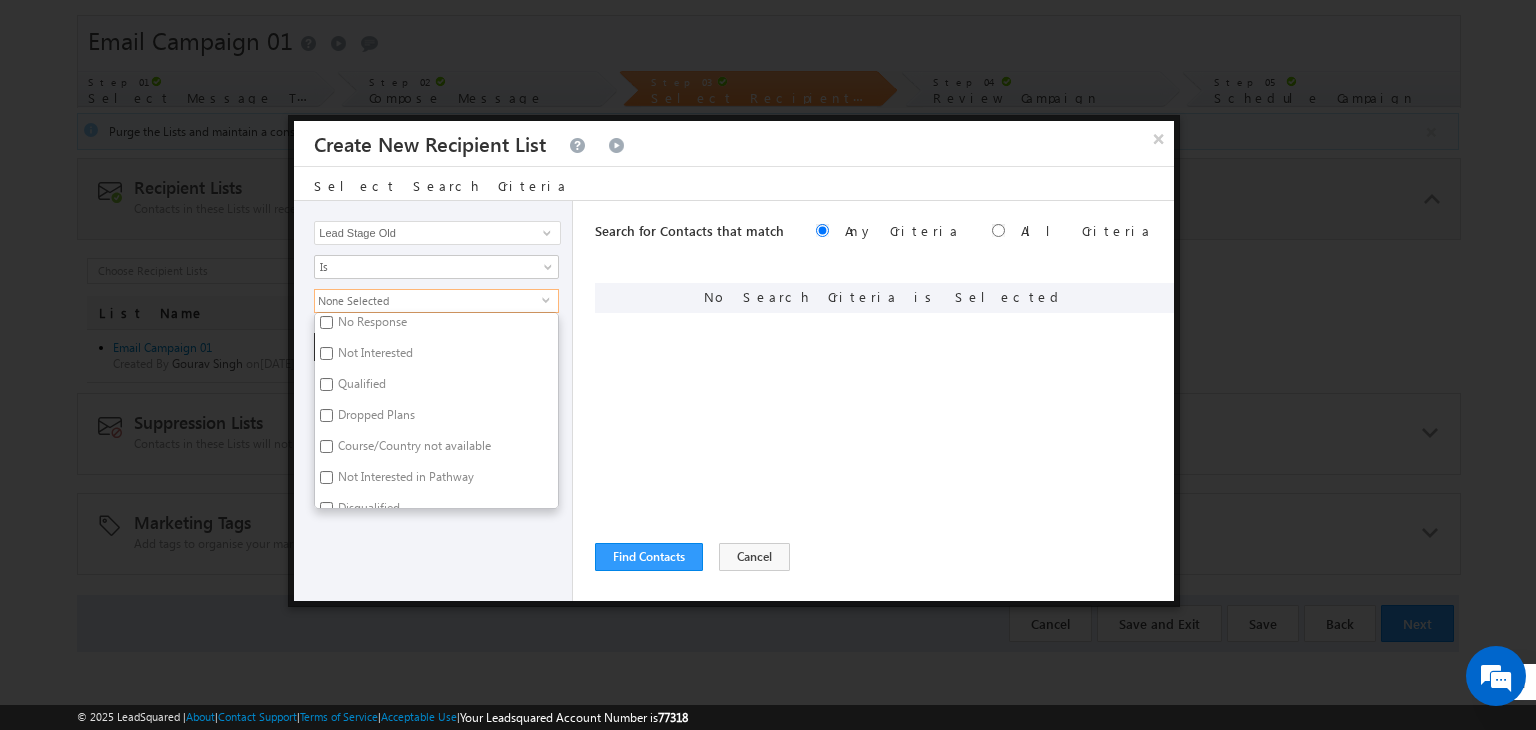 scroll, scrollTop: 224, scrollLeft: 0, axis: vertical 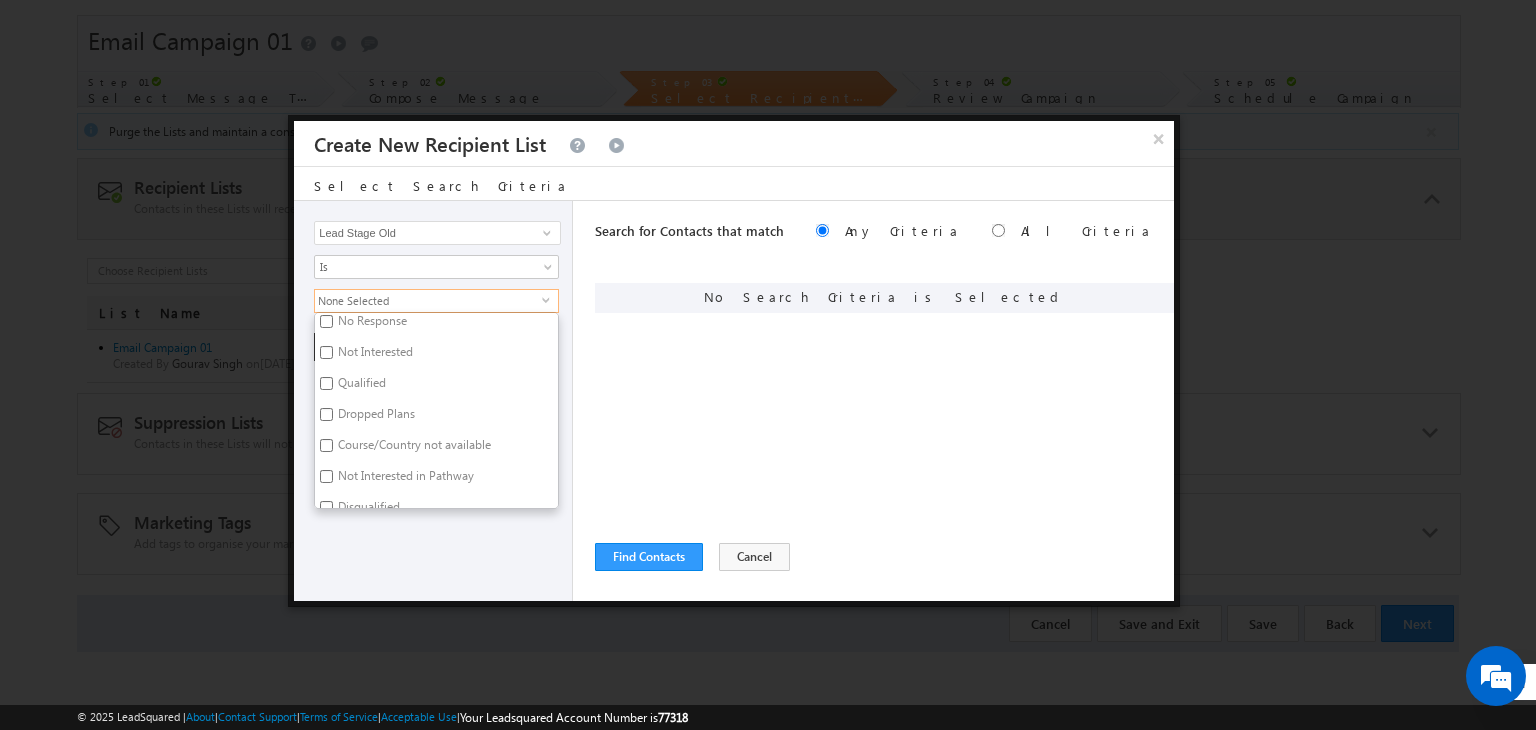 click on "Qualified" at bounding box center [360, 386] 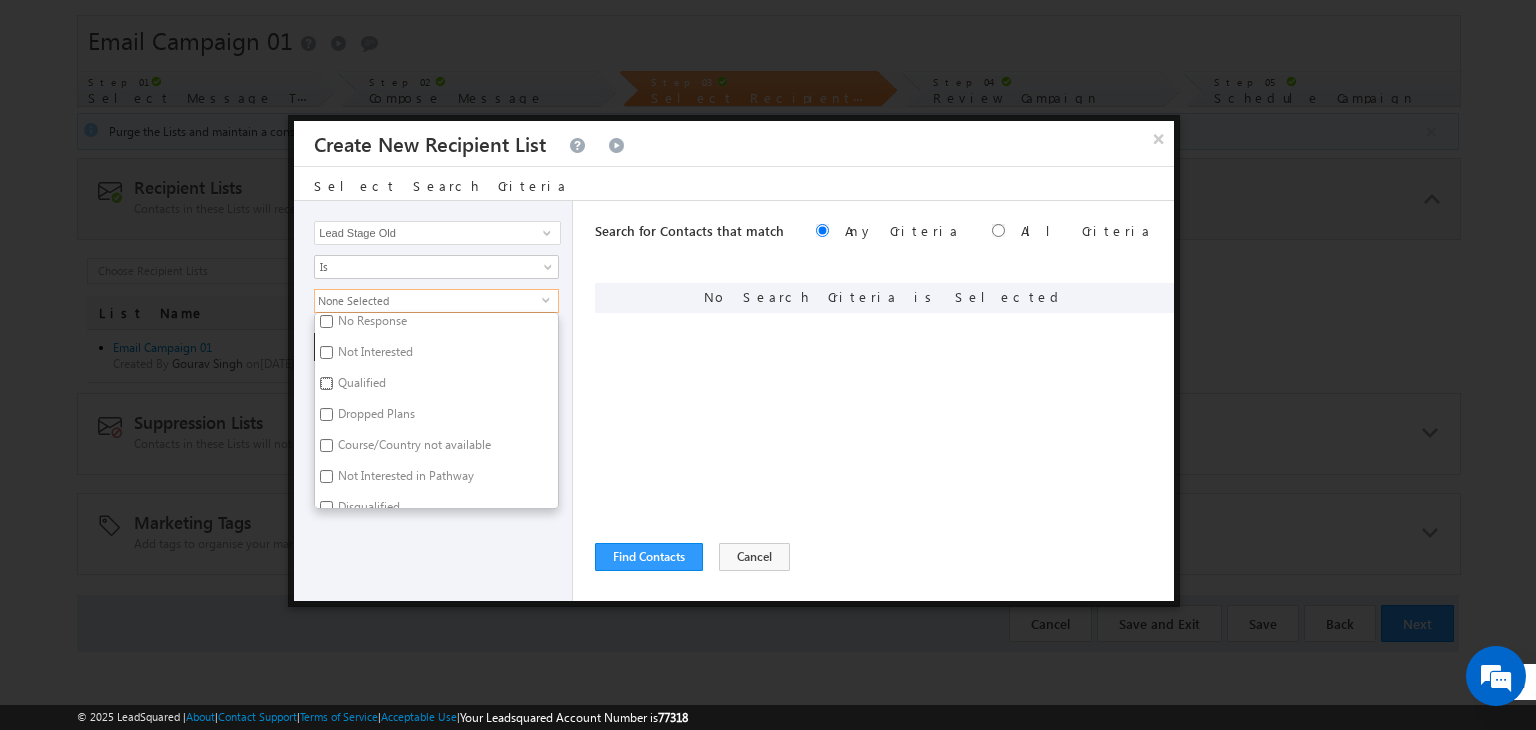 click on "Qualified" at bounding box center [326, 383] 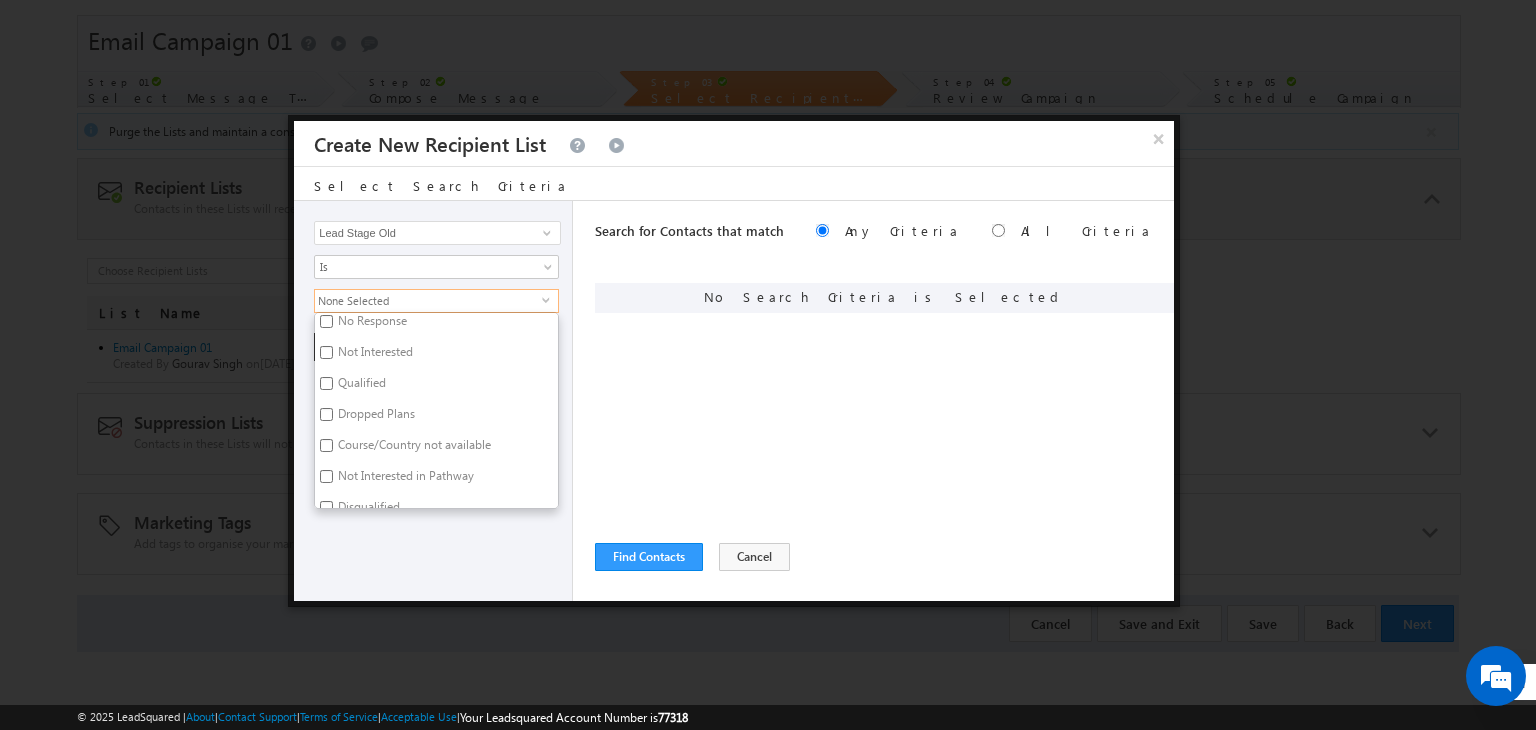 checkbox on "true" 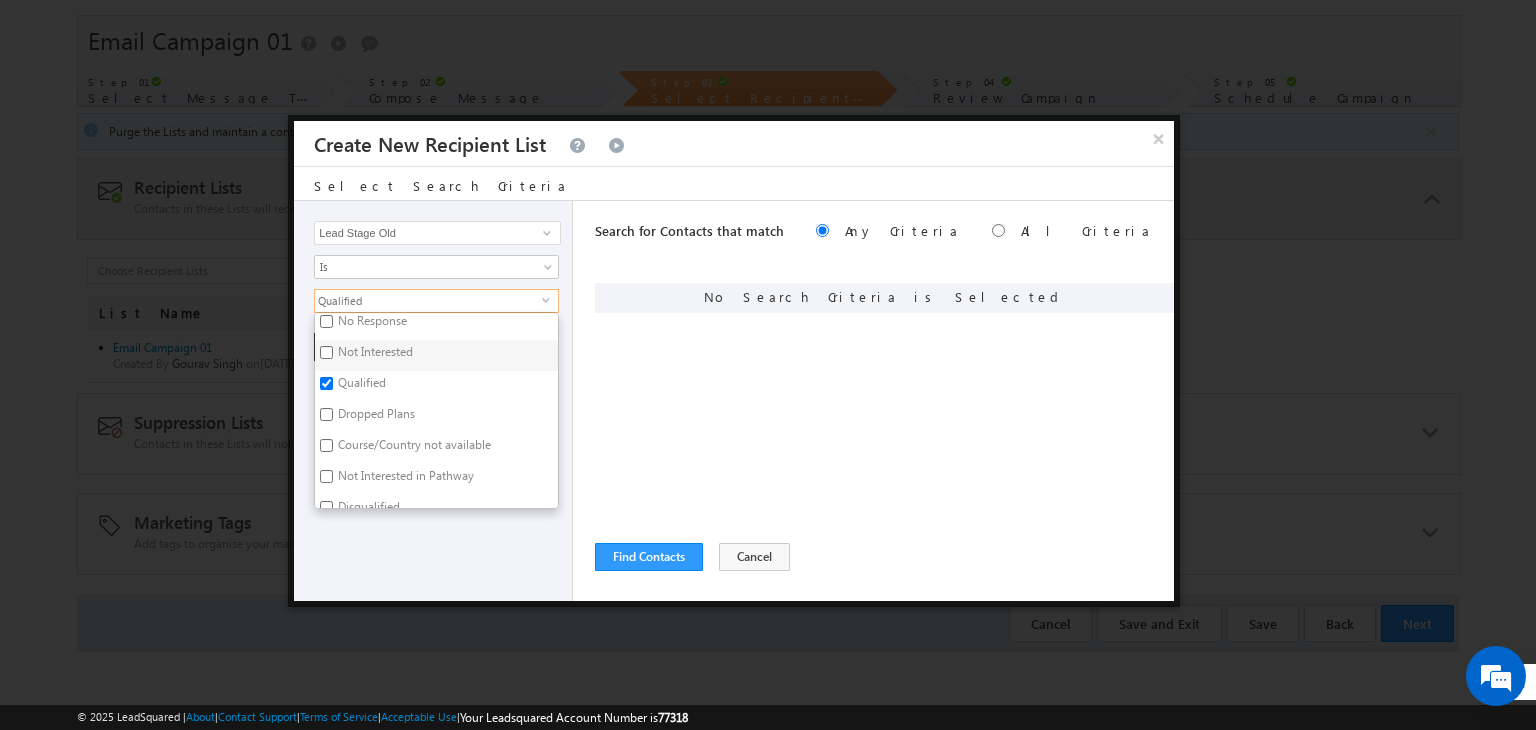 click on "Dropped Plans" at bounding box center [375, 417] 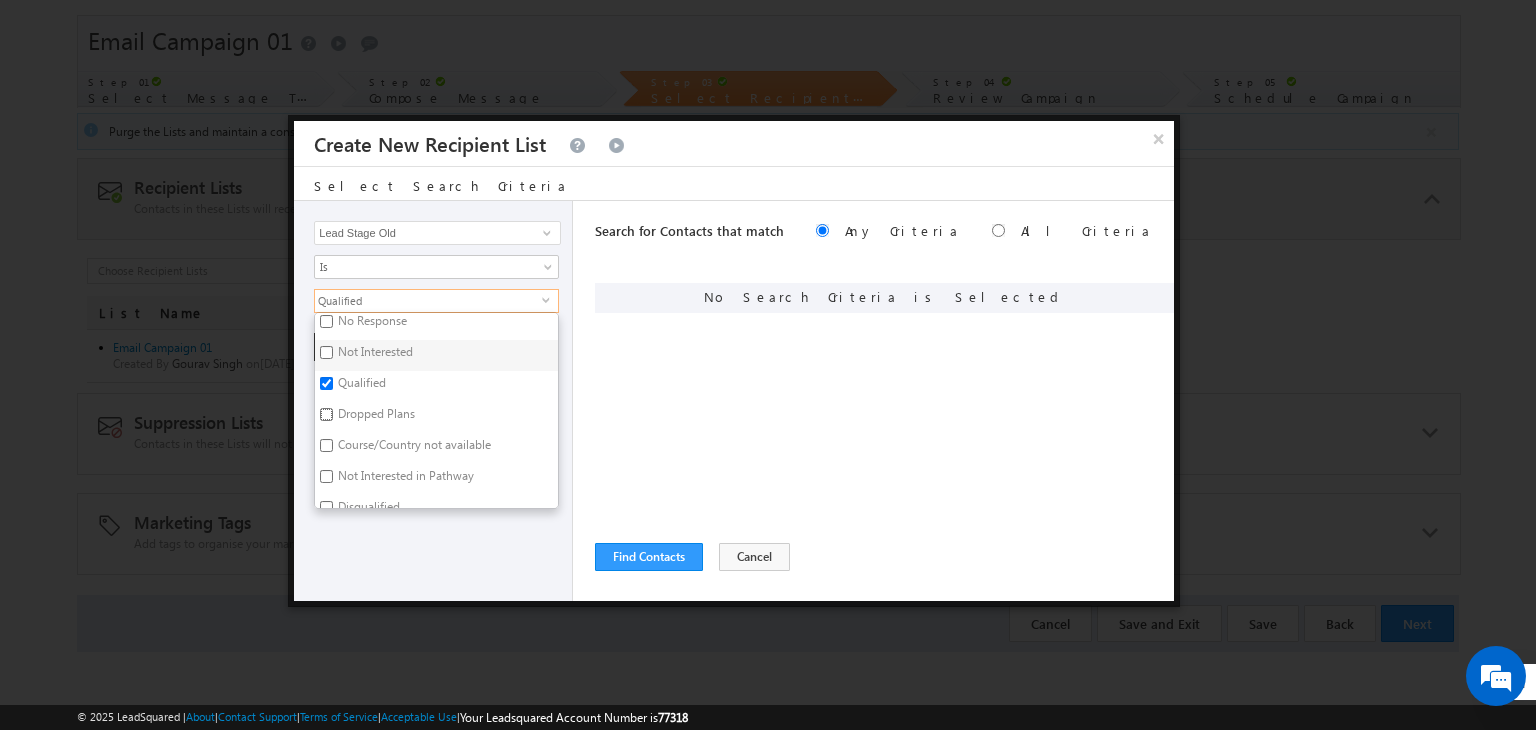click on "Dropped Plans" at bounding box center [326, 414] 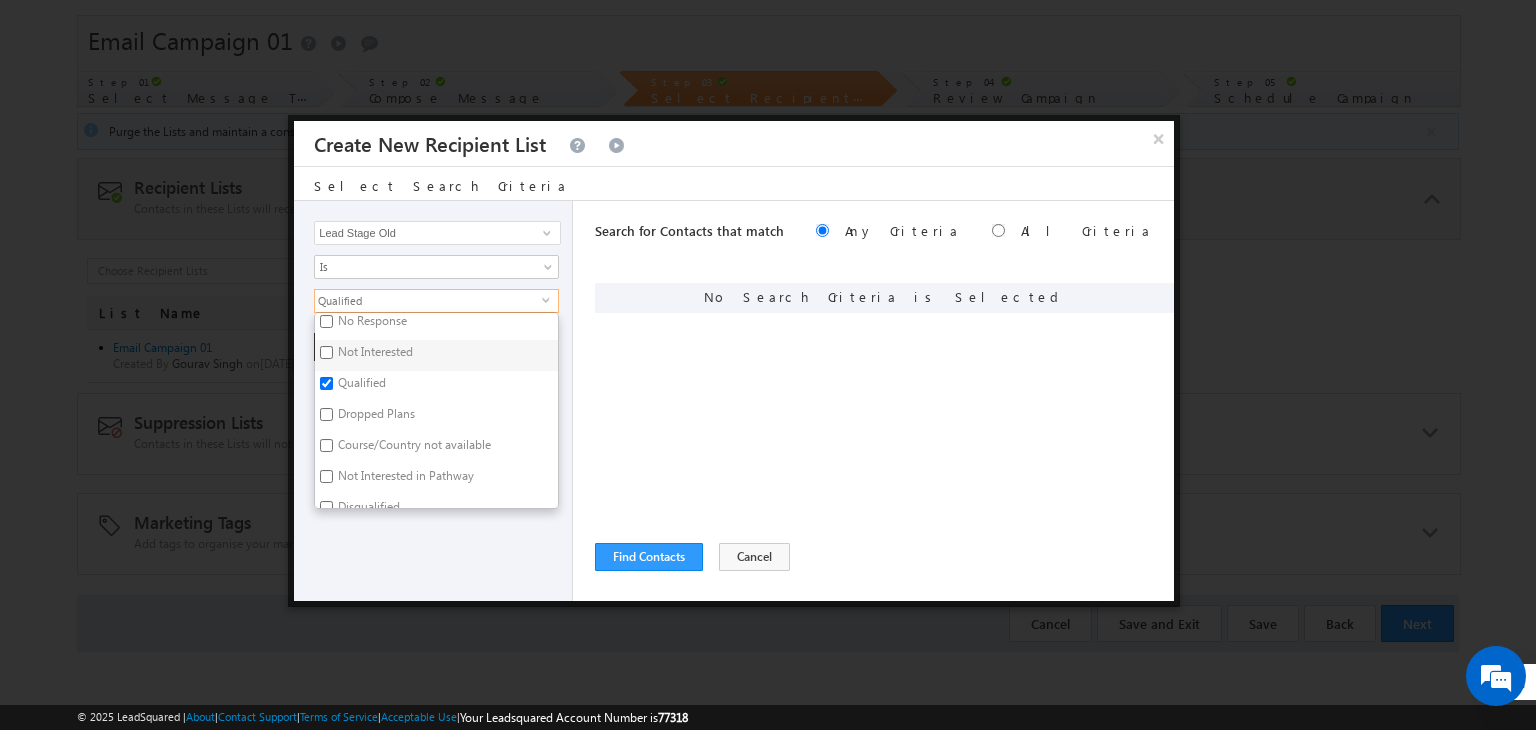 checkbox on "true" 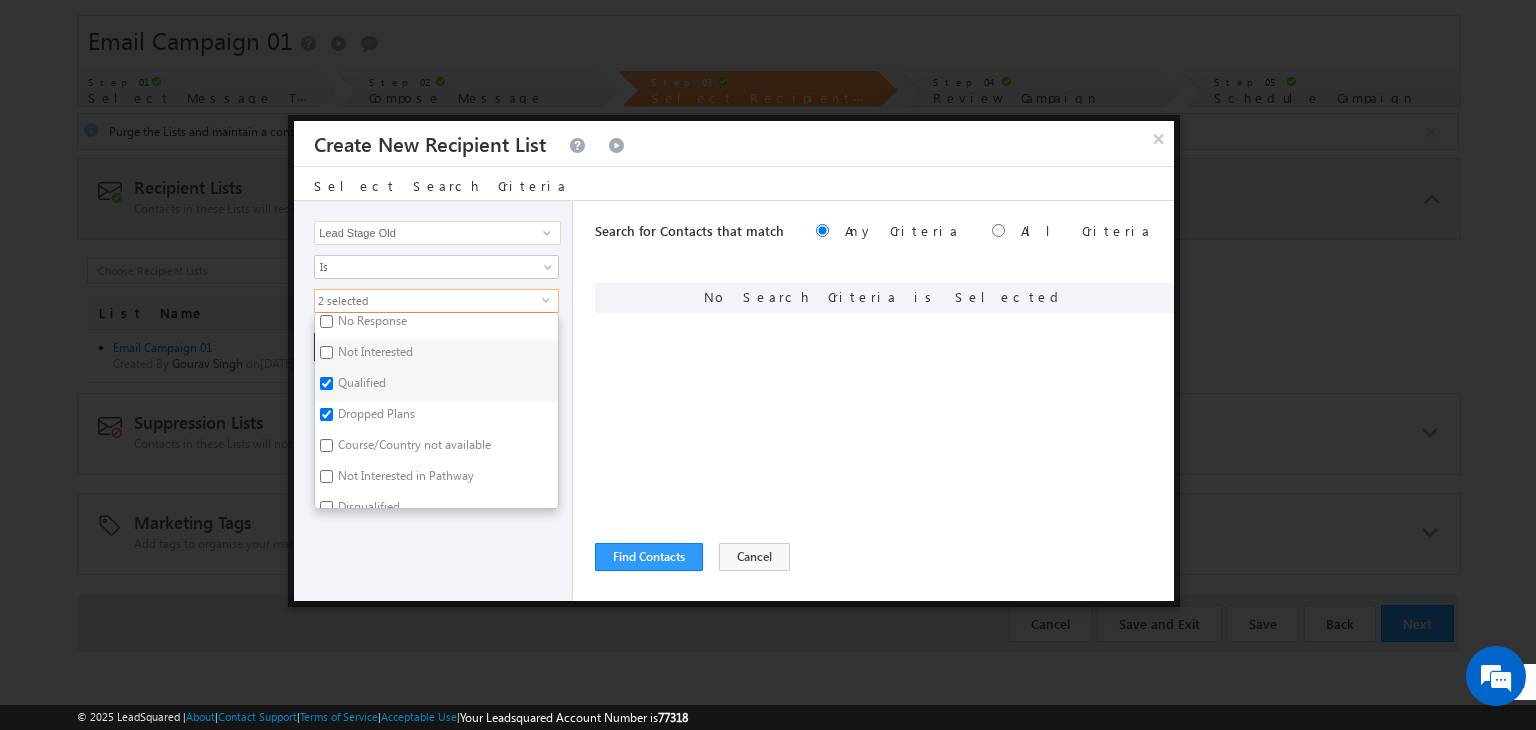 click on "Not Interested" at bounding box center [374, 355] 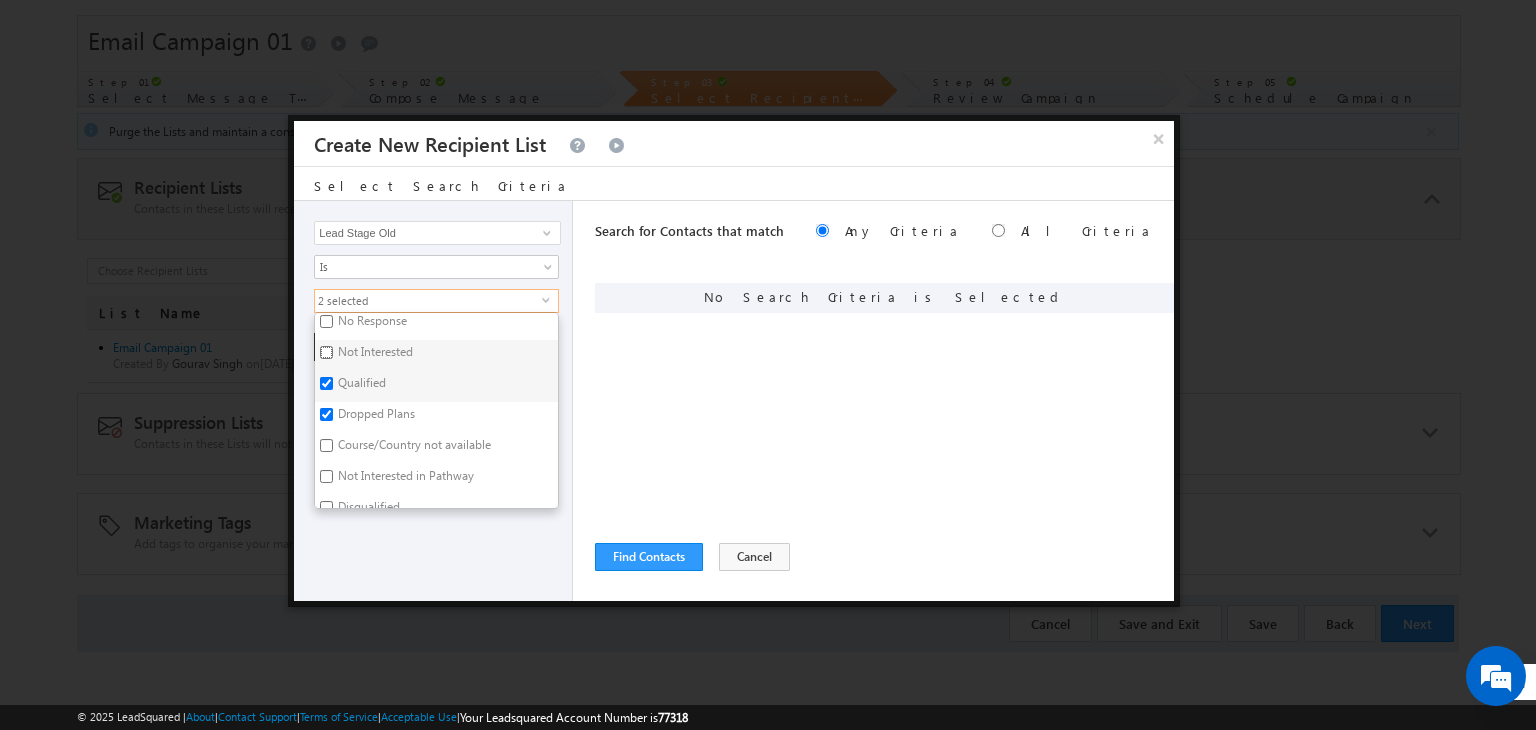 click on "Not Interested" at bounding box center [326, 352] 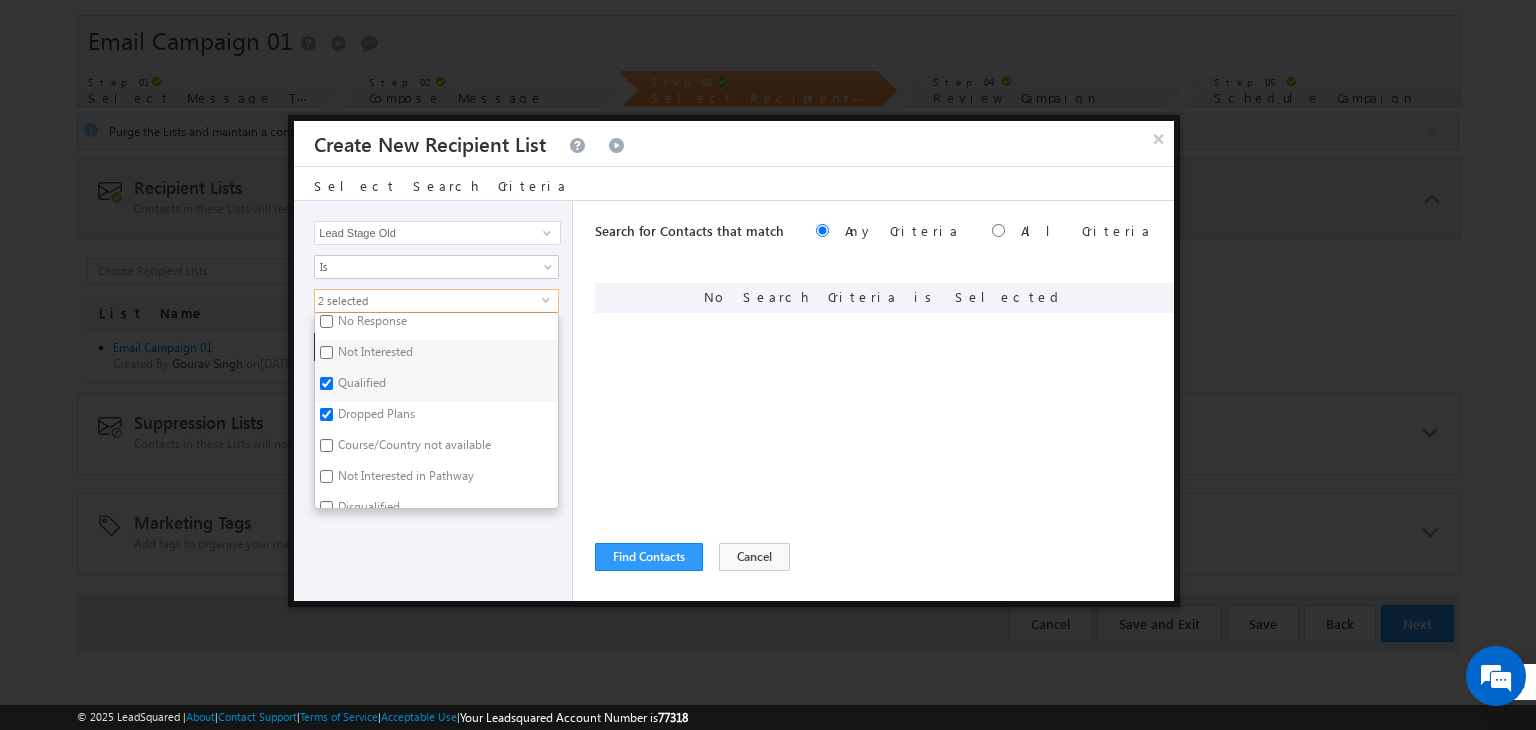 checkbox on "true" 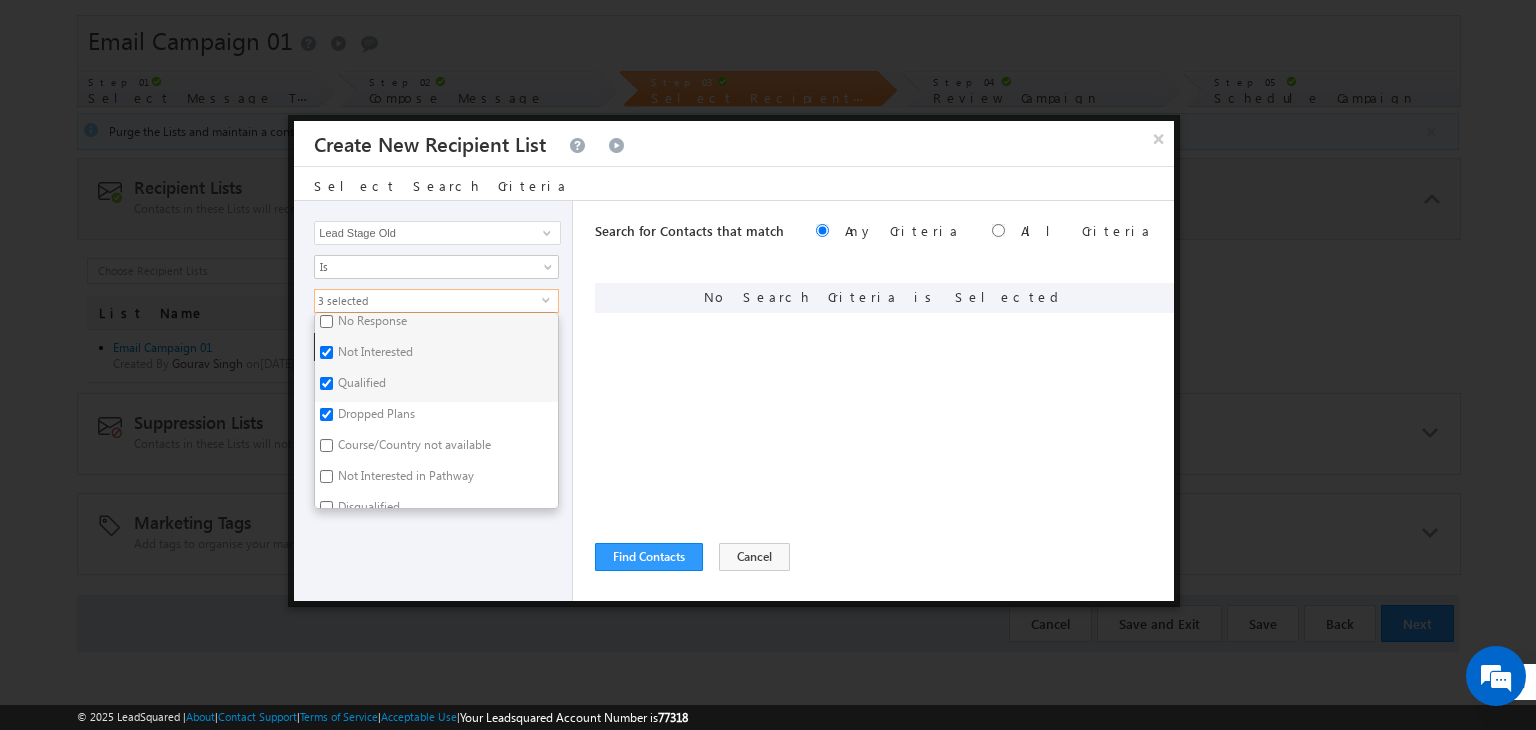 click on "No Response" at bounding box center (371, 324) 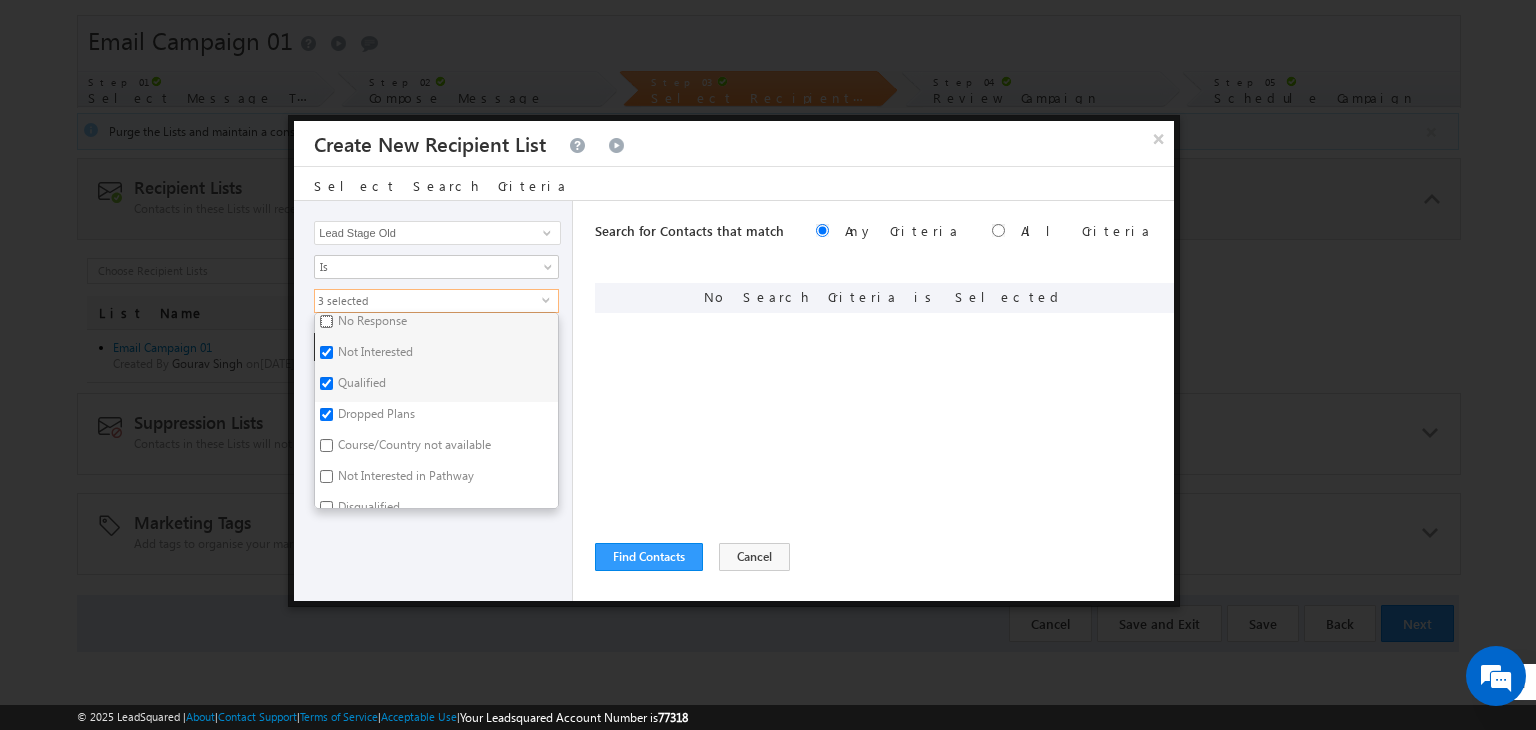 click on "No Response" at bounding box center (326, 321) 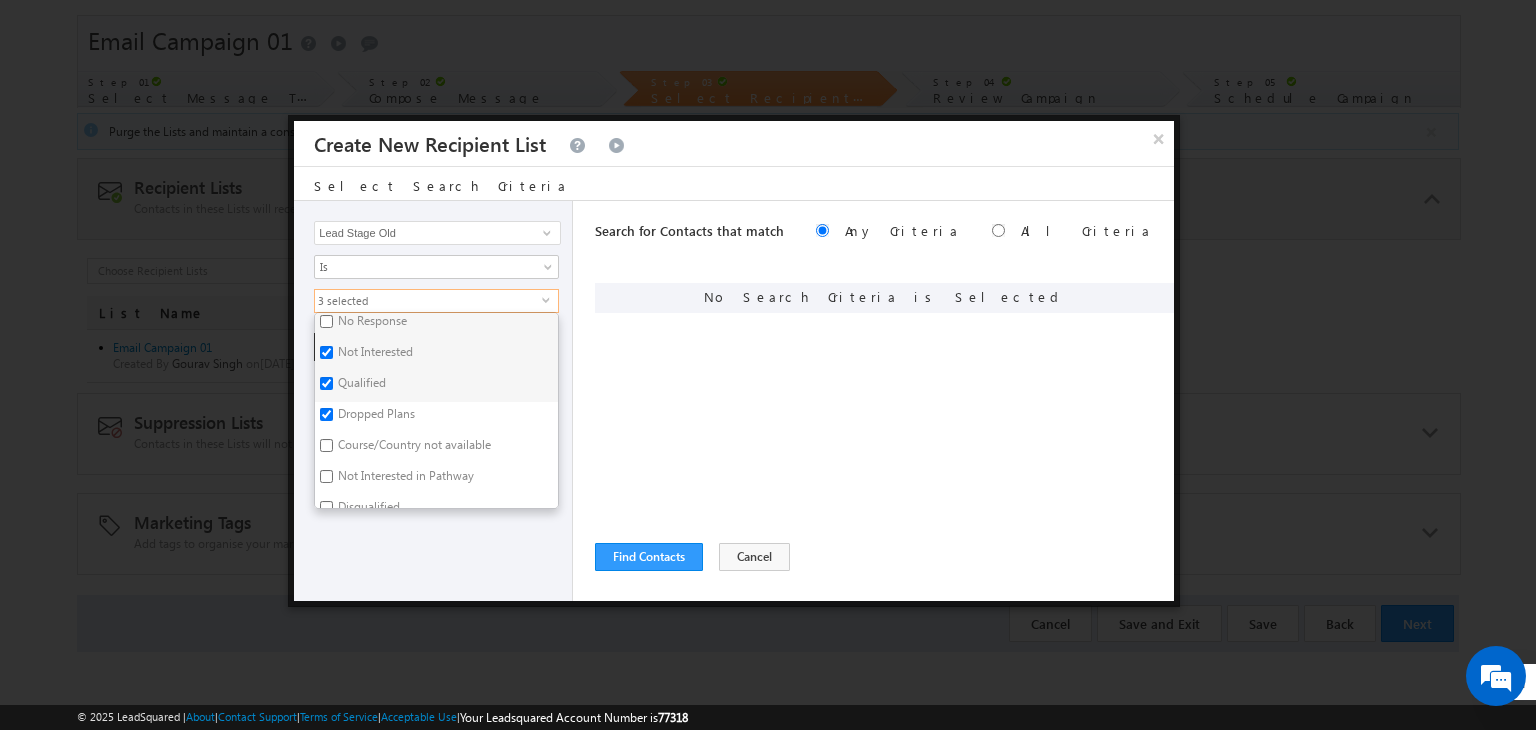 checkbox on "true" 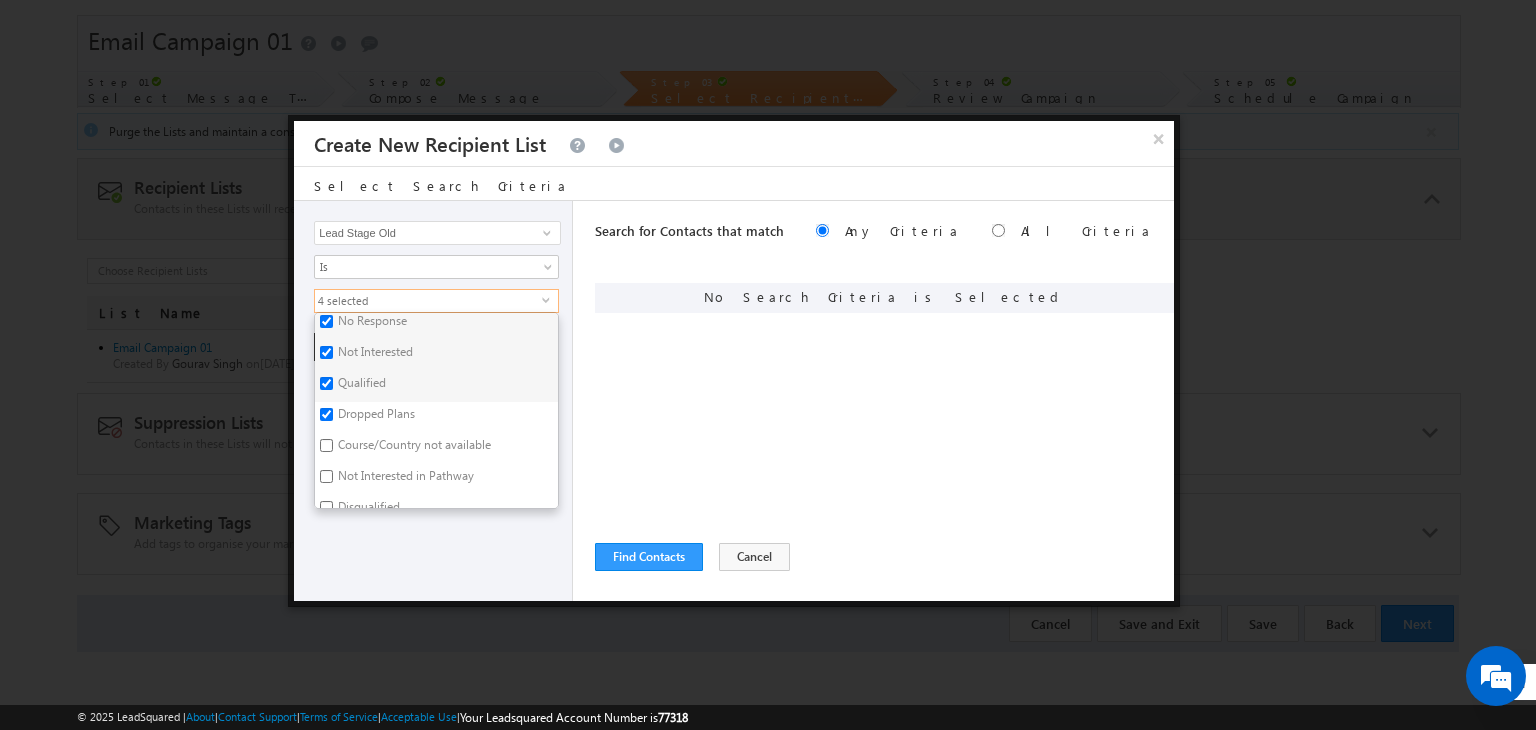scroll, scrollTop: 255, scrollLeft: 0, axis: vertical 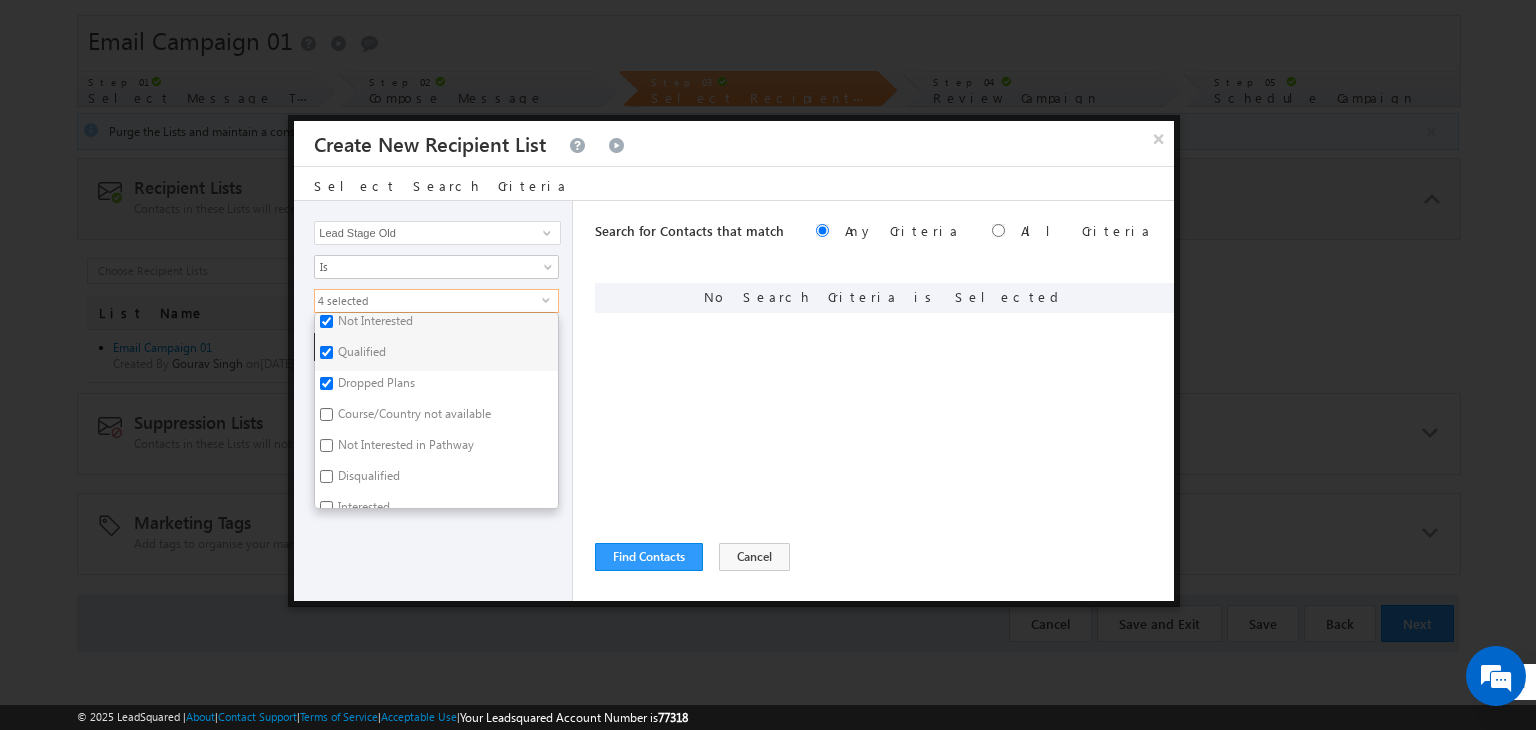 click on "Course/Country not available" at bounding box center [413, 417] 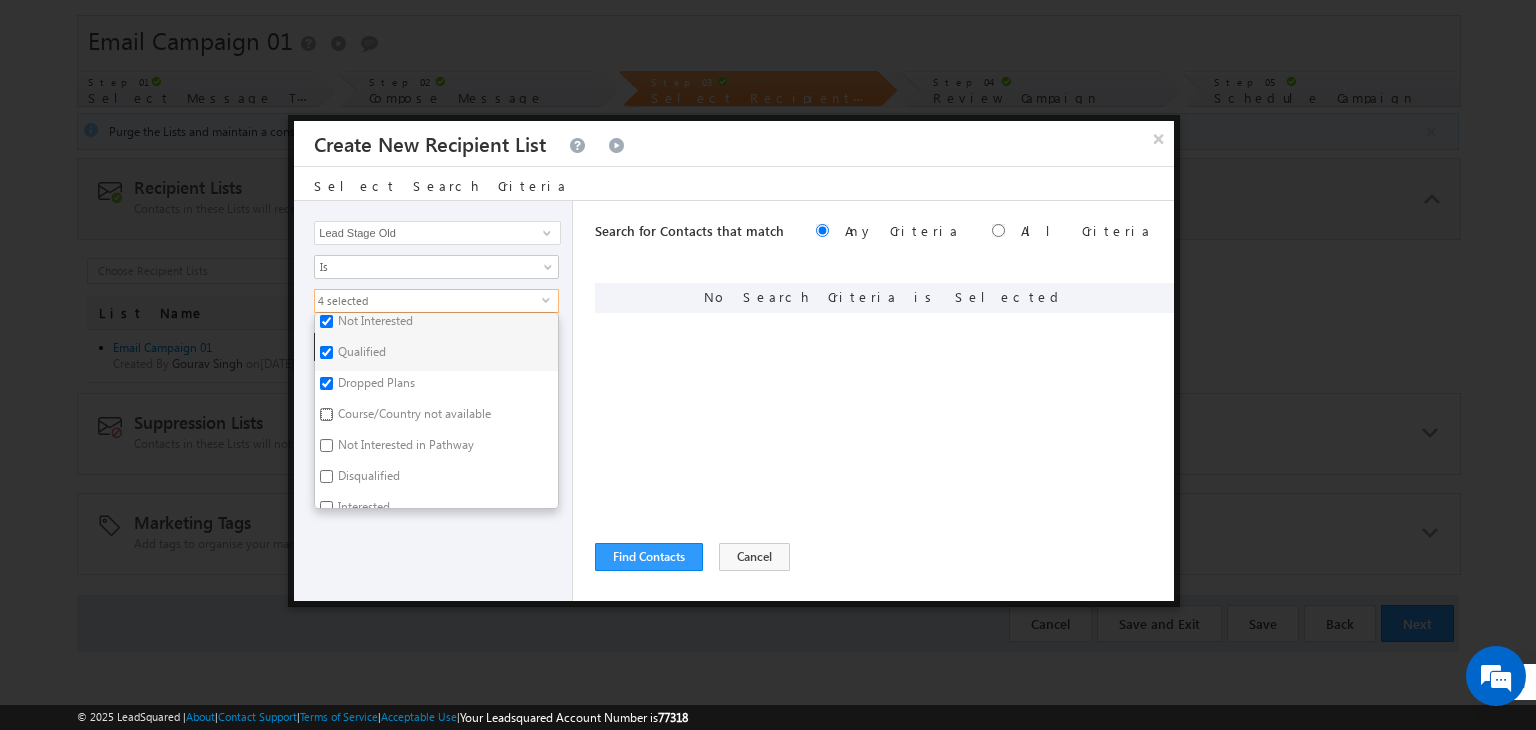 click on "Course/Country not available" at bounding box center [326, 414] 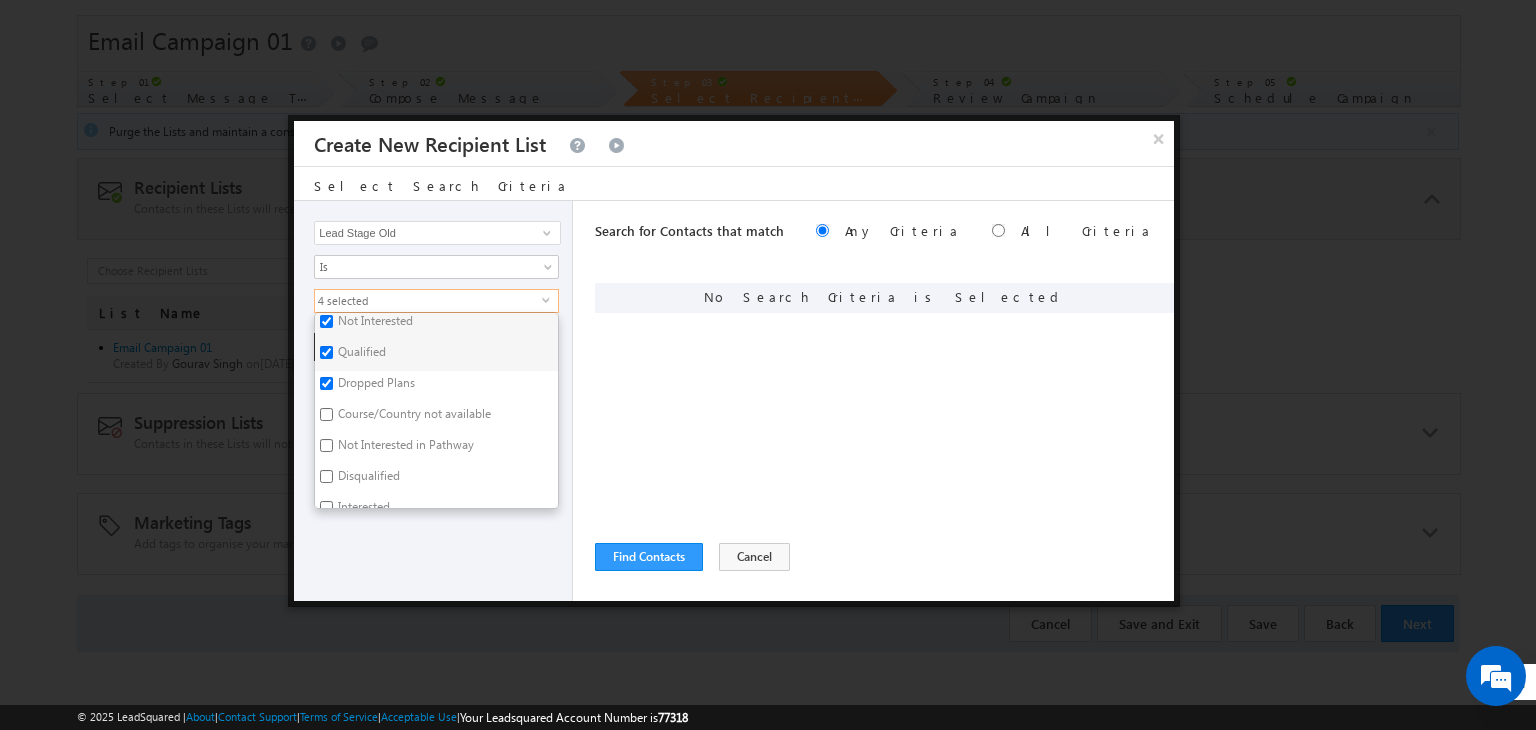 checkbox on "true" 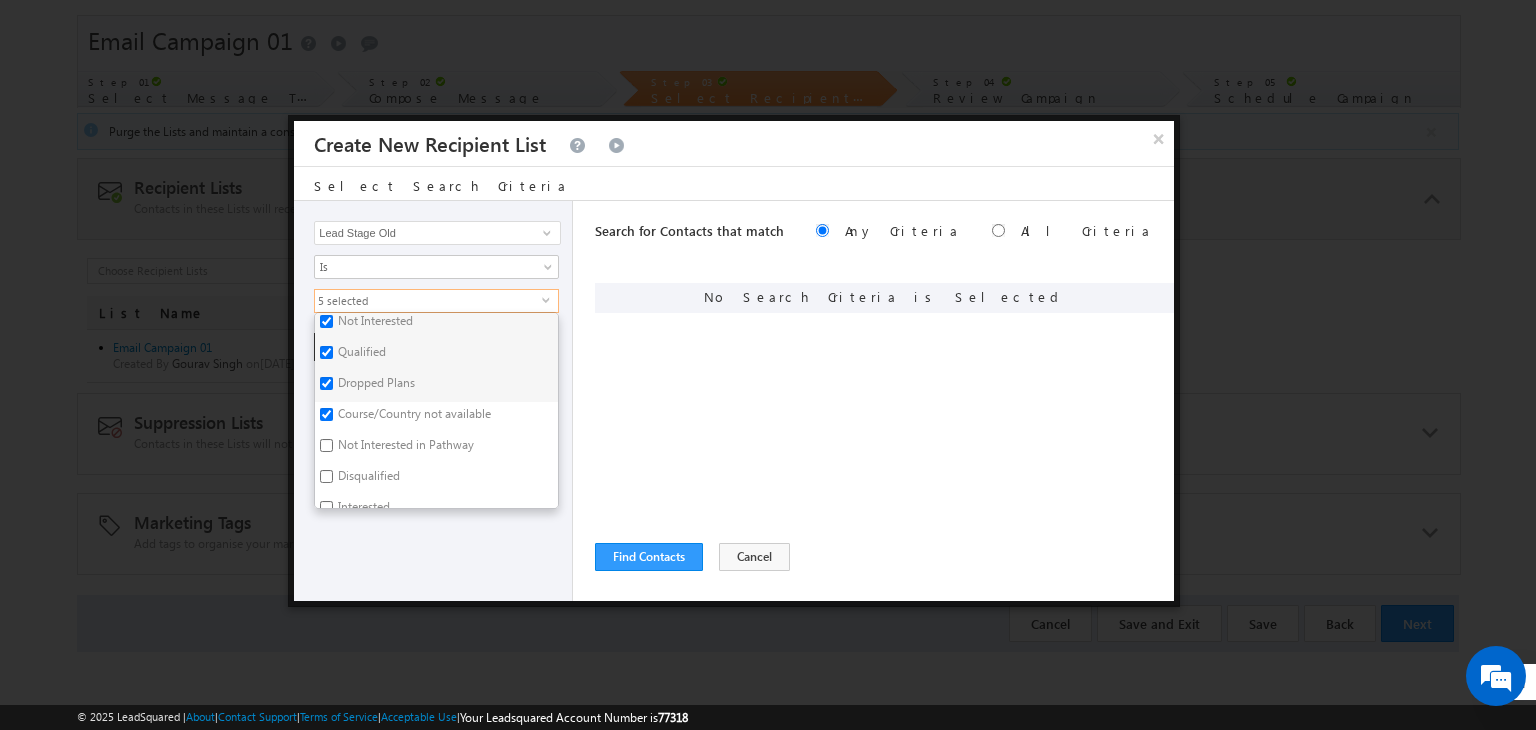 click on "Not Interested in Pathway" at bounding box center (404, 448) 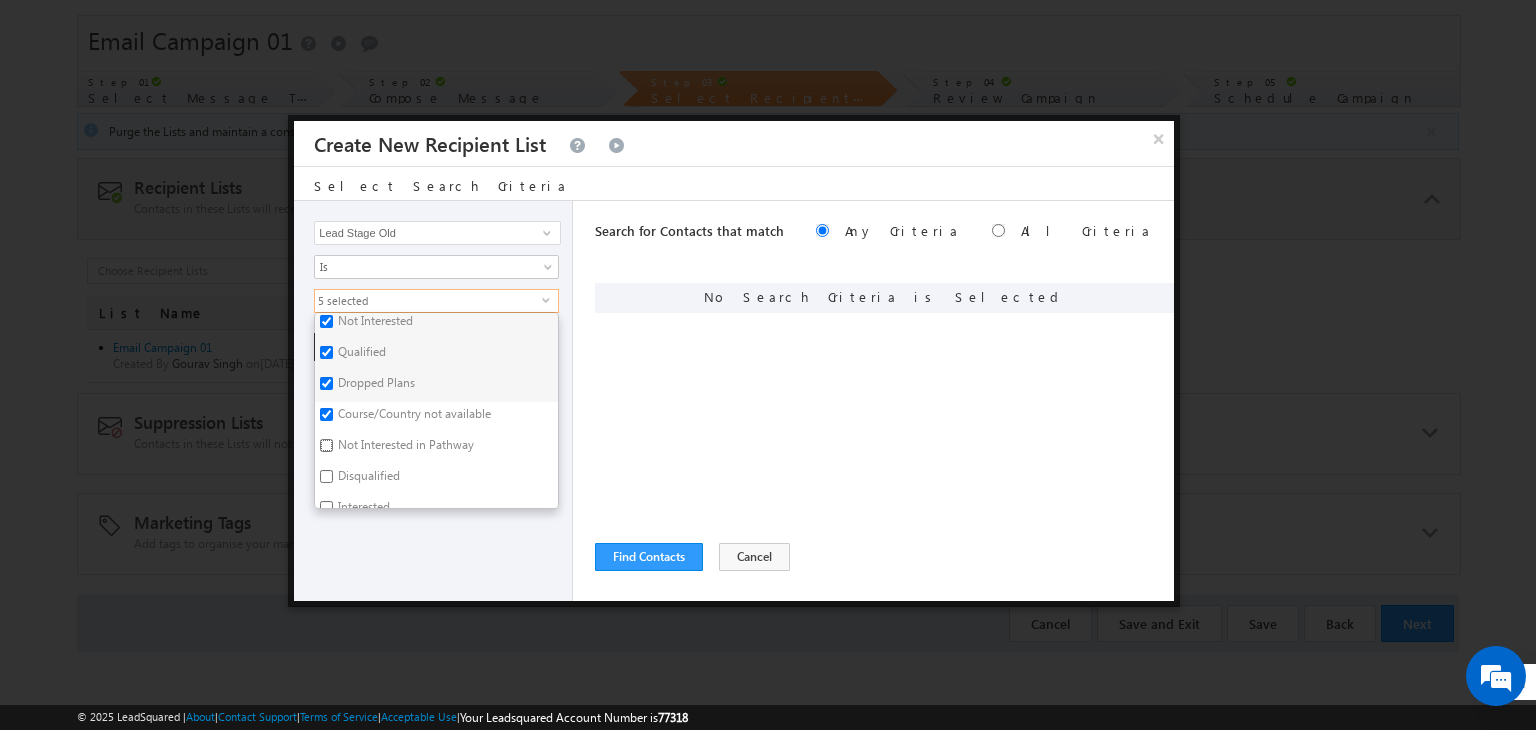 click on "Not Interested in Pathway" at bounding box center (326, 445) 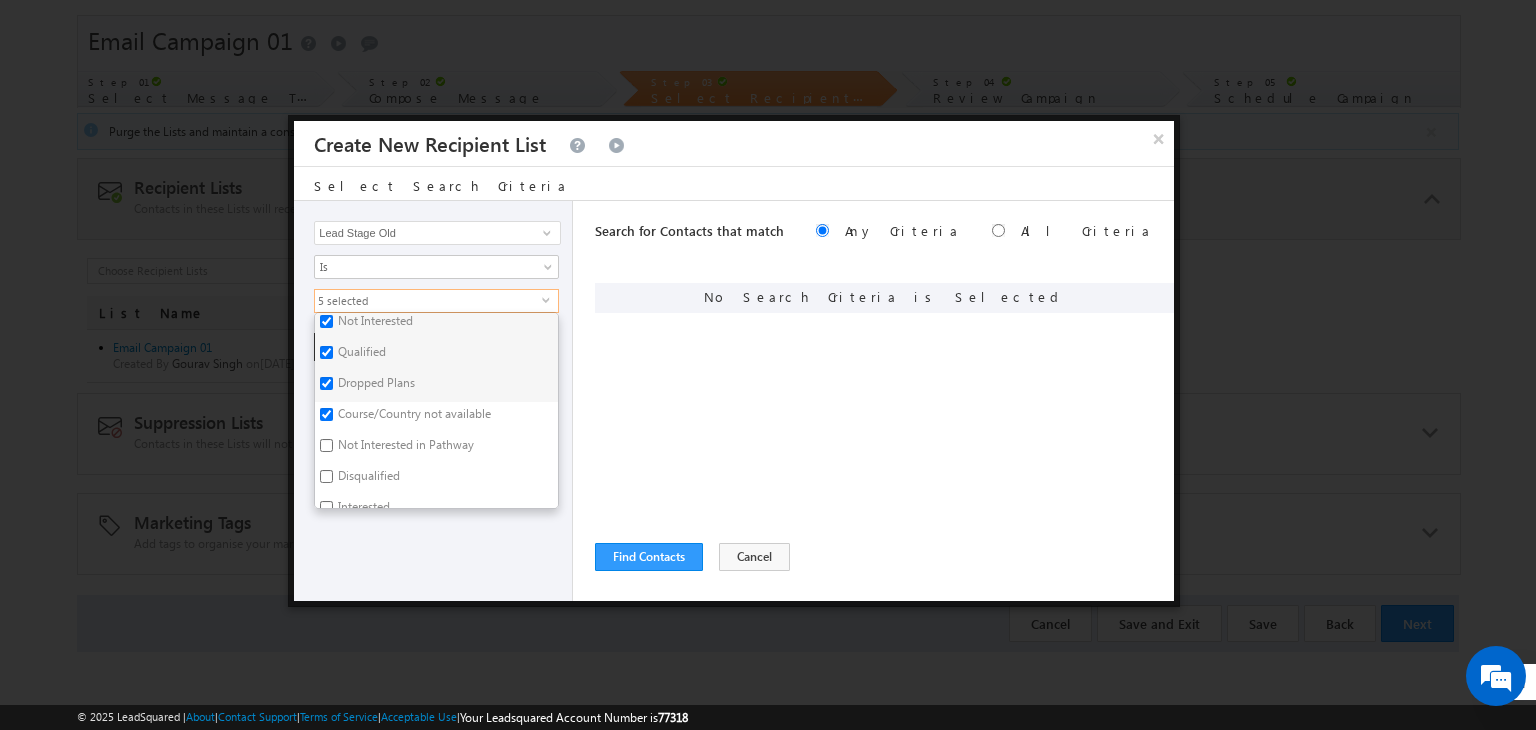 checkbox on "true" 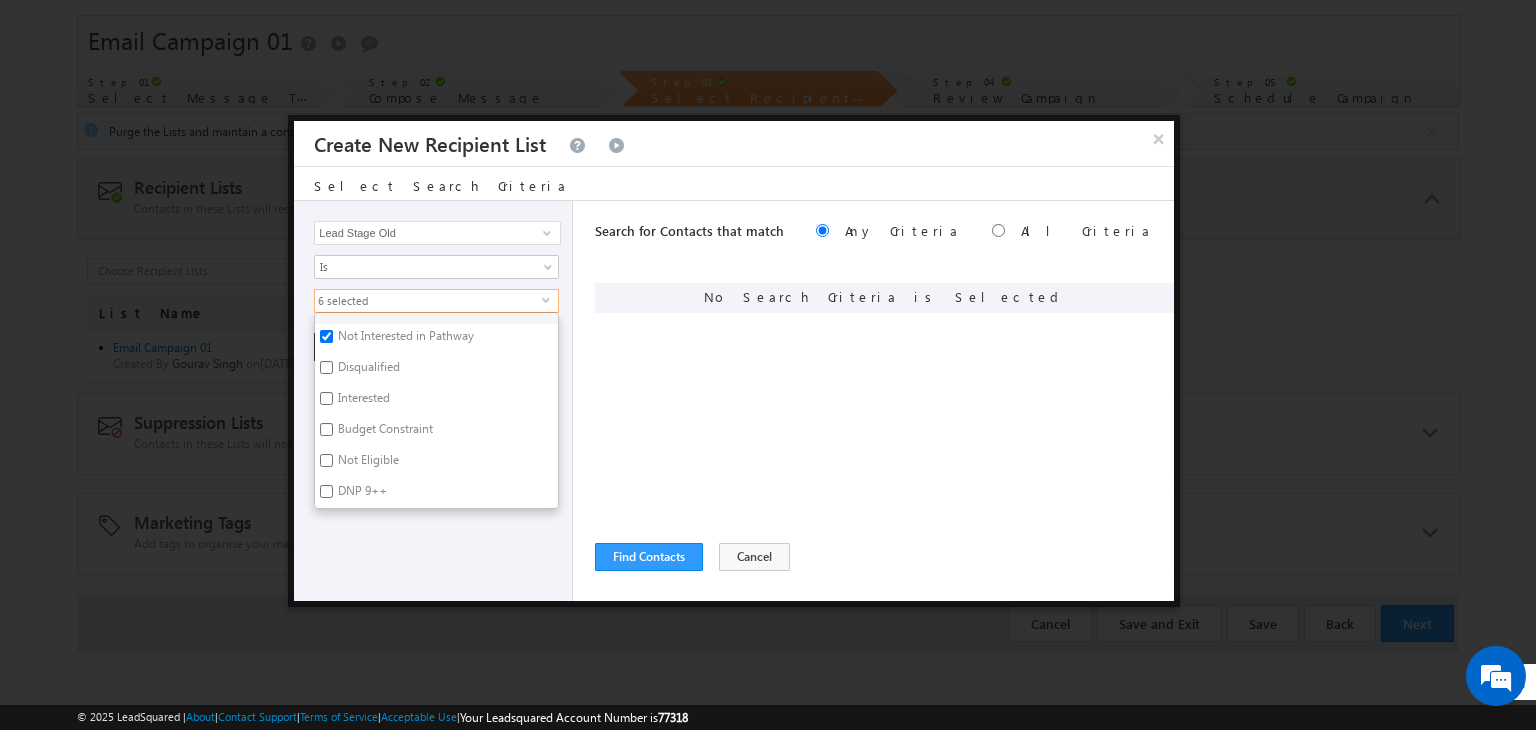 scroll, scrollTop: 368, scrollLeft: 0, axis: vertical 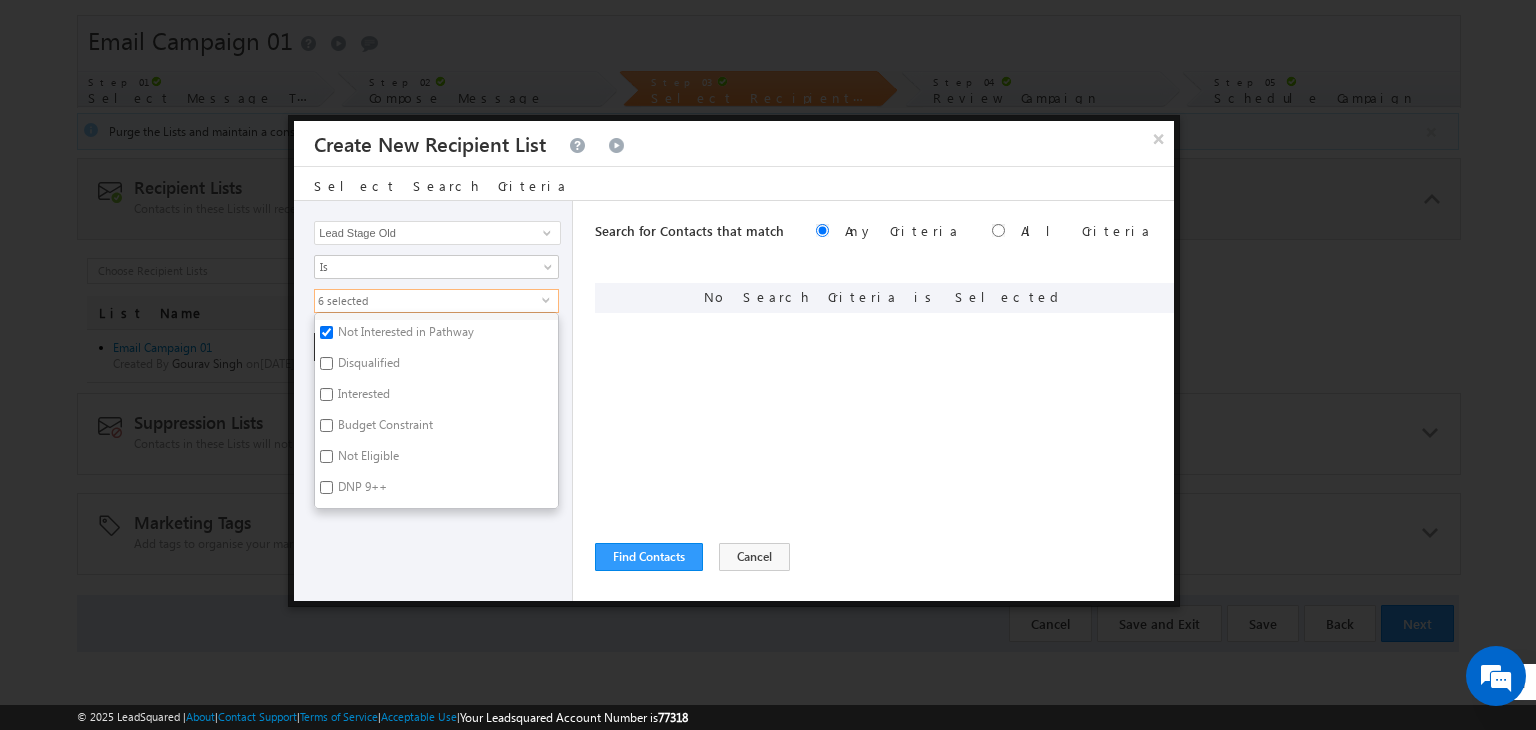 click on "Interested" at bounding box center [362, 397] 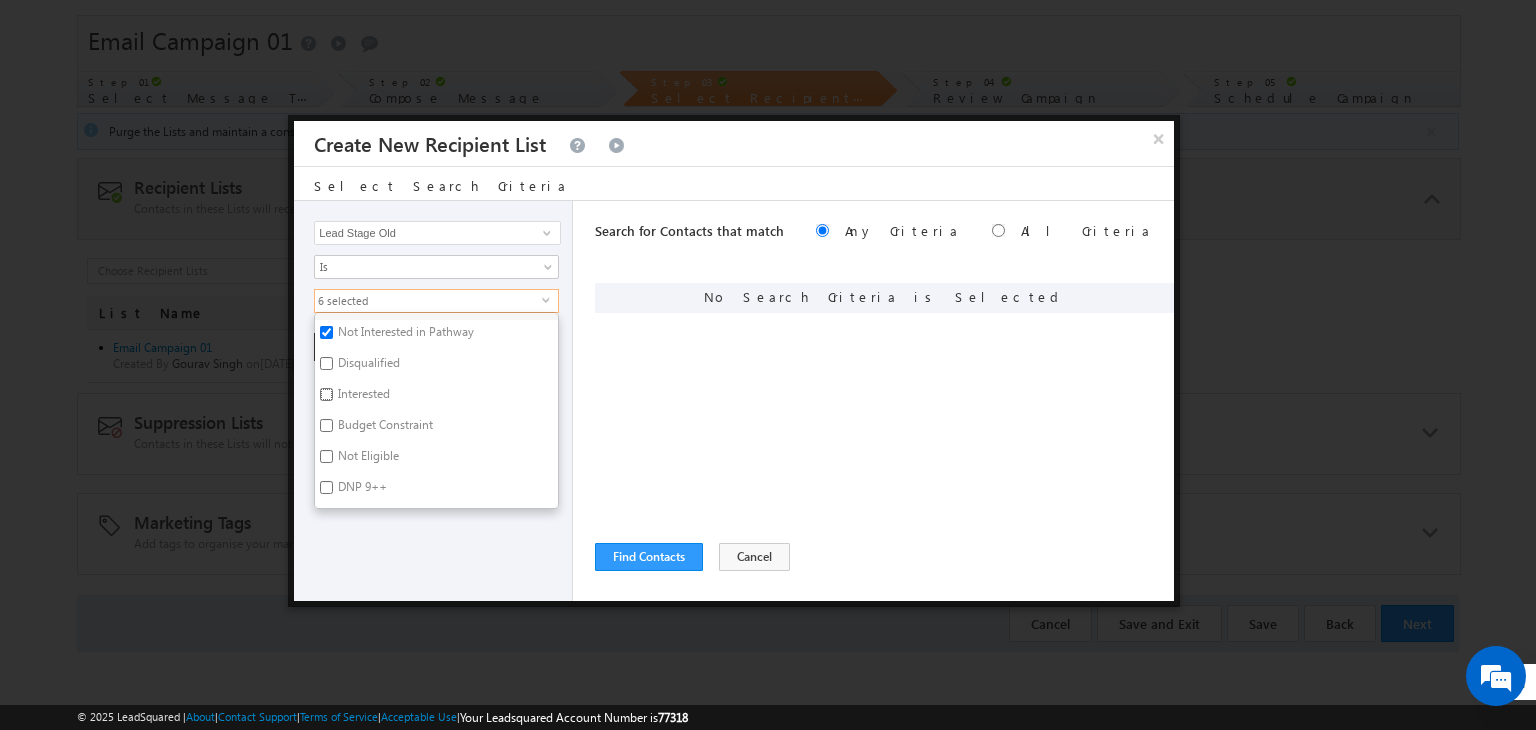 click on "Interested" at bounding box center (326, 394) 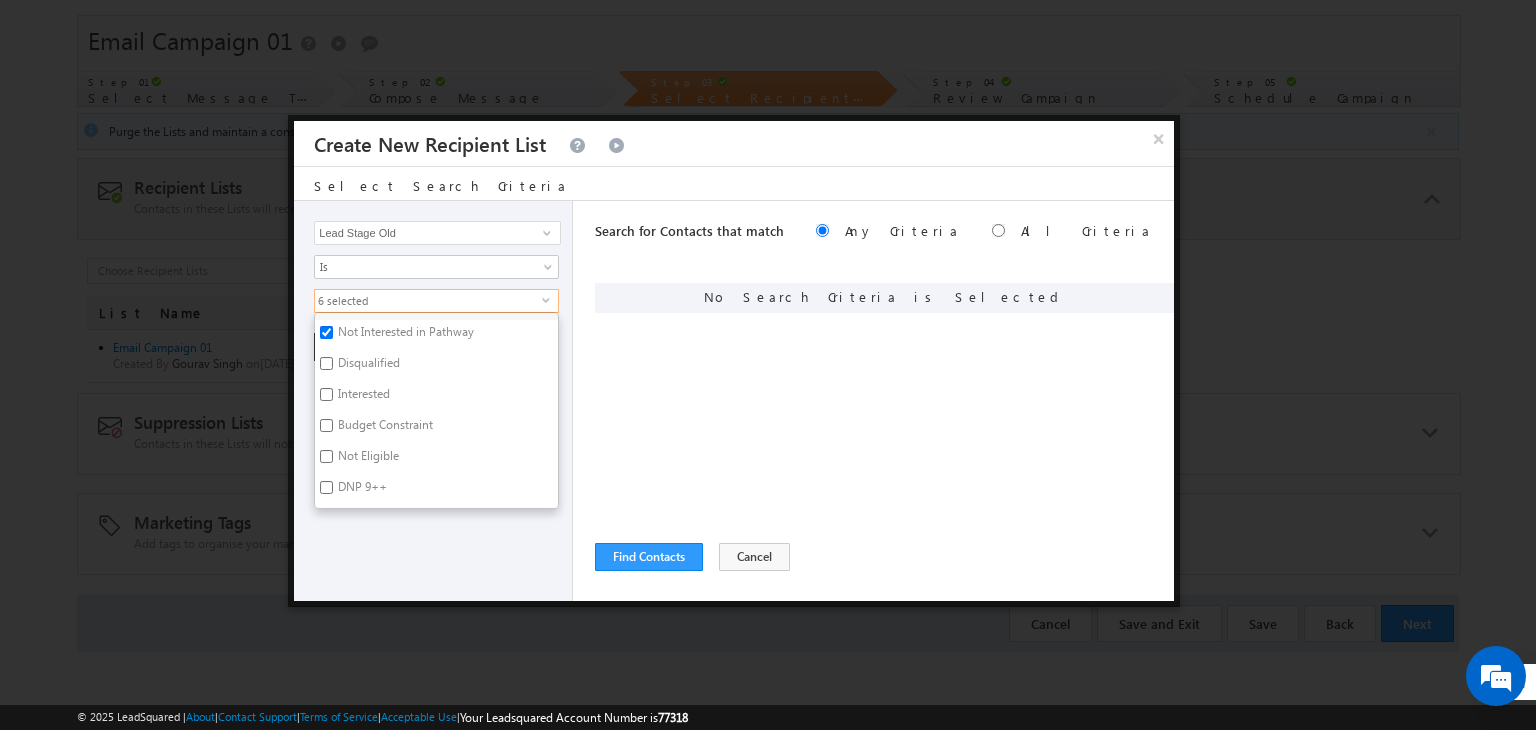 checkbox on "true" 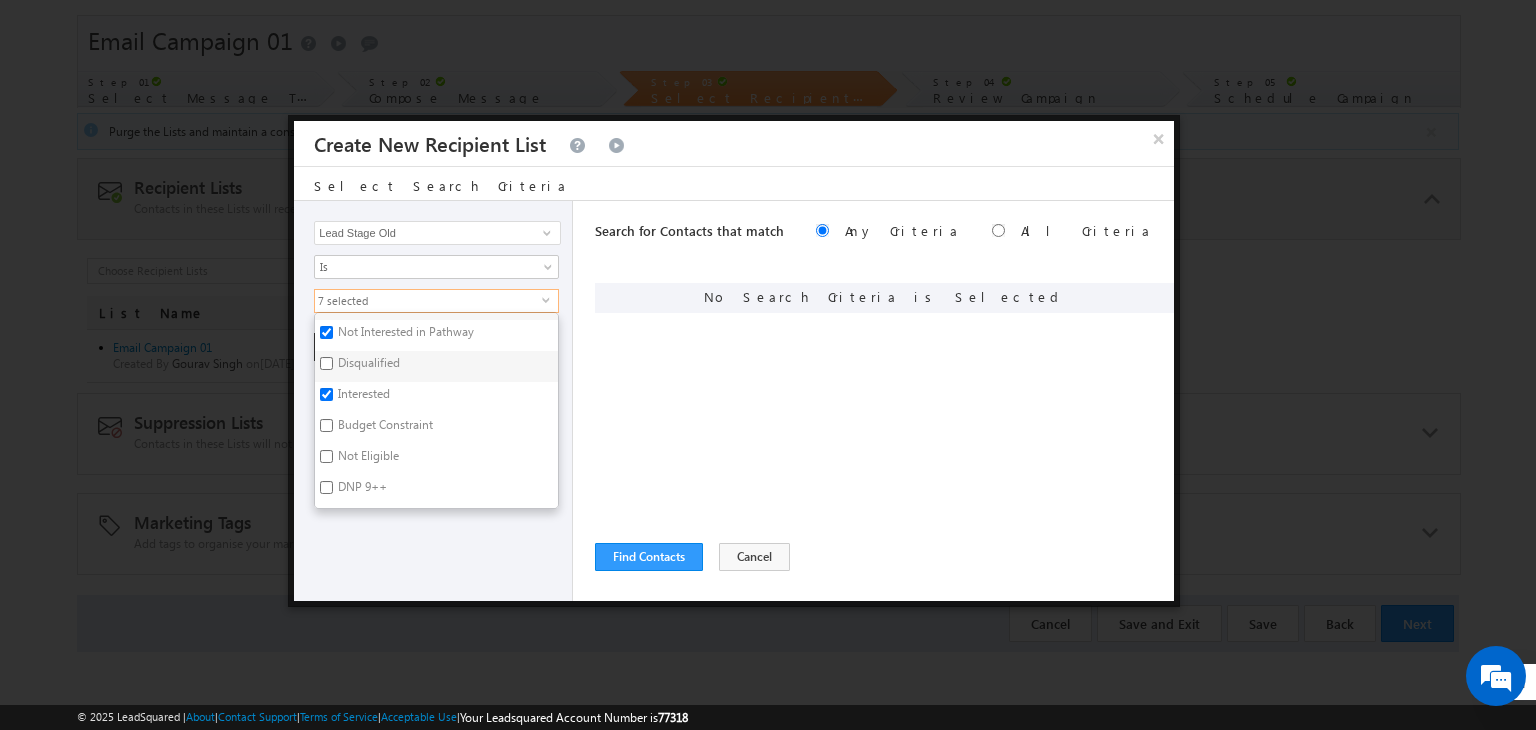 click on "Budget Constraint" at bounding box center (384, 428) 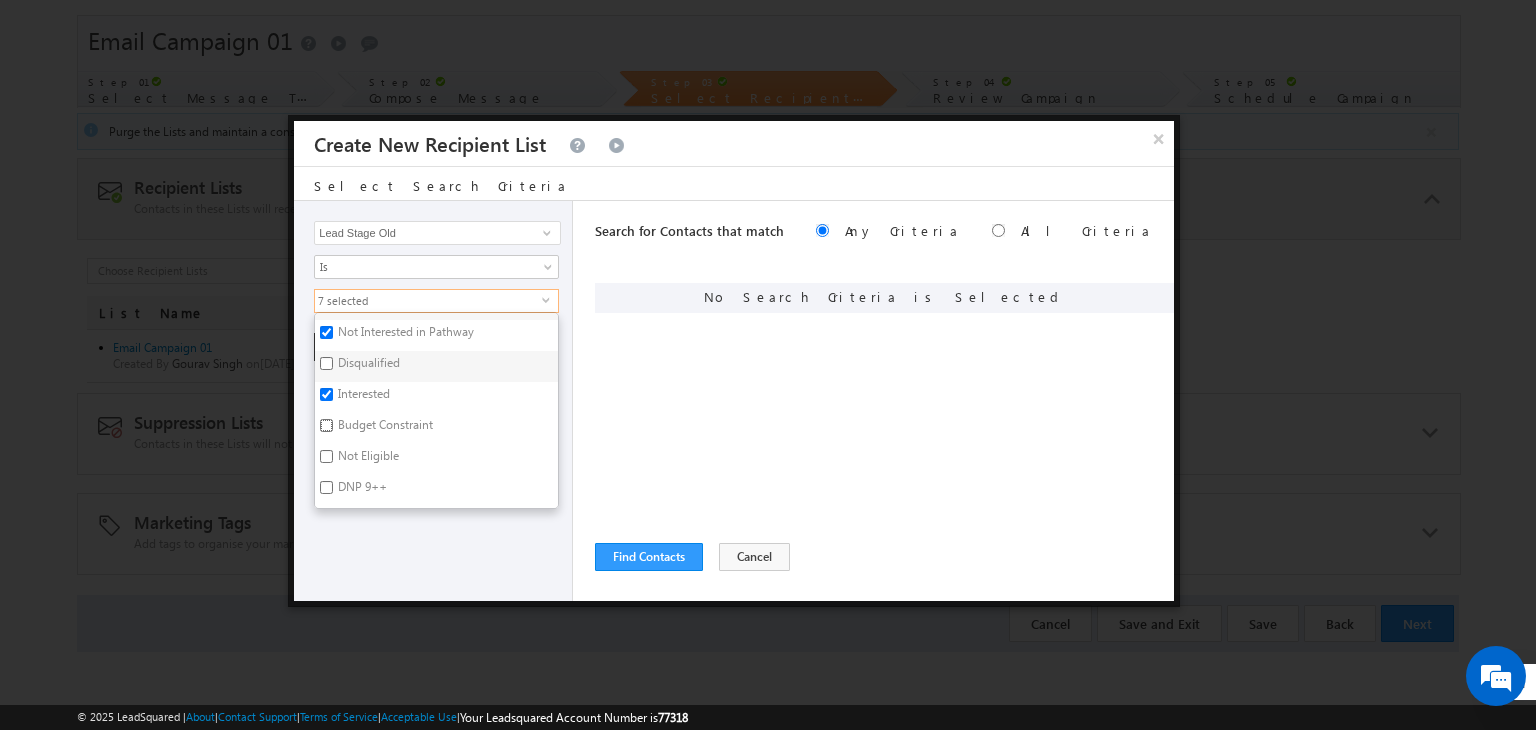 click on "Budget Constraint" at bounding box center [326, 425] 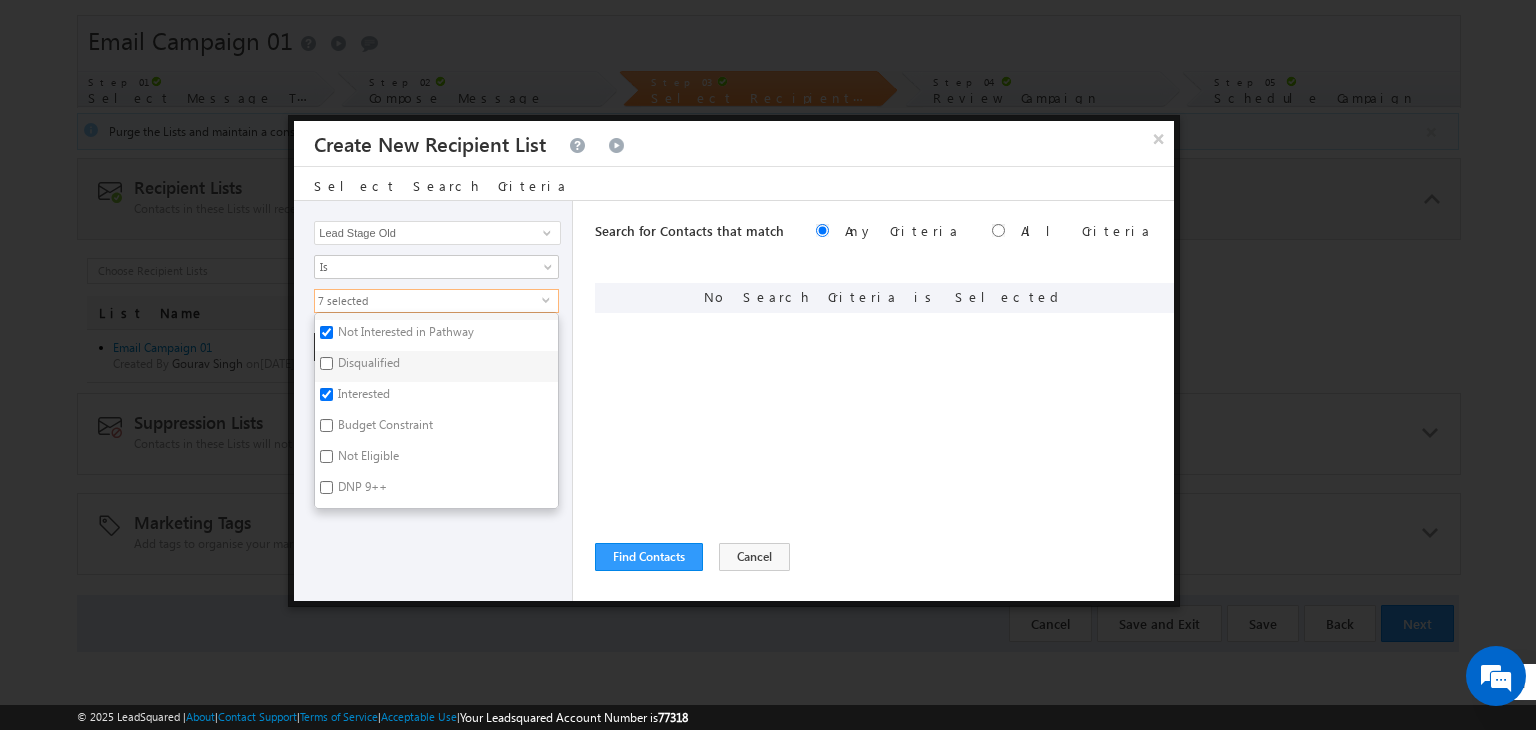 checkbox on "true" 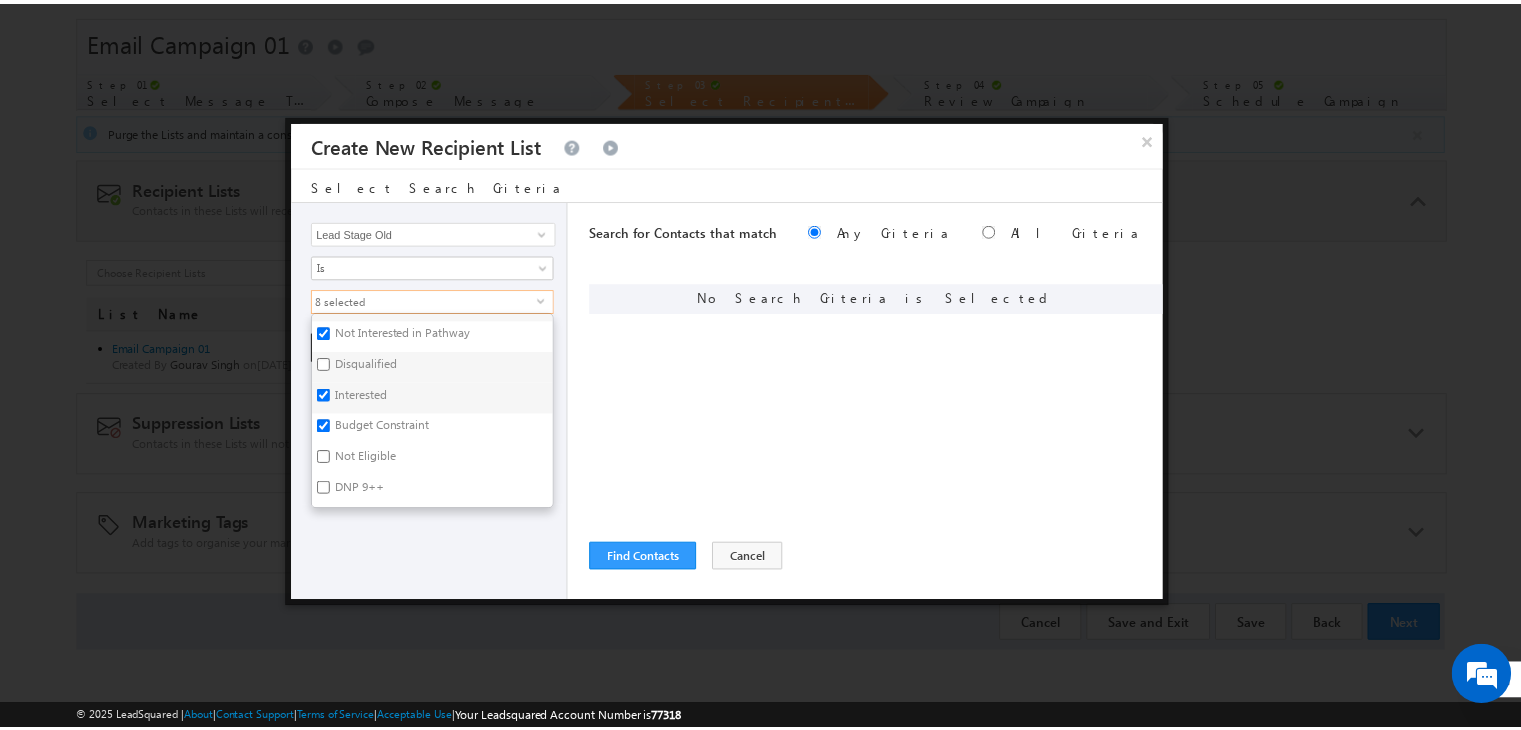 scroll, scrollTop: 458, scrollLeft: 0, axis: vertical 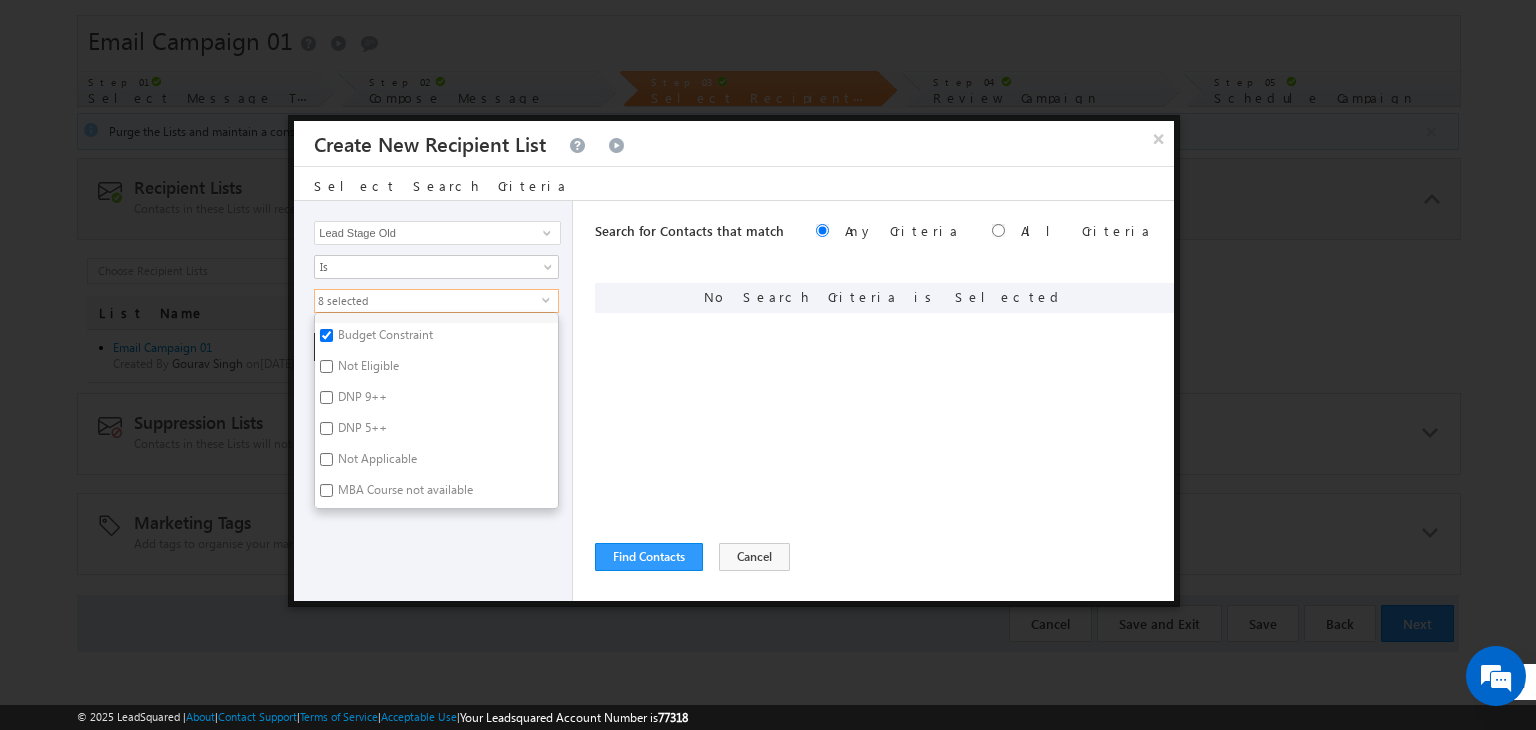 click on "DNP 9++" at bounding box center (361, 400) 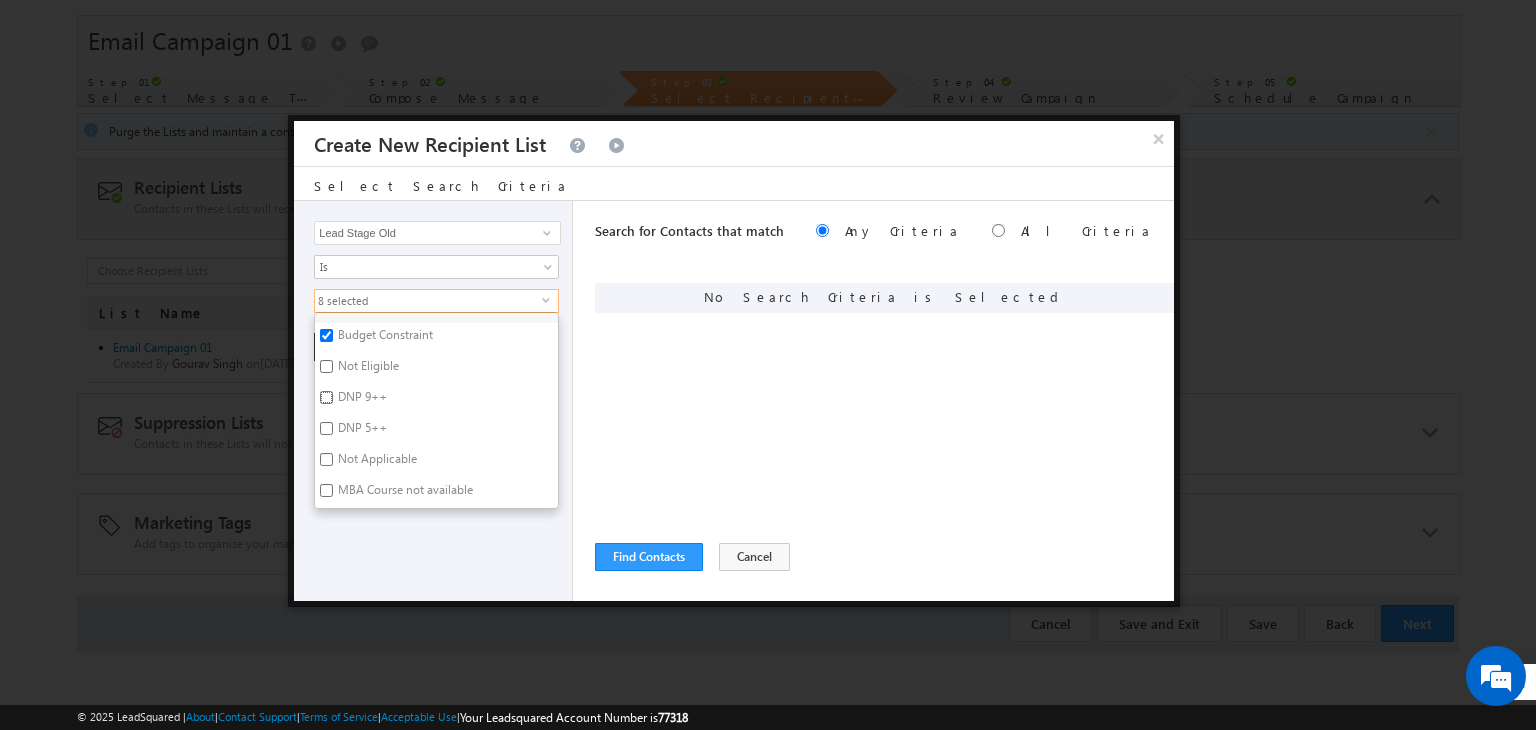 click on "DNP 9++" at bounding box center [326, 397] 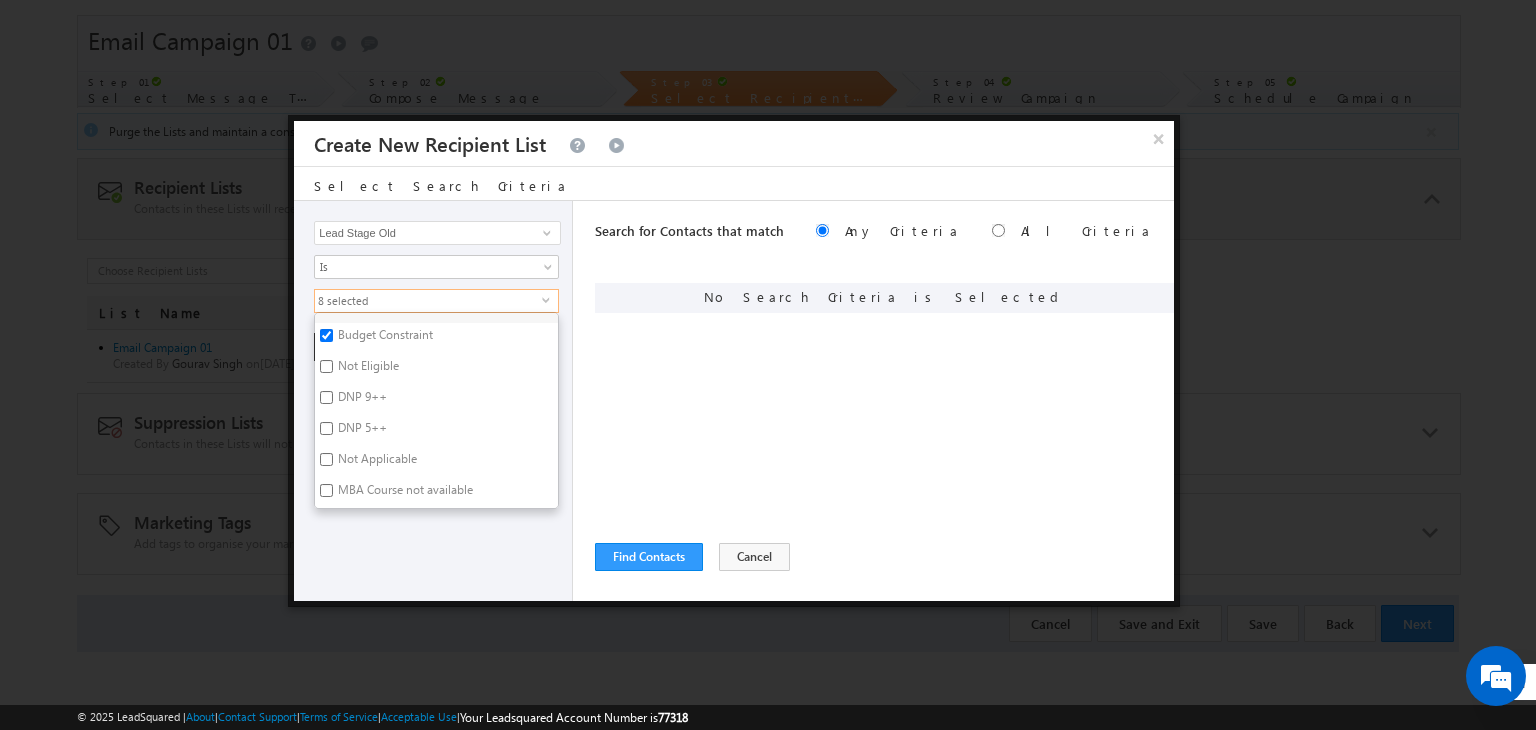 checkbox on "true" 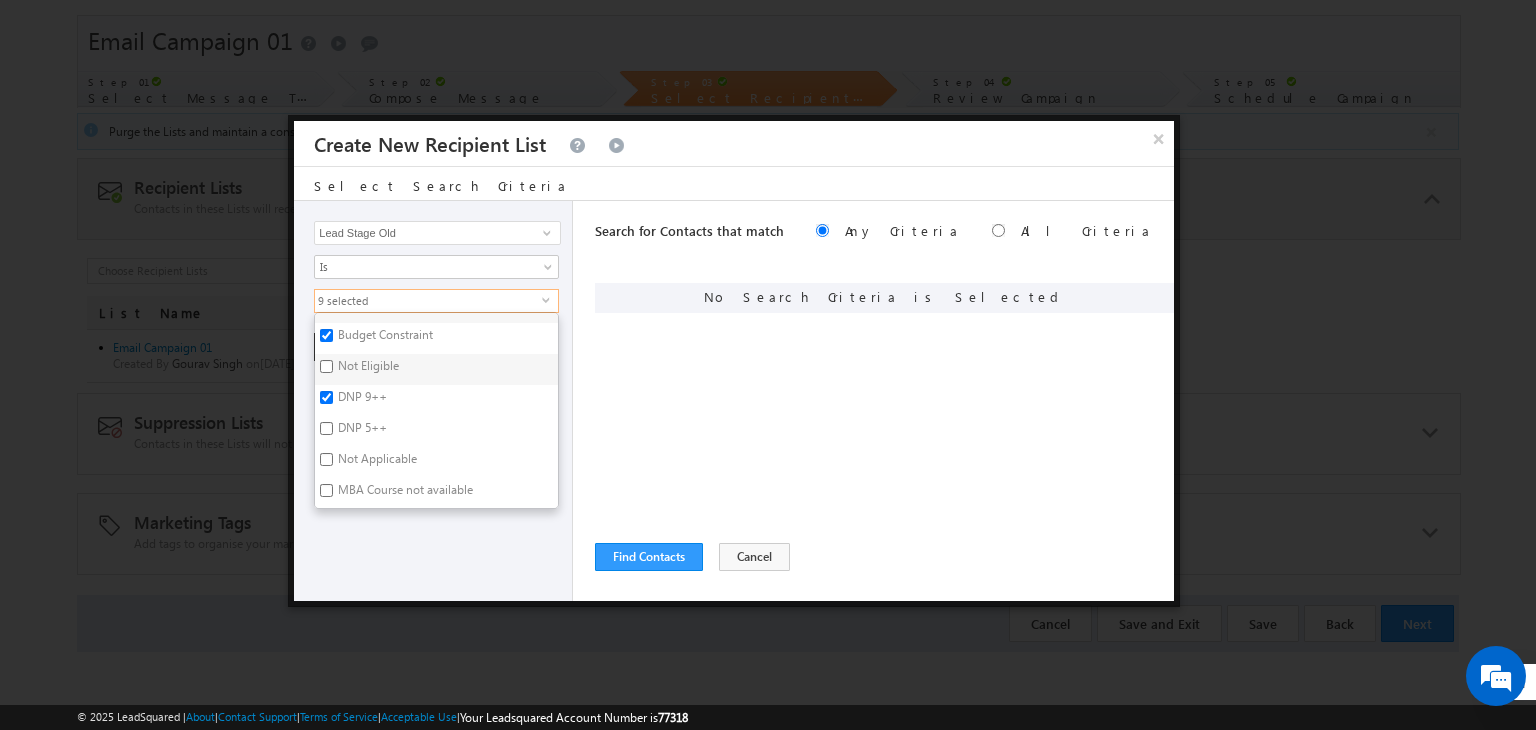 click on "DNP 5++" at bounding box center [361, 431] 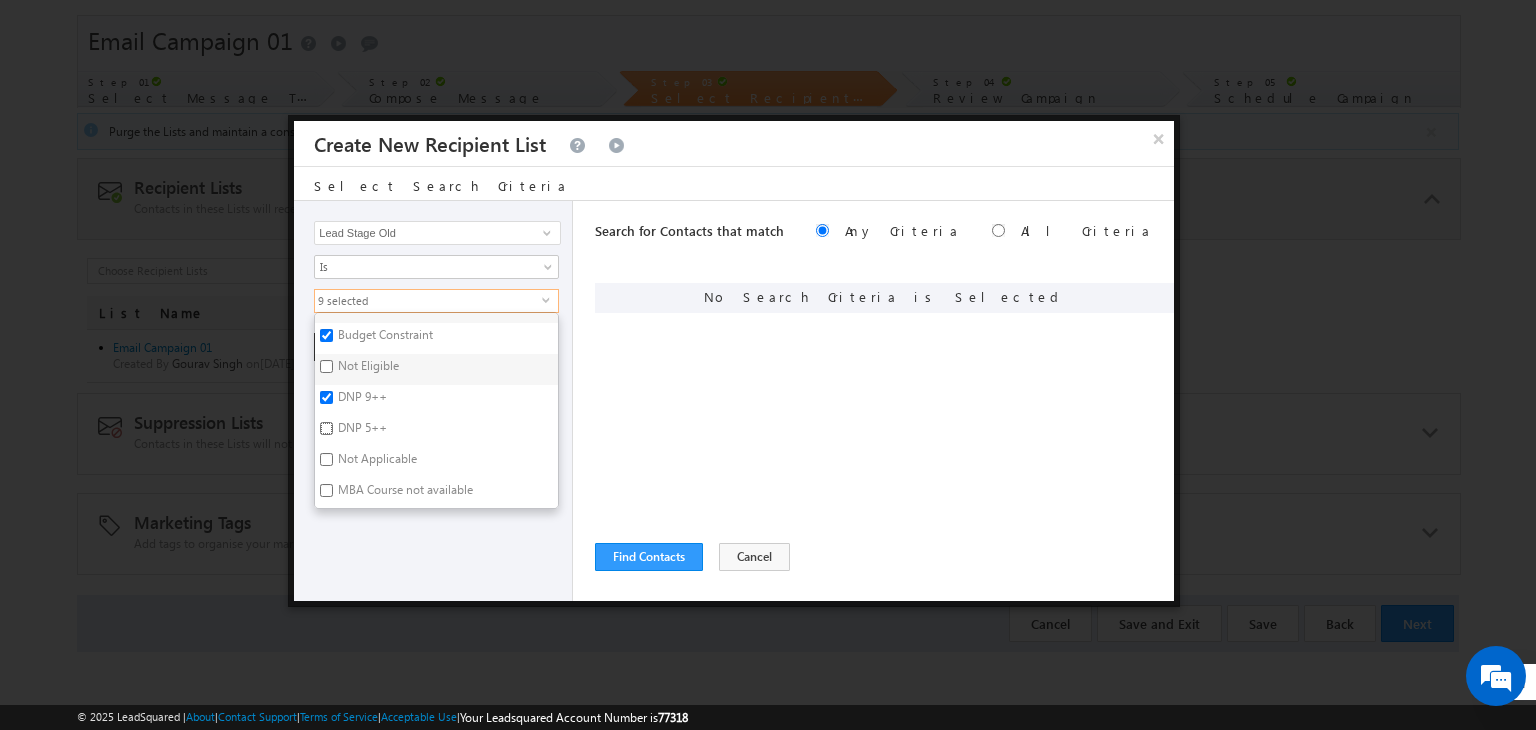 click on "DNP 5++" at bounding box center [326, 428] 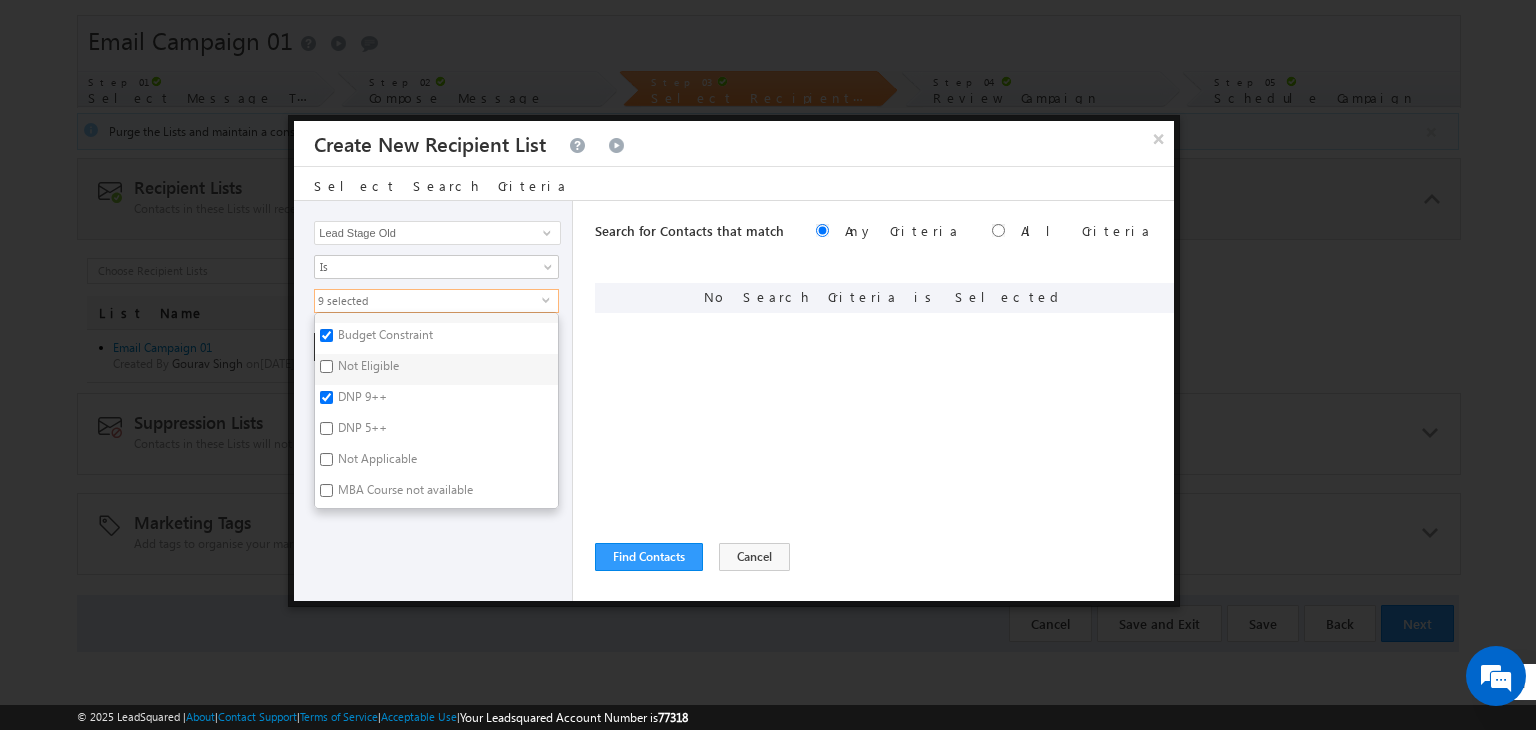 checkbox on "true" 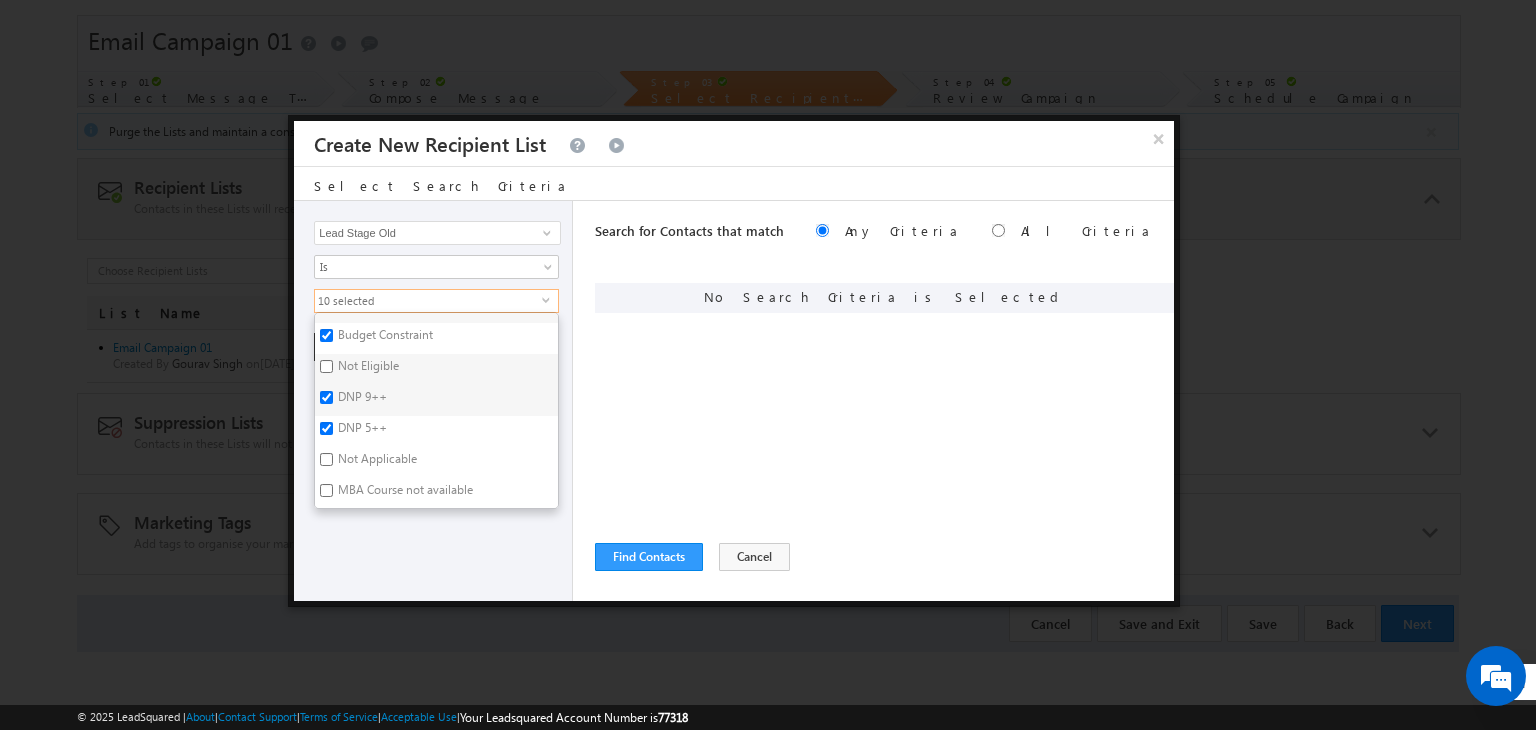 click on "MBA Course not available" at bounding box center [404, 493] 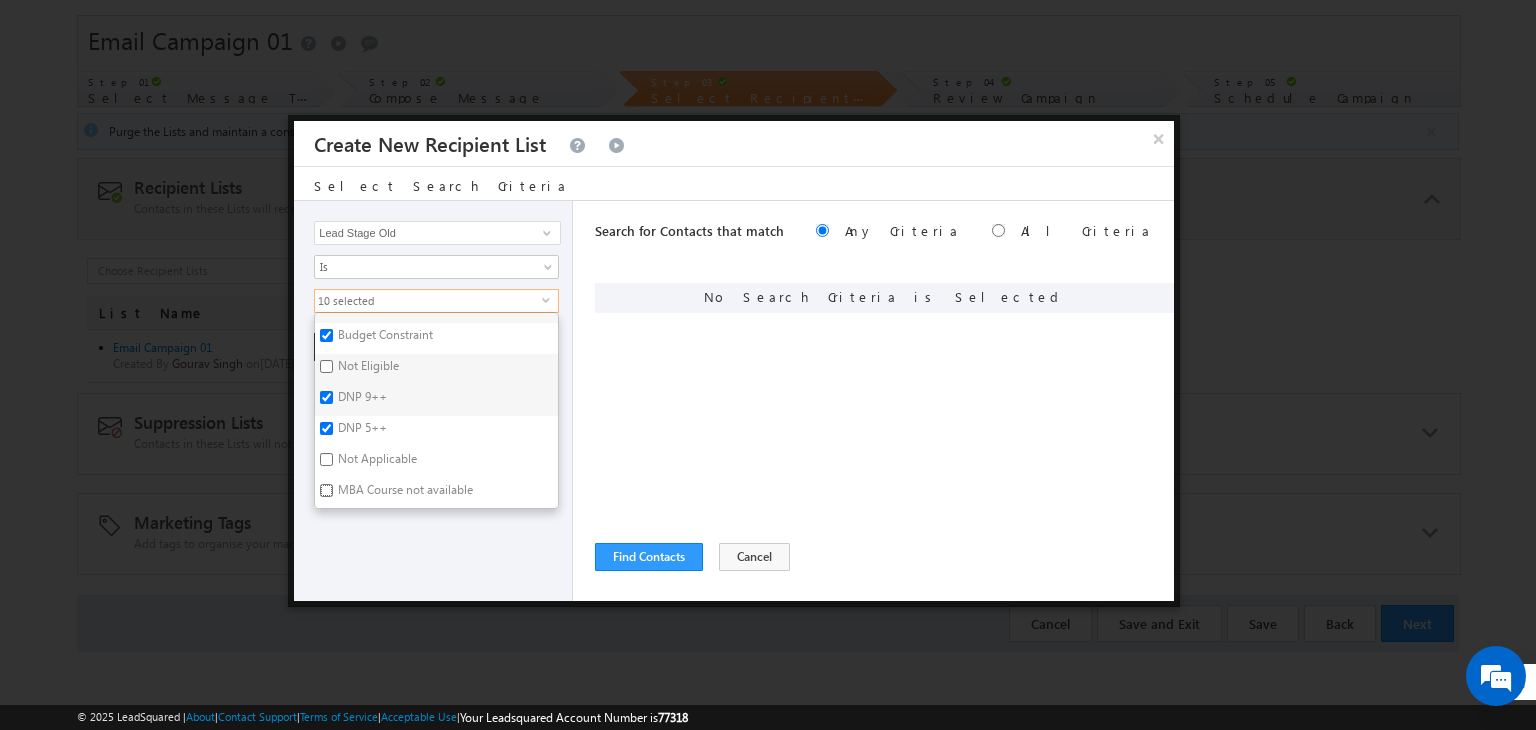 click on "MBA Course not available" at bounding box center (326, 490) 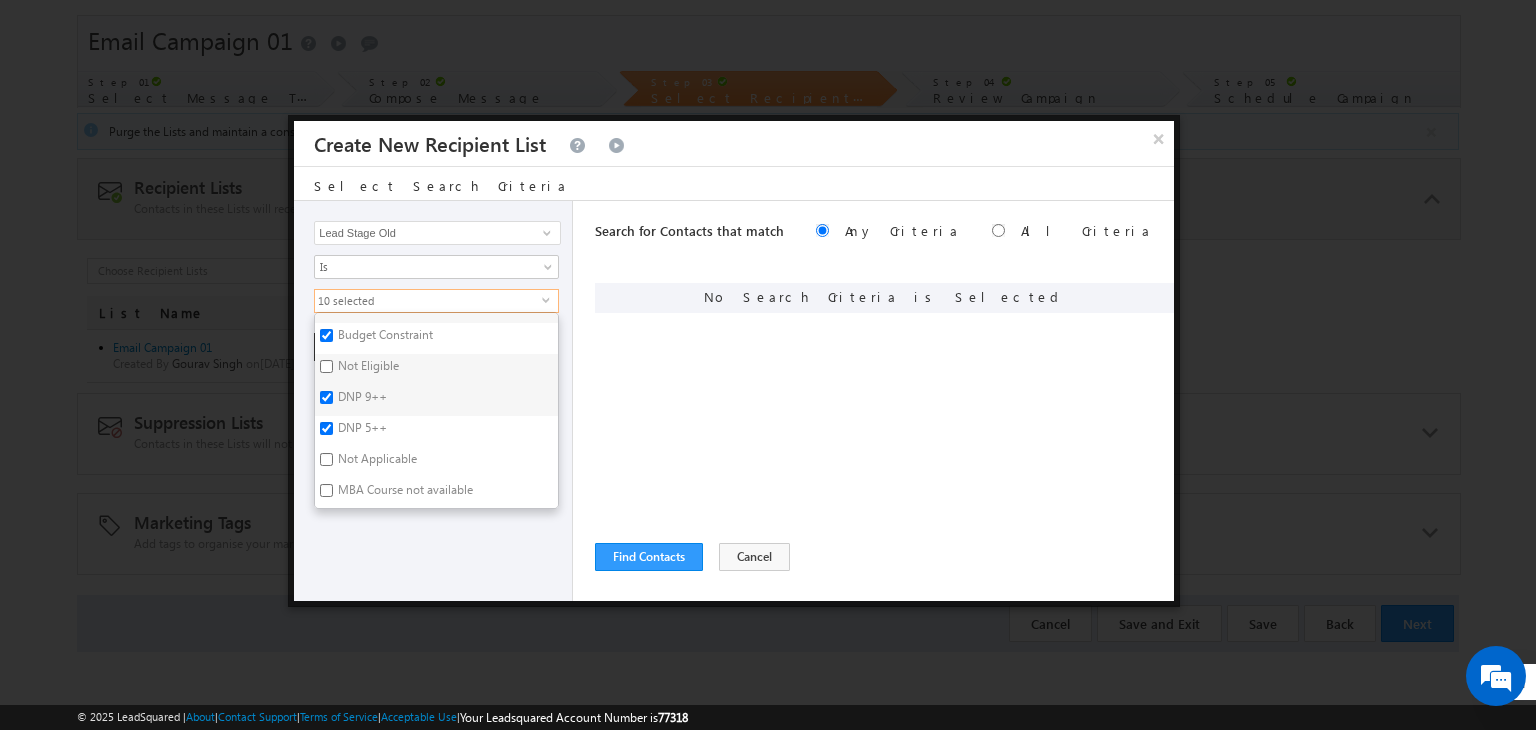 checkbox on "true" 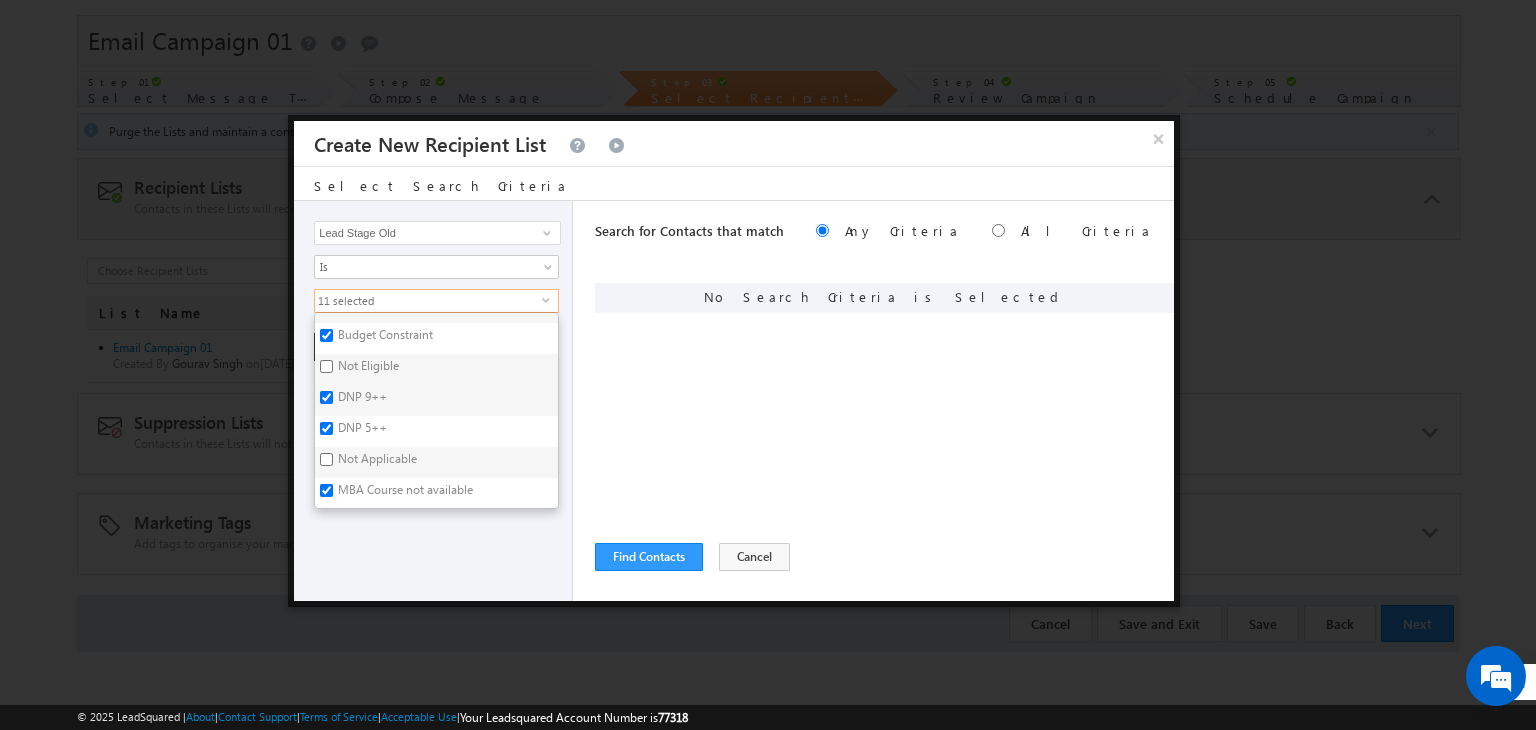 click on "Search for Contacts that match
Any Criteria
All Criteria
Note that the current triggering entity  is not considered  in the condition
If more than one opportunities are returned, the opportunity which is  most recently created  will be considered.
Descending
Ascending" at bounding box center [884, 401] 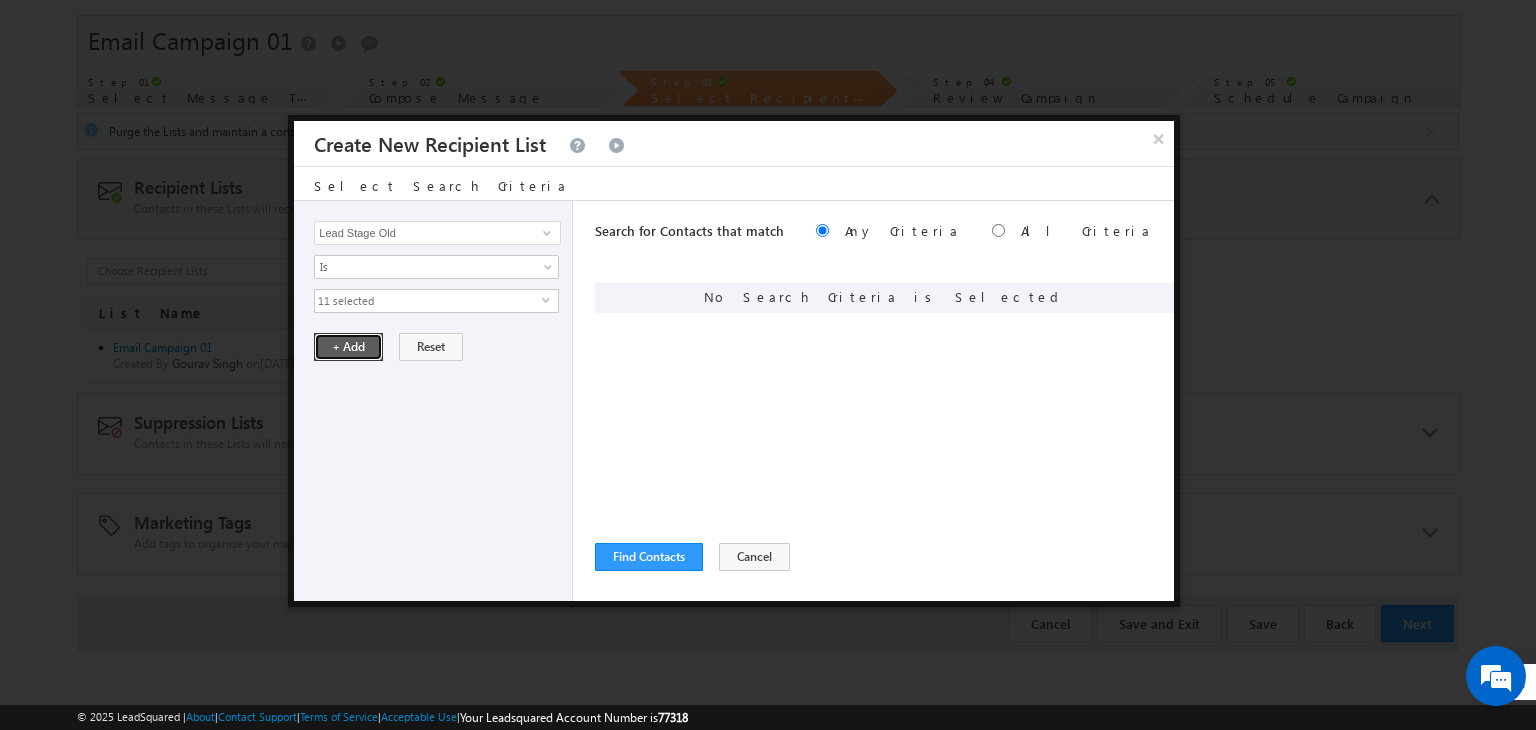 click on "+ Add" at bounding box center (348, 347) 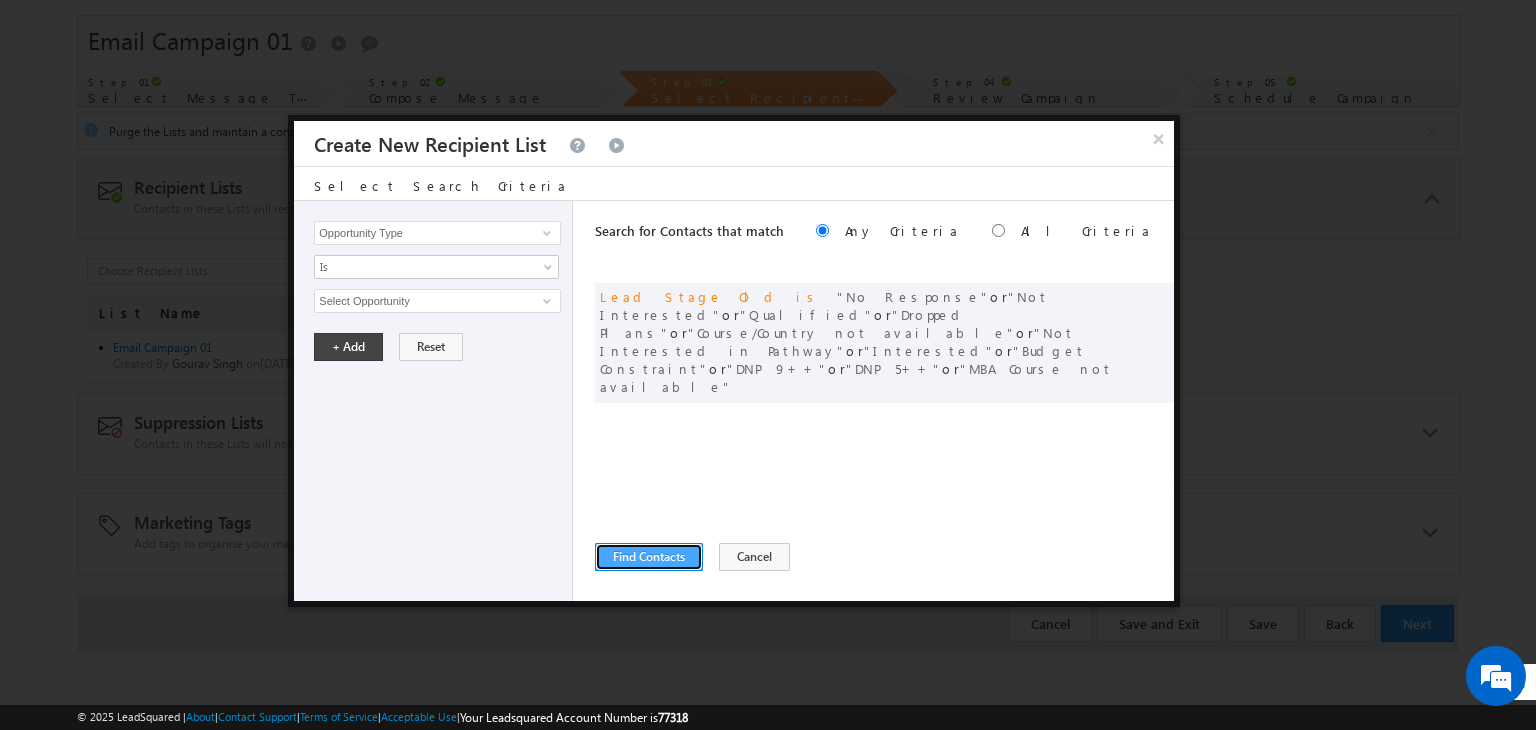 click on "Find Contacts" at bounding box center (649, 557) 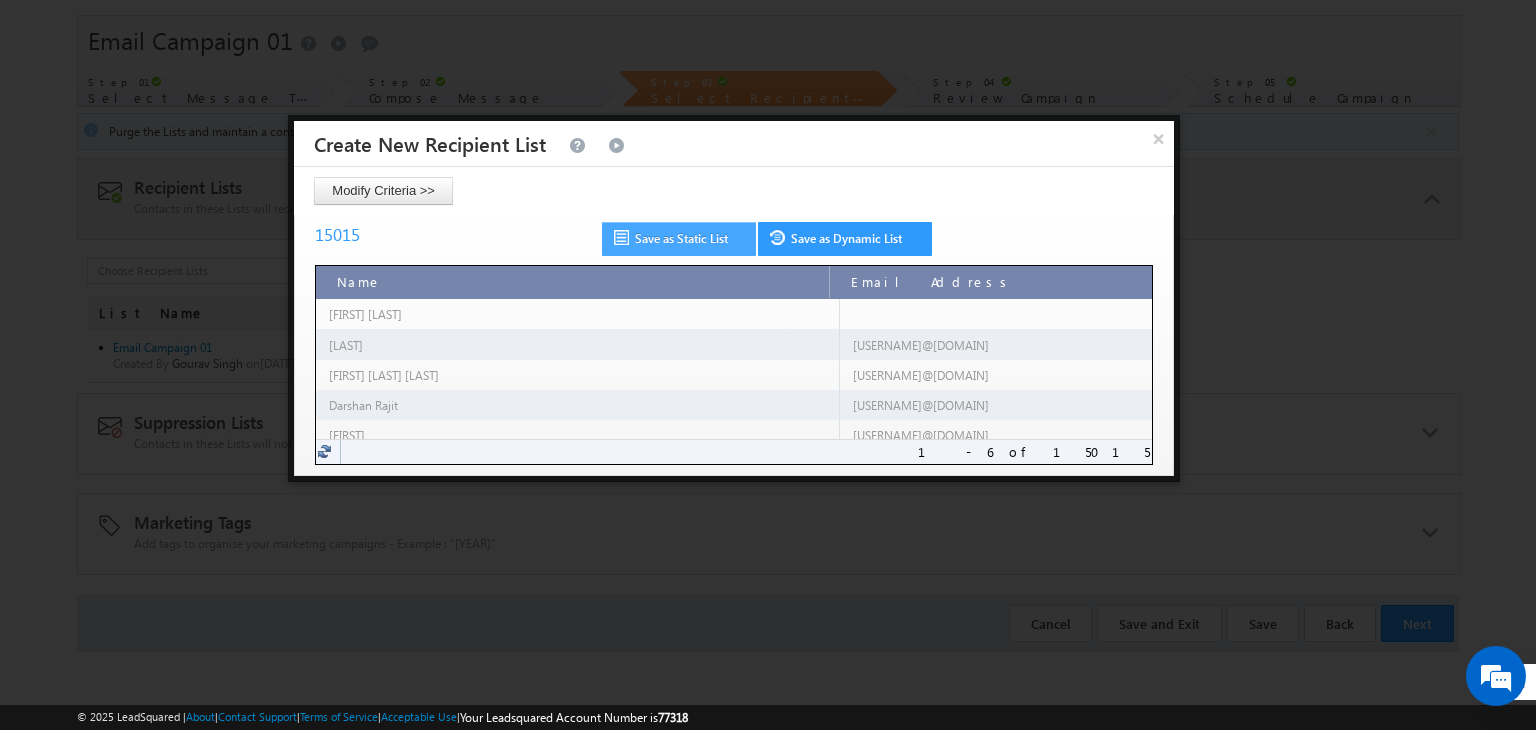 click on "Save as Static List" at bounding box center [679, 239] 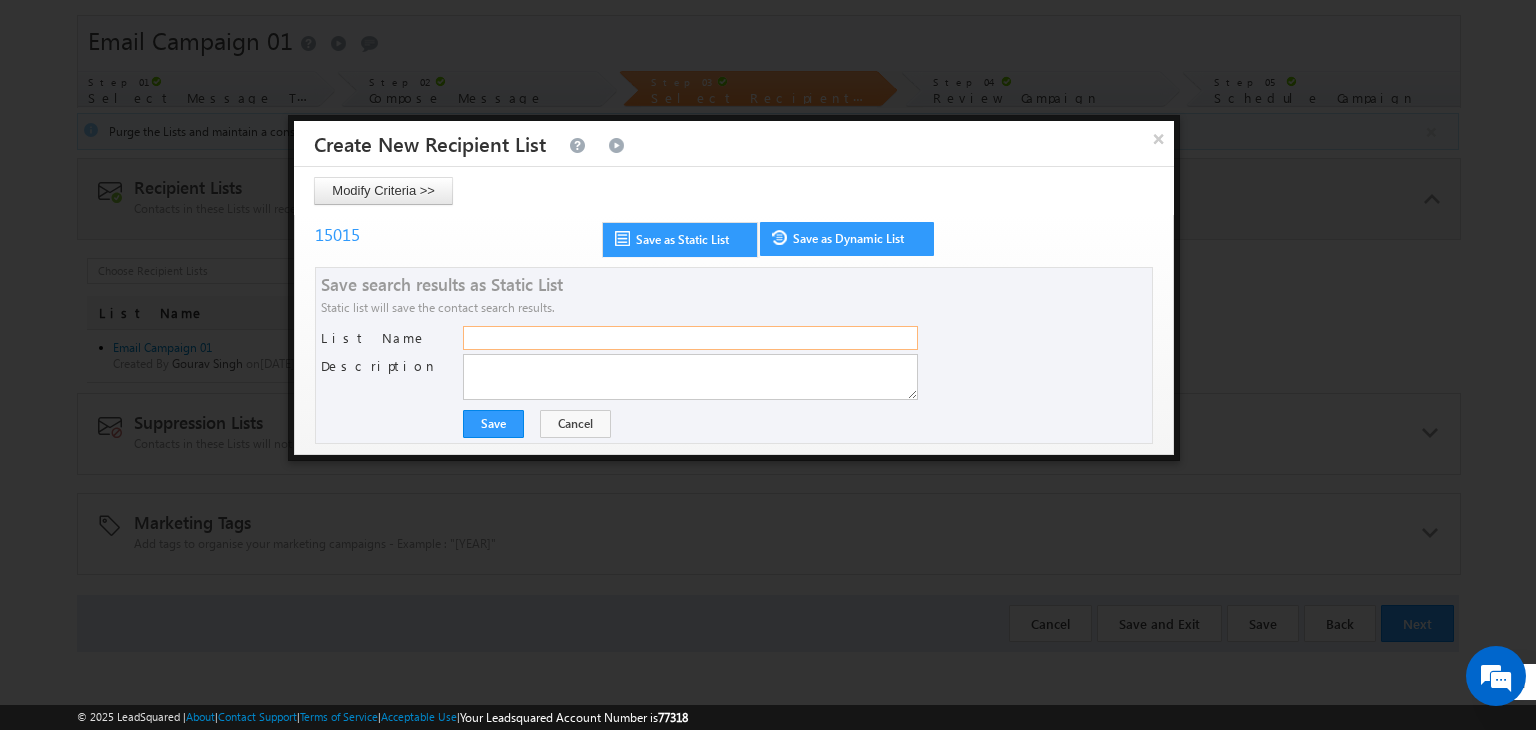 click on "List Name" at bounding box center (690, 338) 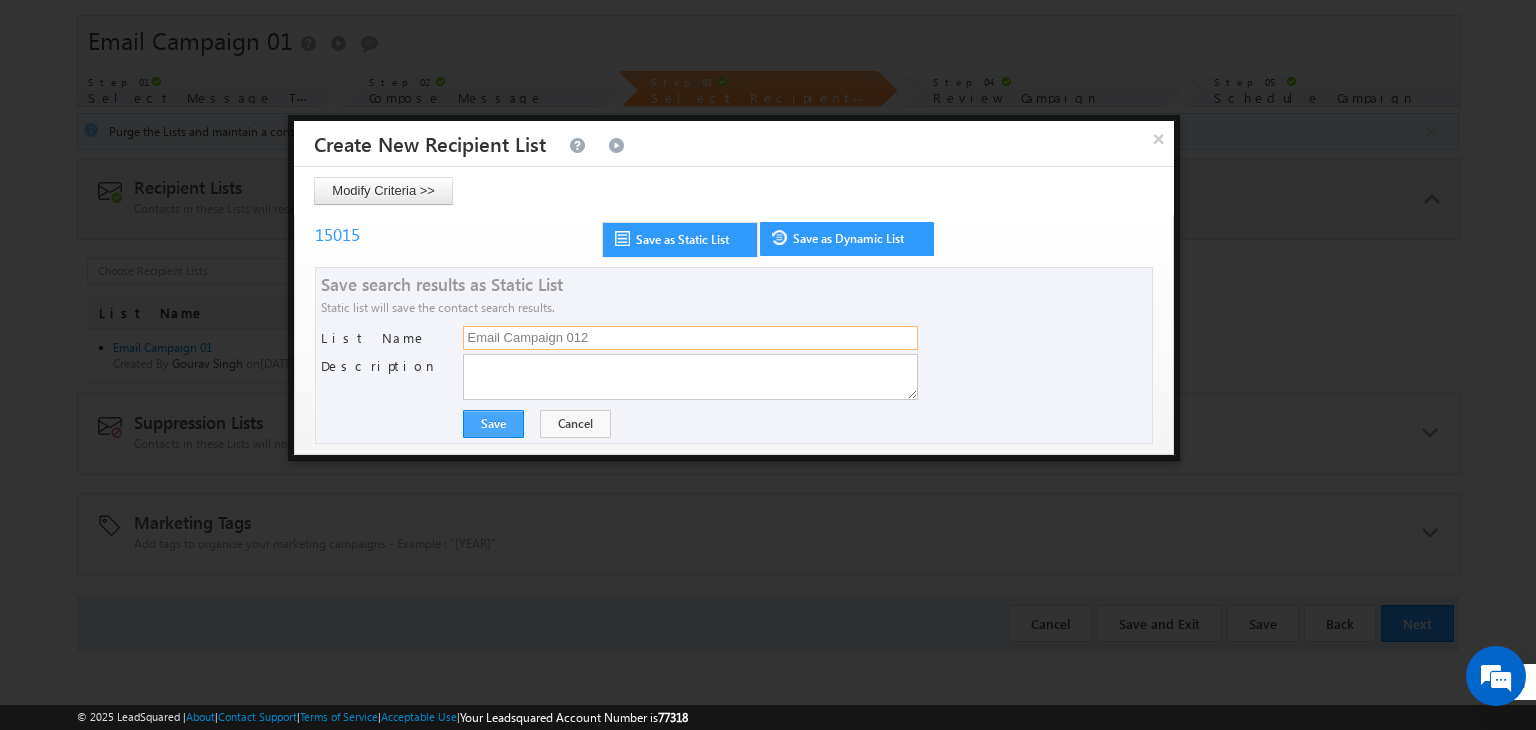 type on "Email Campaign 012" 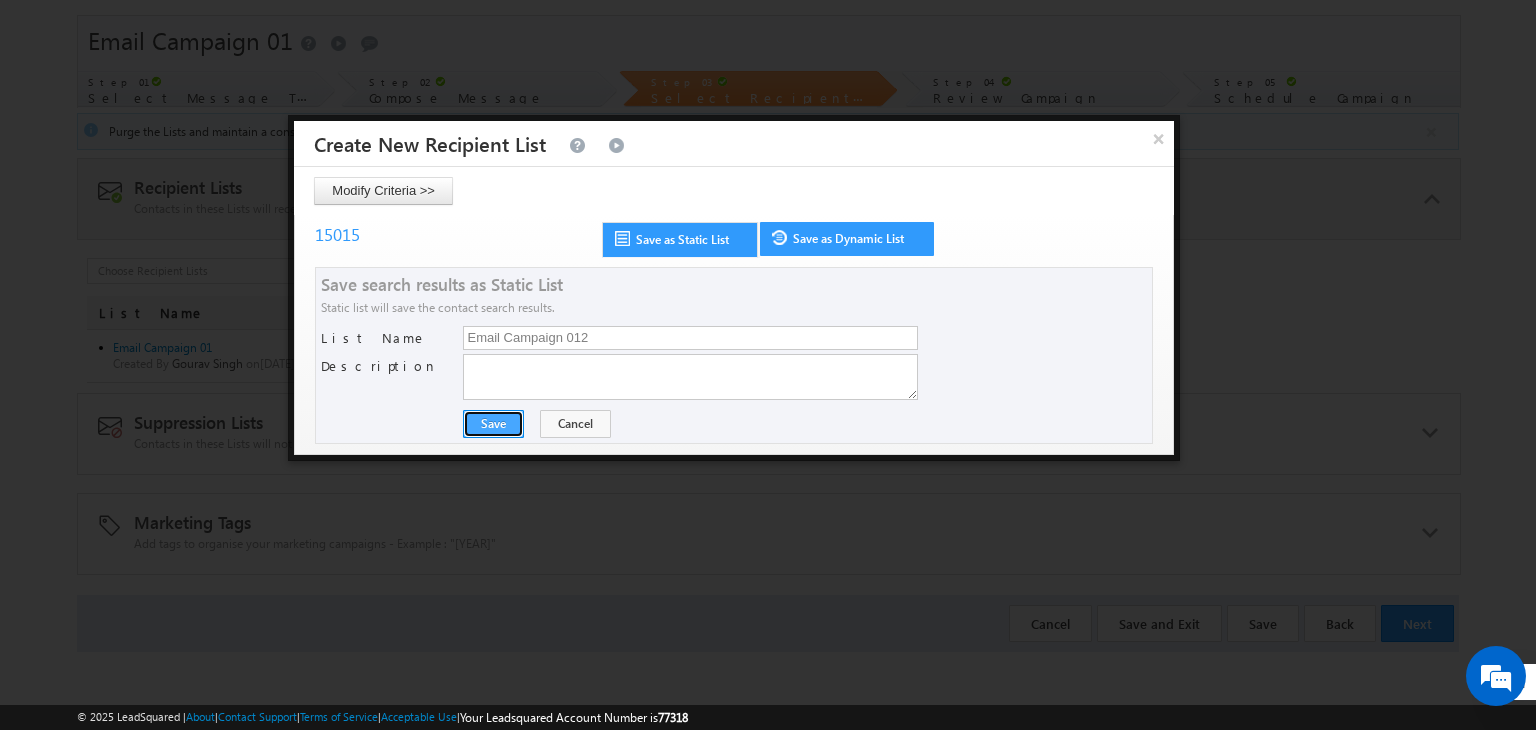 click on "Save" at bounding box center (493, 424) 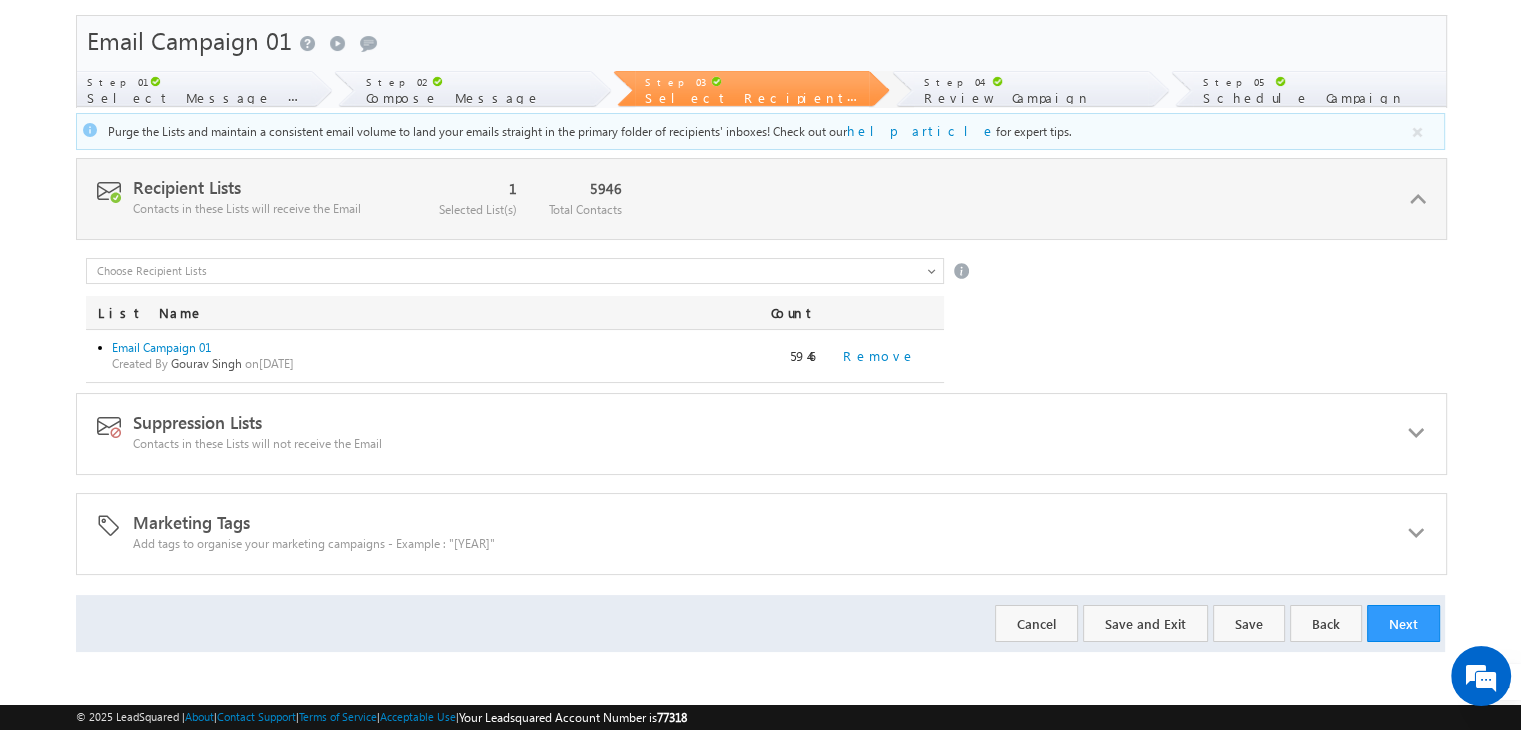 click at bounding box center [515, 271] 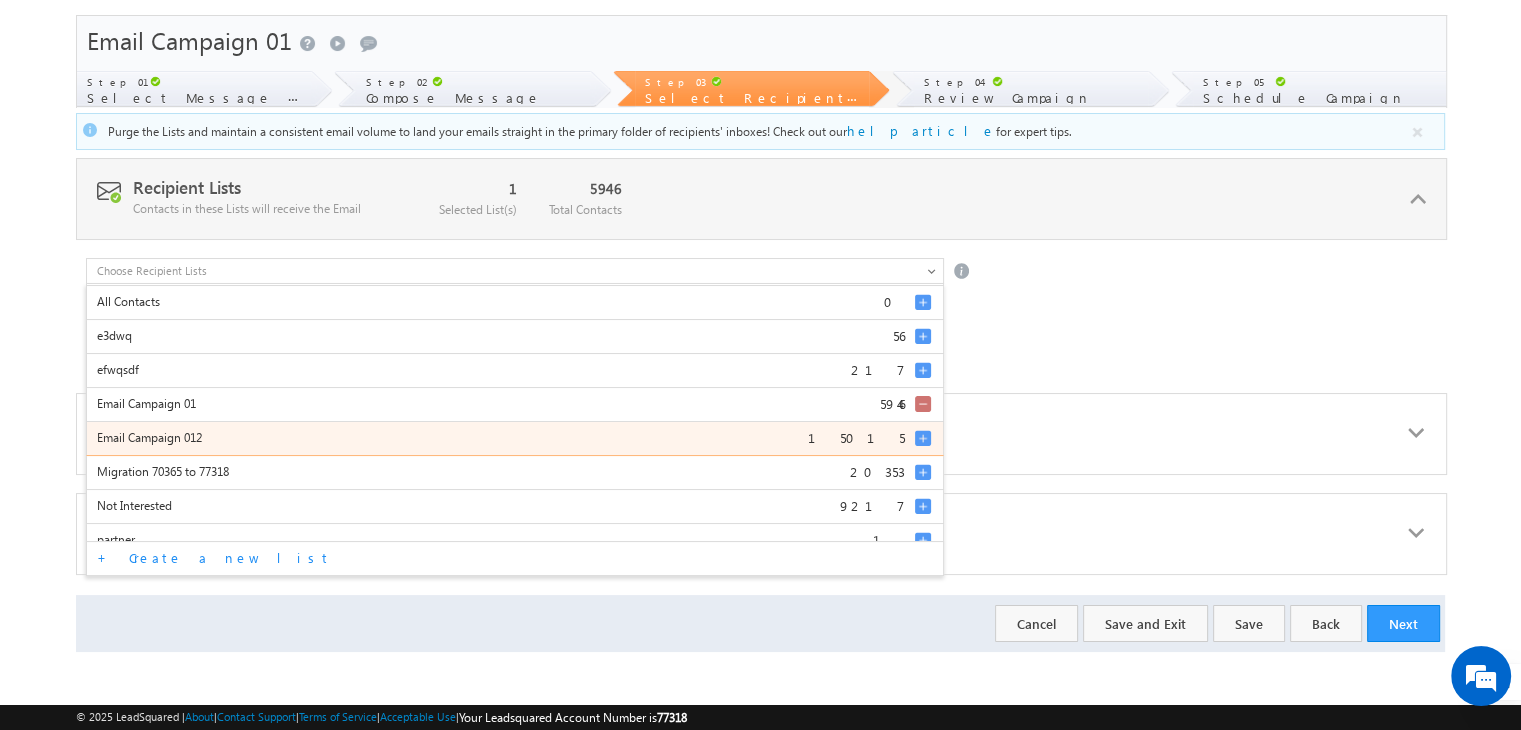 scroll, scrollTop: 35, scrollLeft: 0, axis: vertical 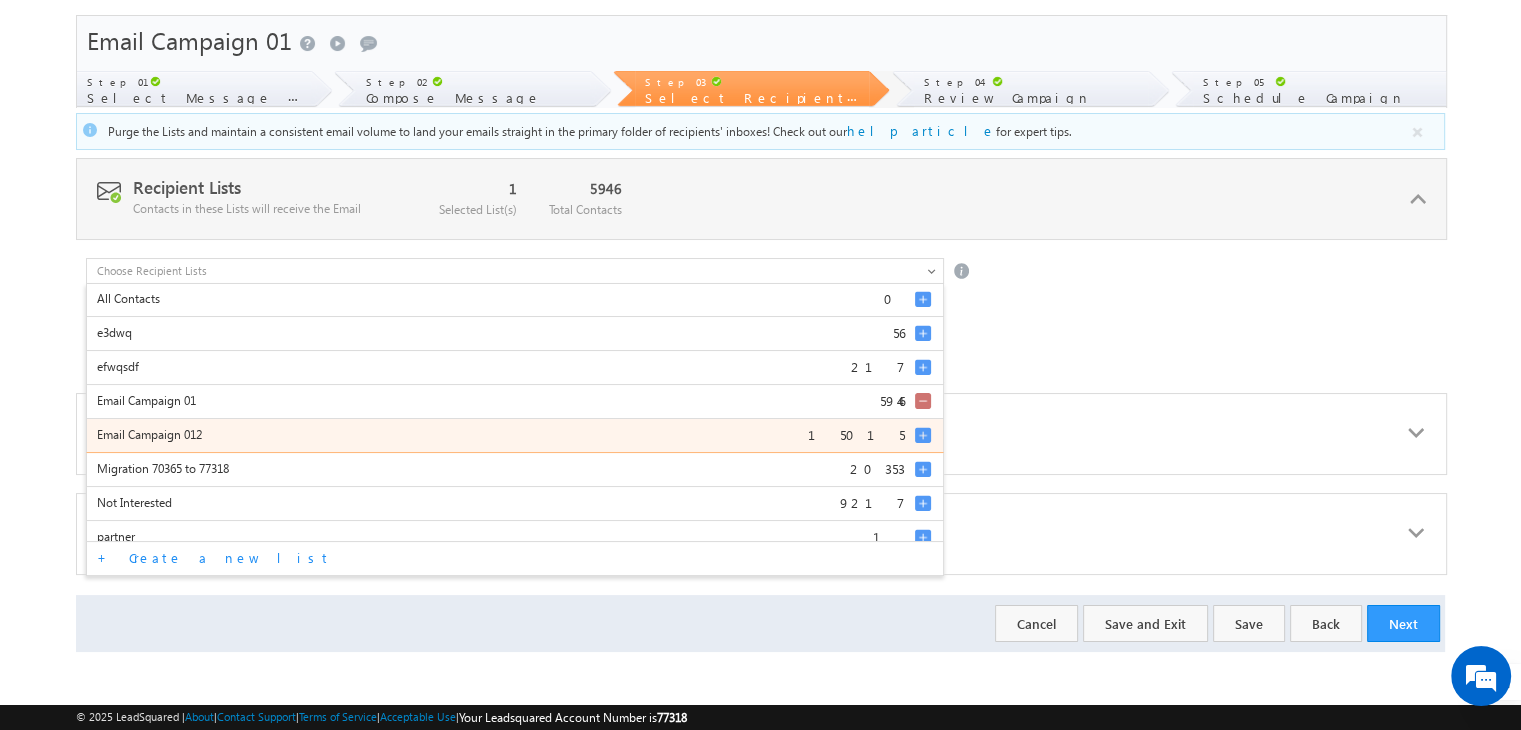 click at bounding box center (923, 435) 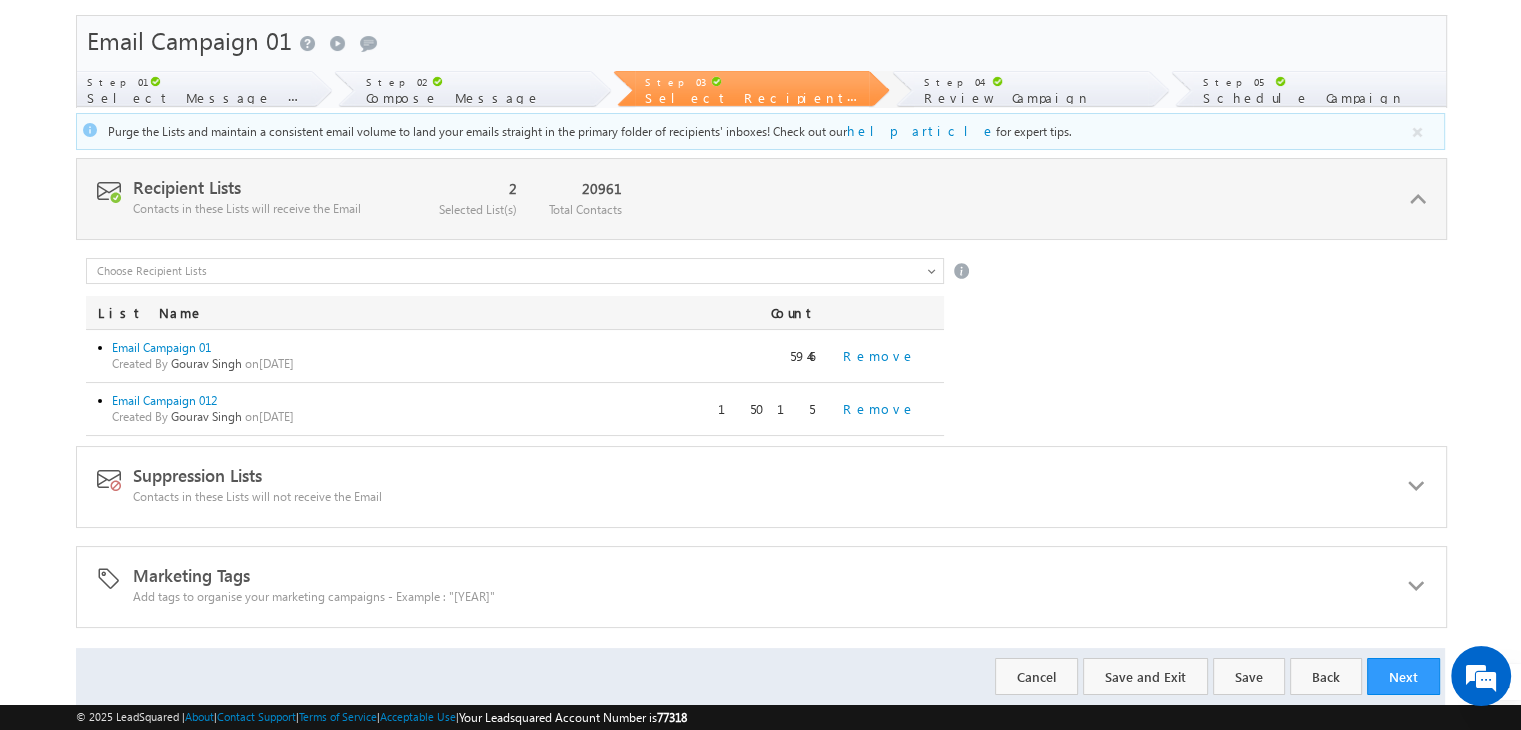 click on "Starred Contacts  0  All Contacts  0  e3dwq  56  efwqsdf  217  Email Campaign 01  5946  Email Campaign 012  15015  Migration 70365 to 77318  20353  Not Interested  9217  partner  1
+ Create a new list" at bounding box center [765, 347] 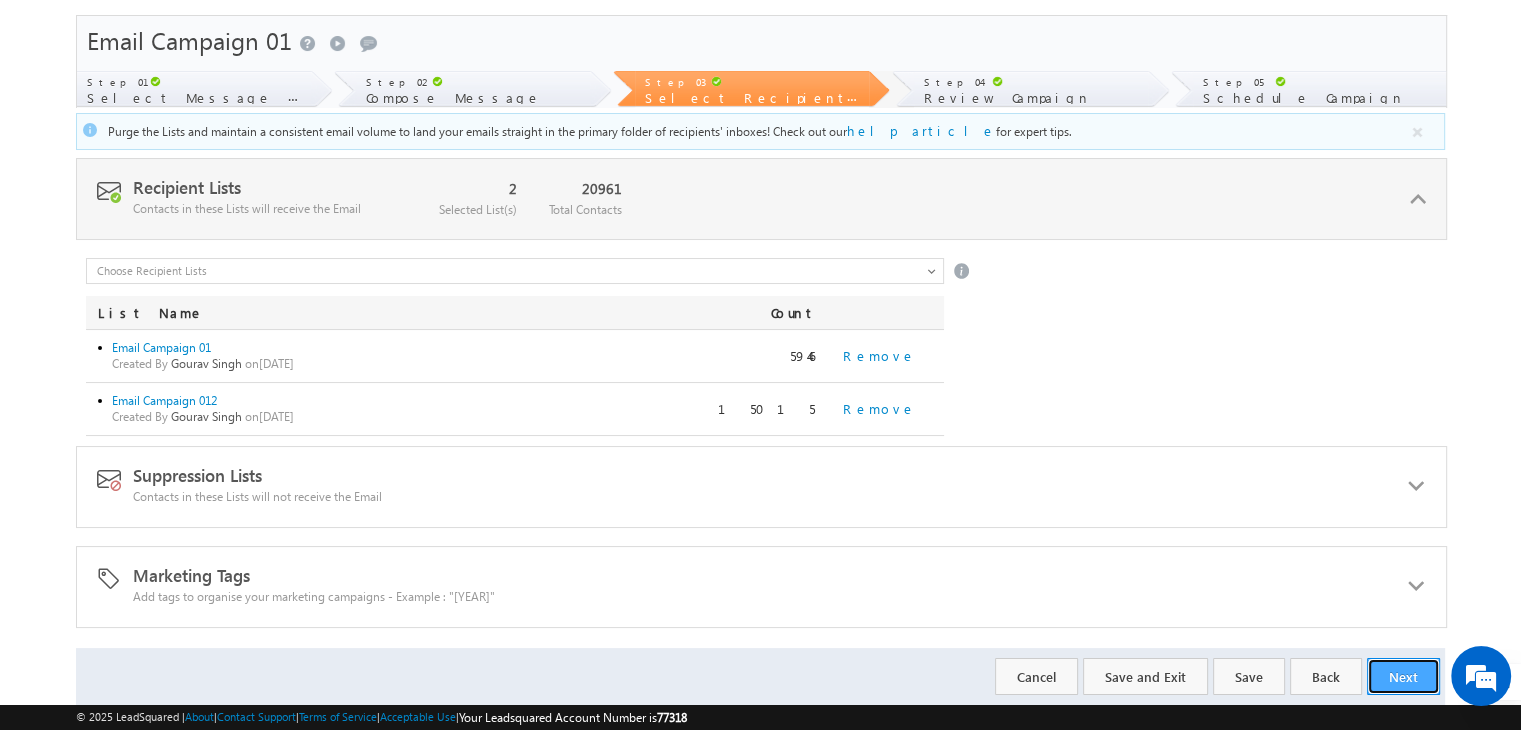 click on "Next" at bounding box center (1403, 676) 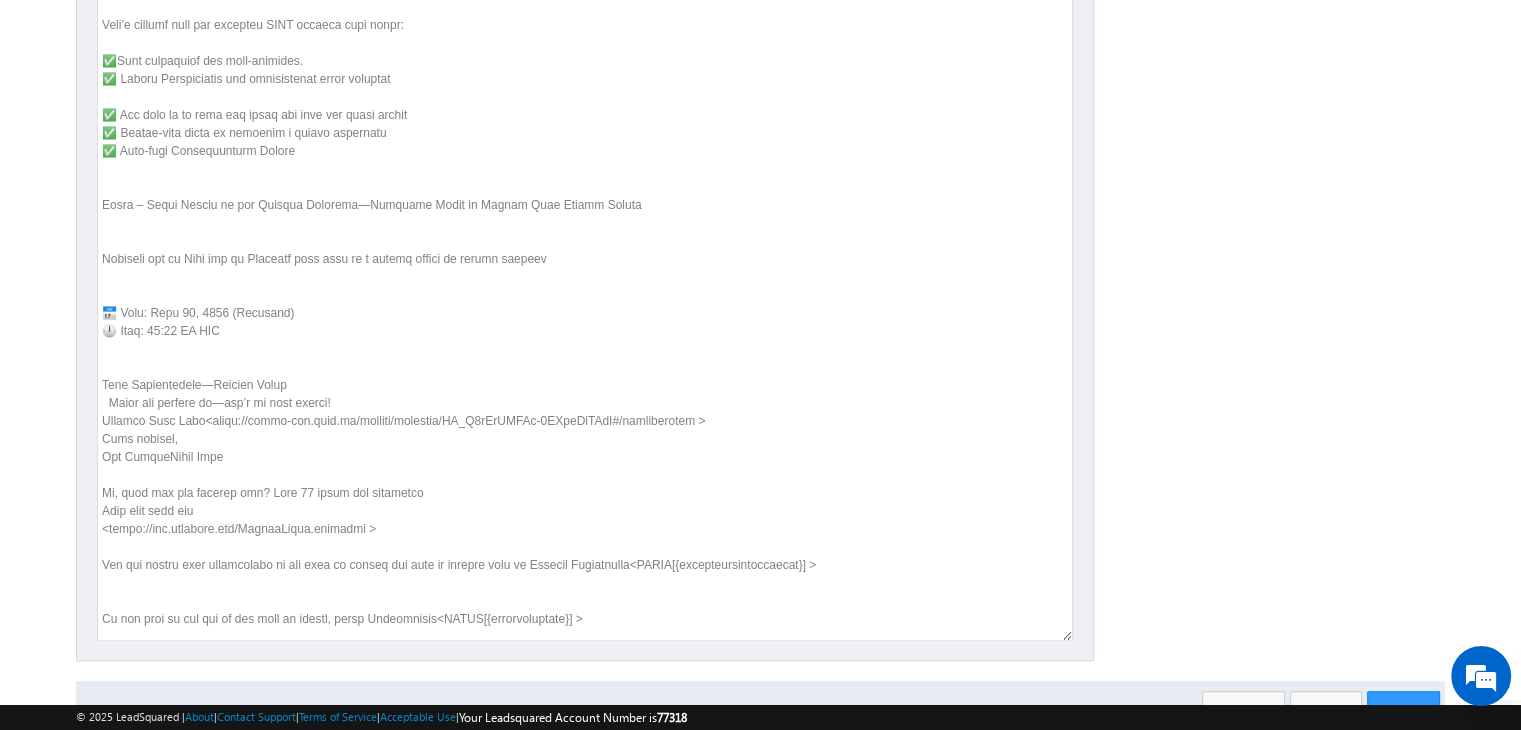 scroll, scrollTop: 1444, scrollLeft: 0, axis: vertical 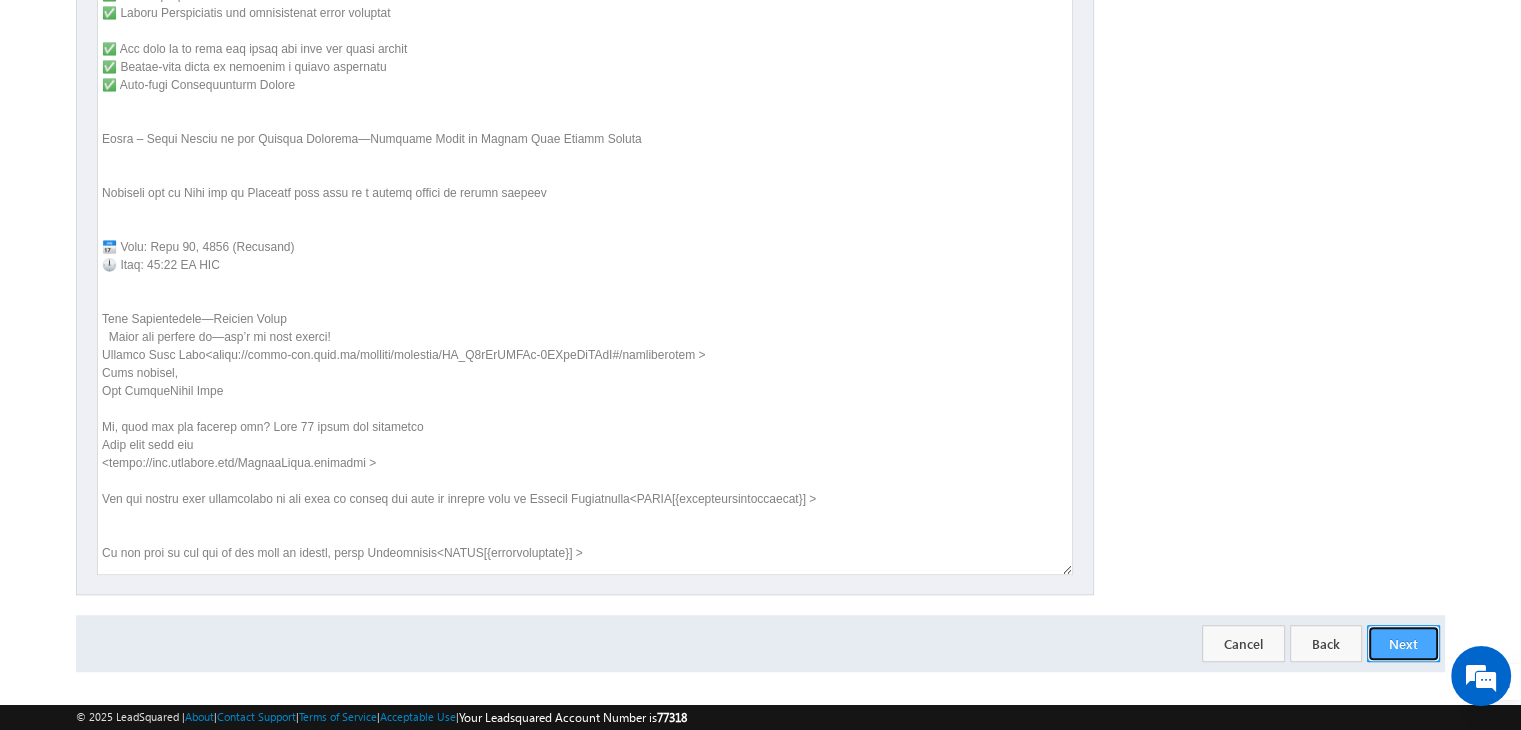 click on "Next" at bounding box center [1403, 643] 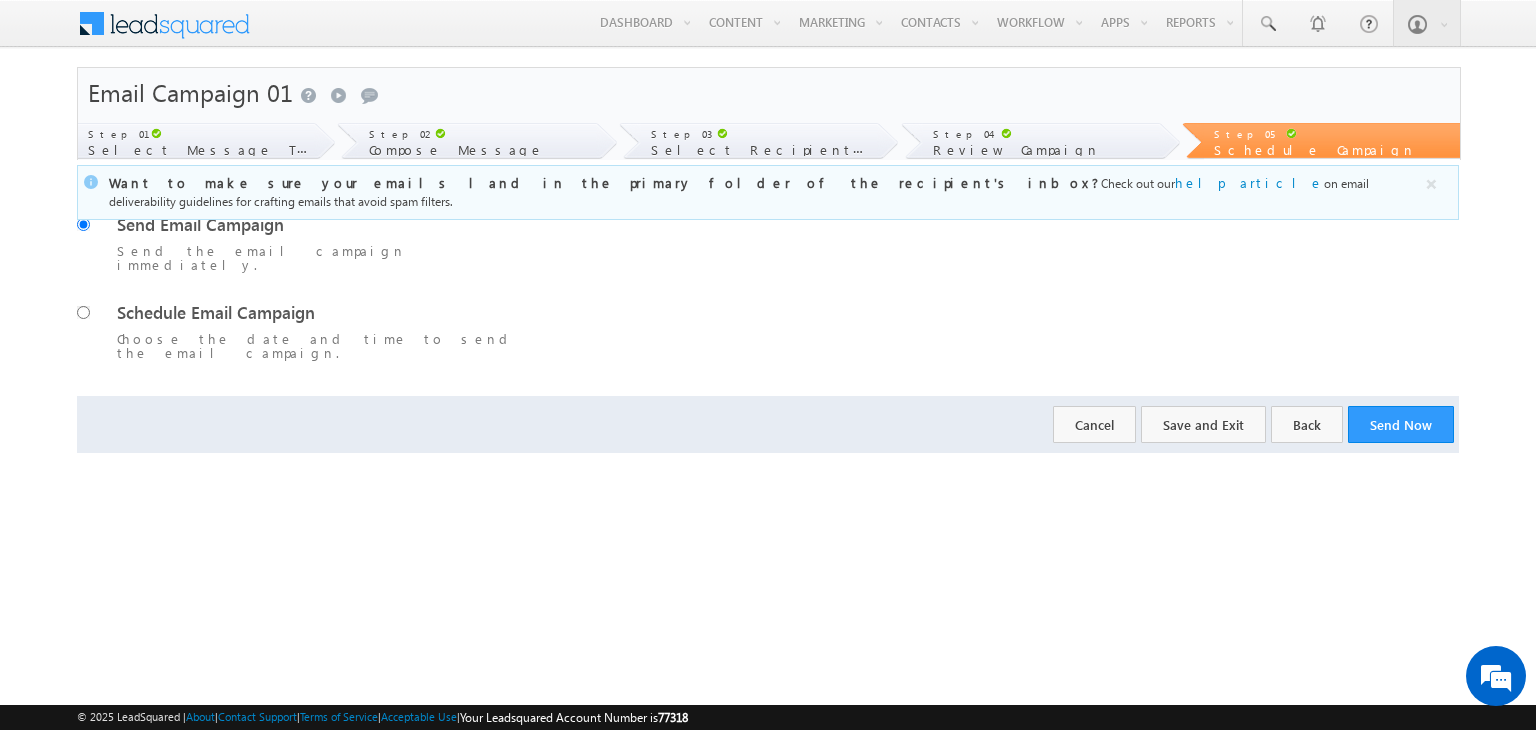 scroll, scrollTop: 0, scrollLeft: 0, axis: both 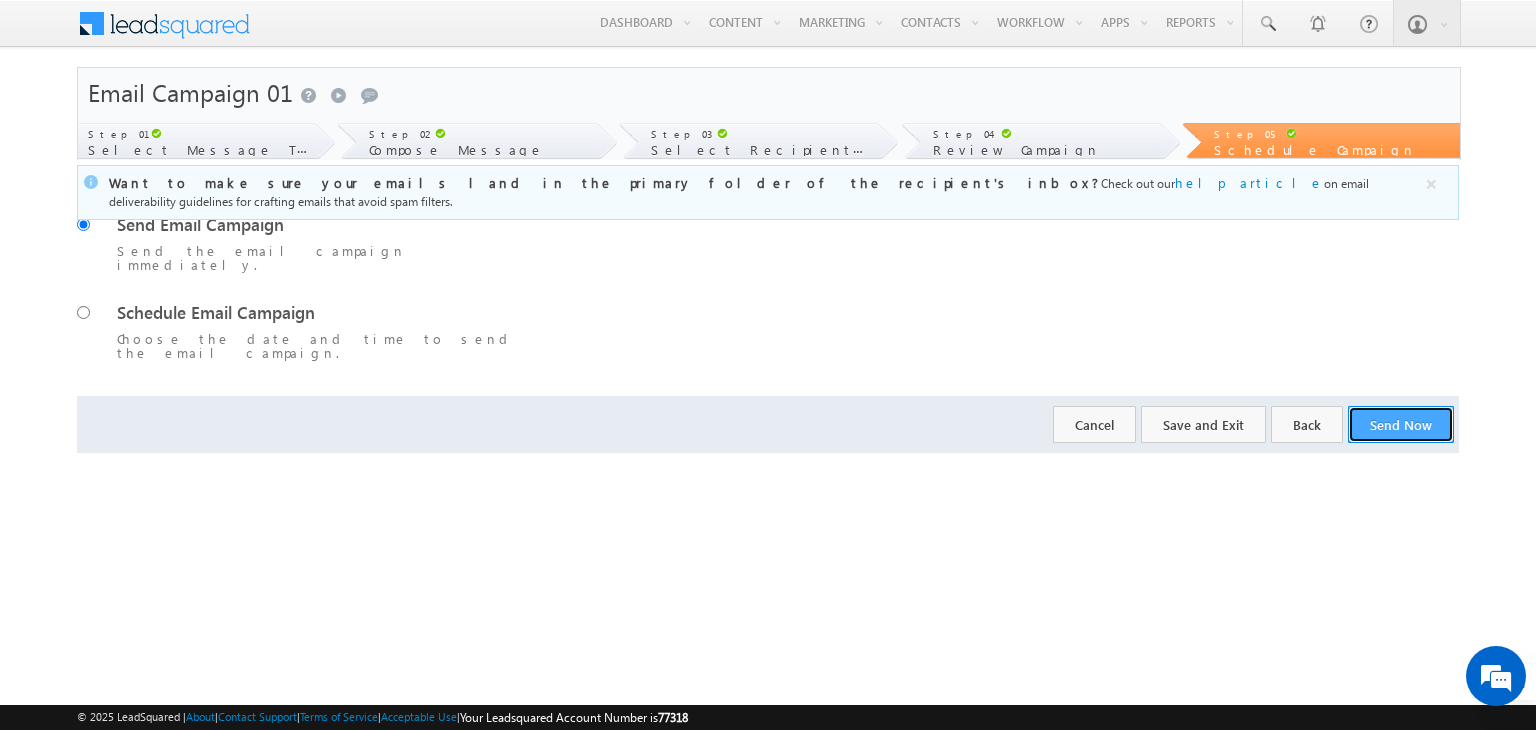 click on "Send Now" at bounding box center (1401, 424) 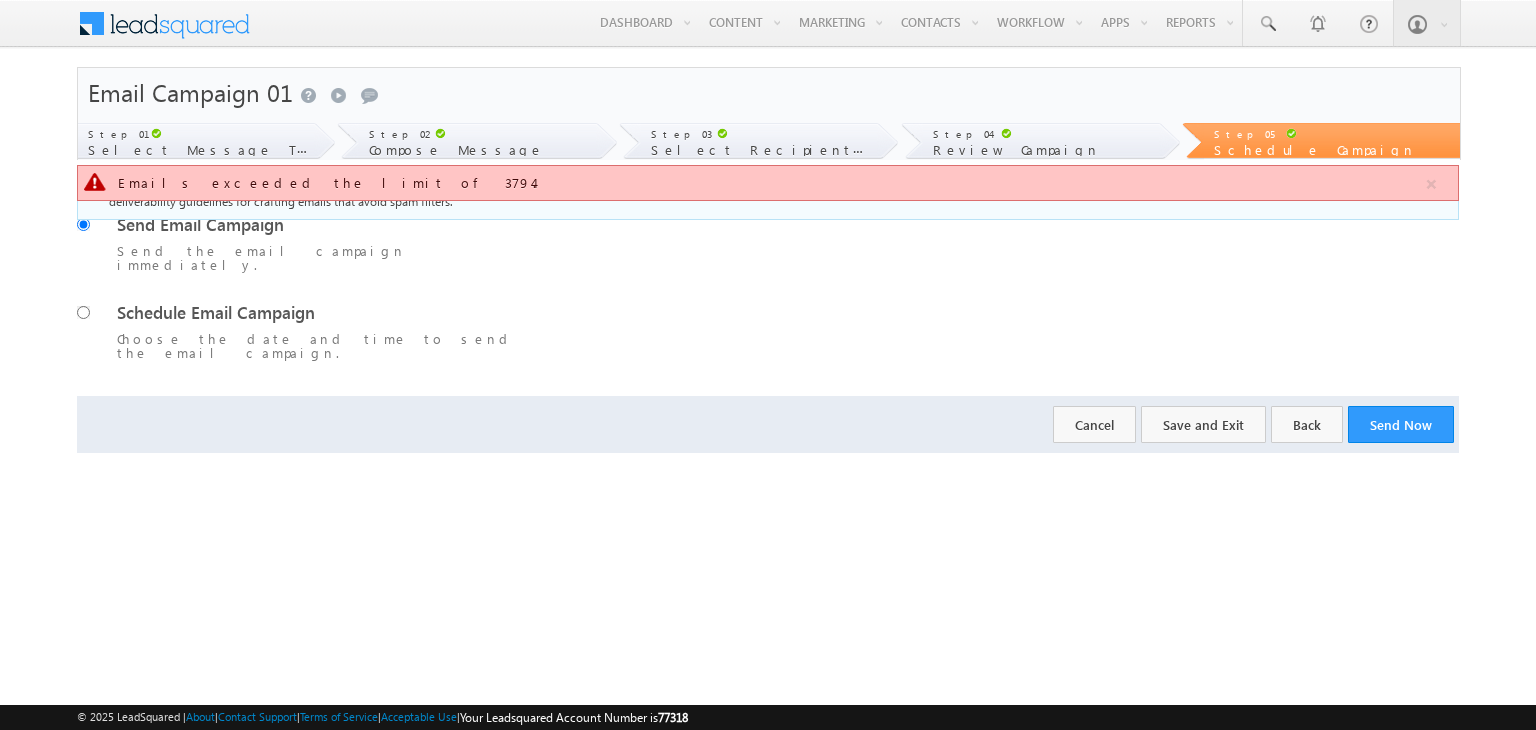 scroll, scrollTop: 0, scrollLeft: 0, axis: both 